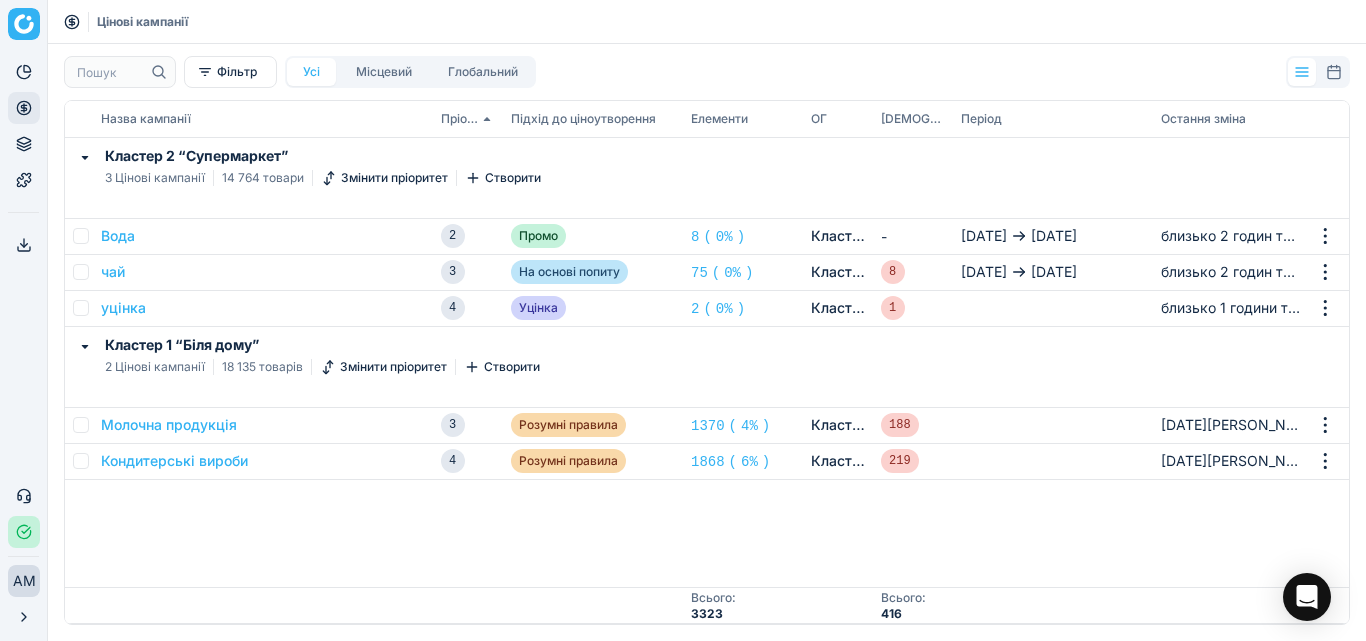 scroll, scrollTop: 0, scrollLeft: 0, axis: both 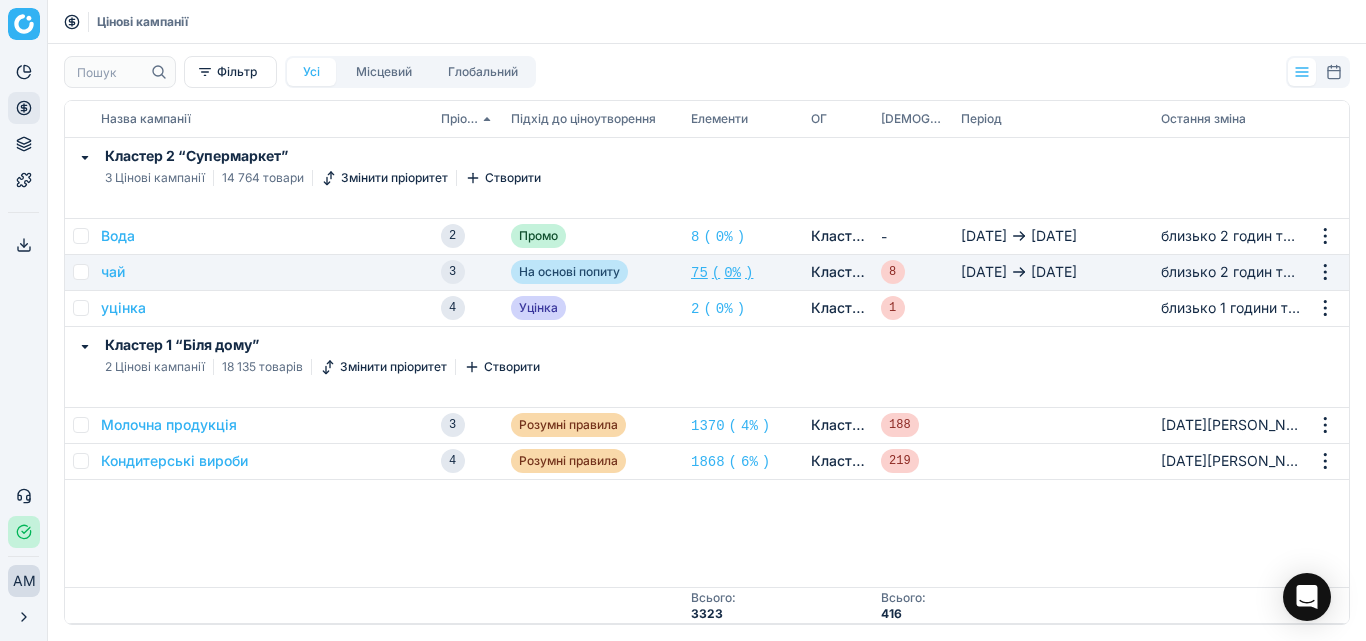 click on "75" at bounding box center [699, 273] 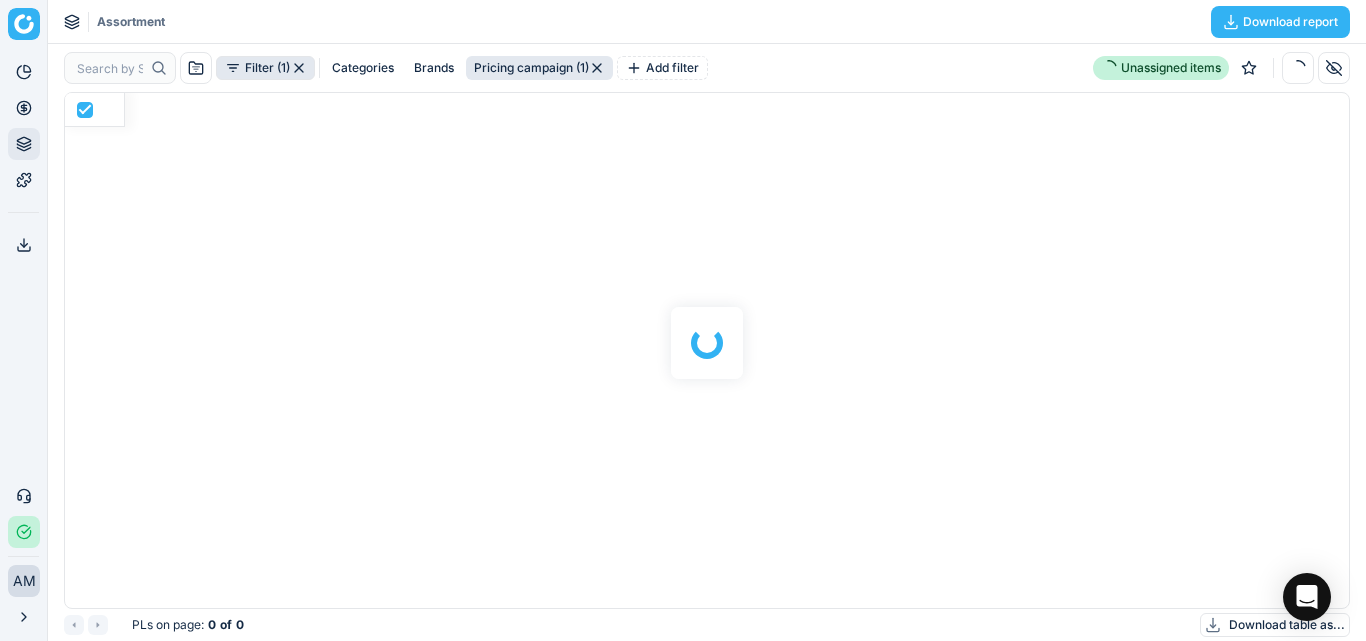 scroll, scrollTop: 2, scrollLeft: 2, axis: both 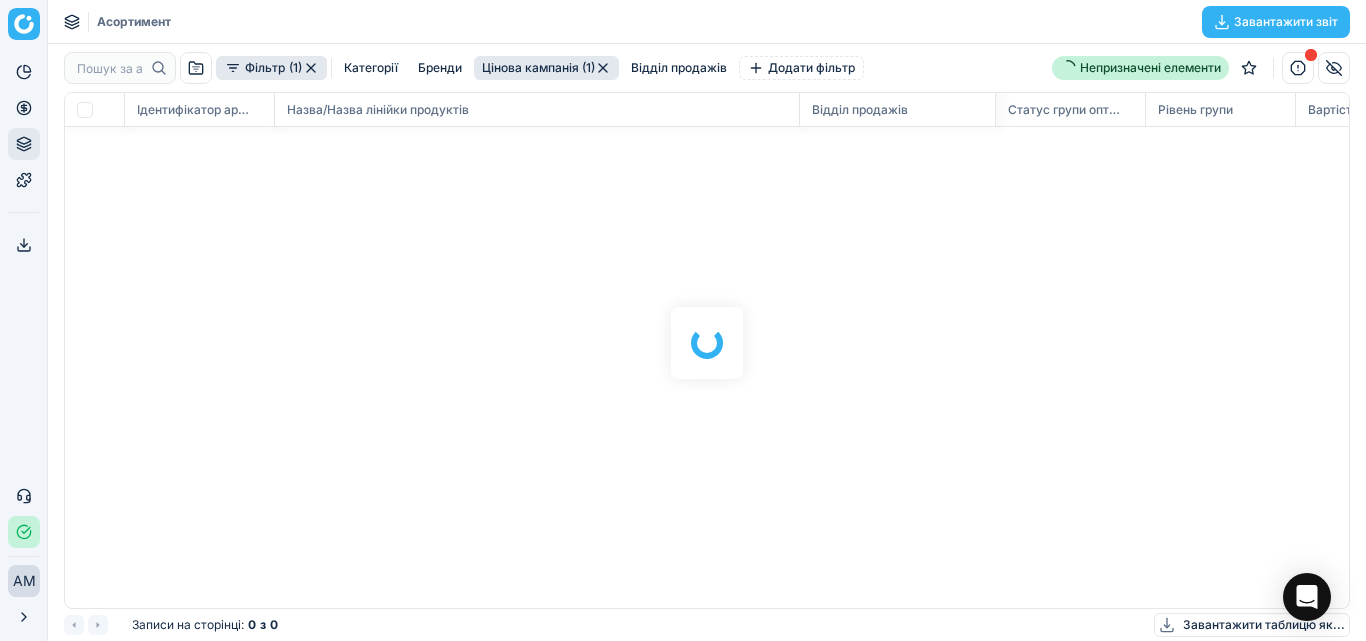 checkbox on "false" 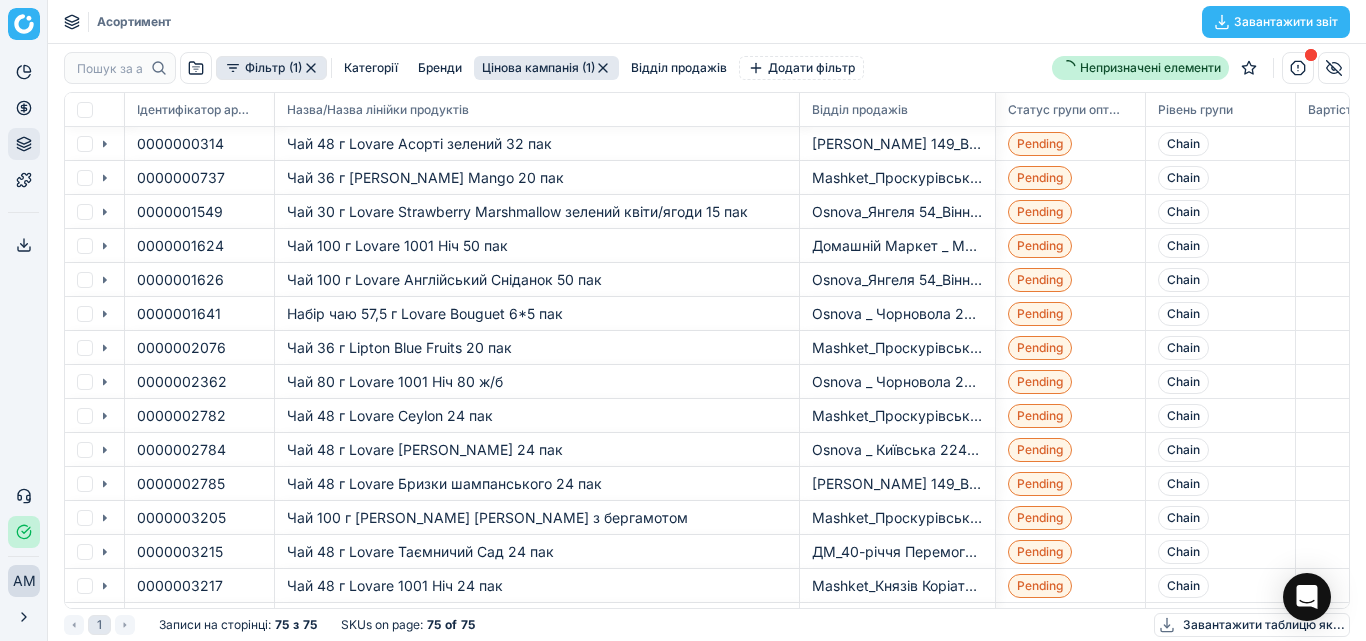 scroll, scrollTop: 485, scrollLeft: 1254, axis: both 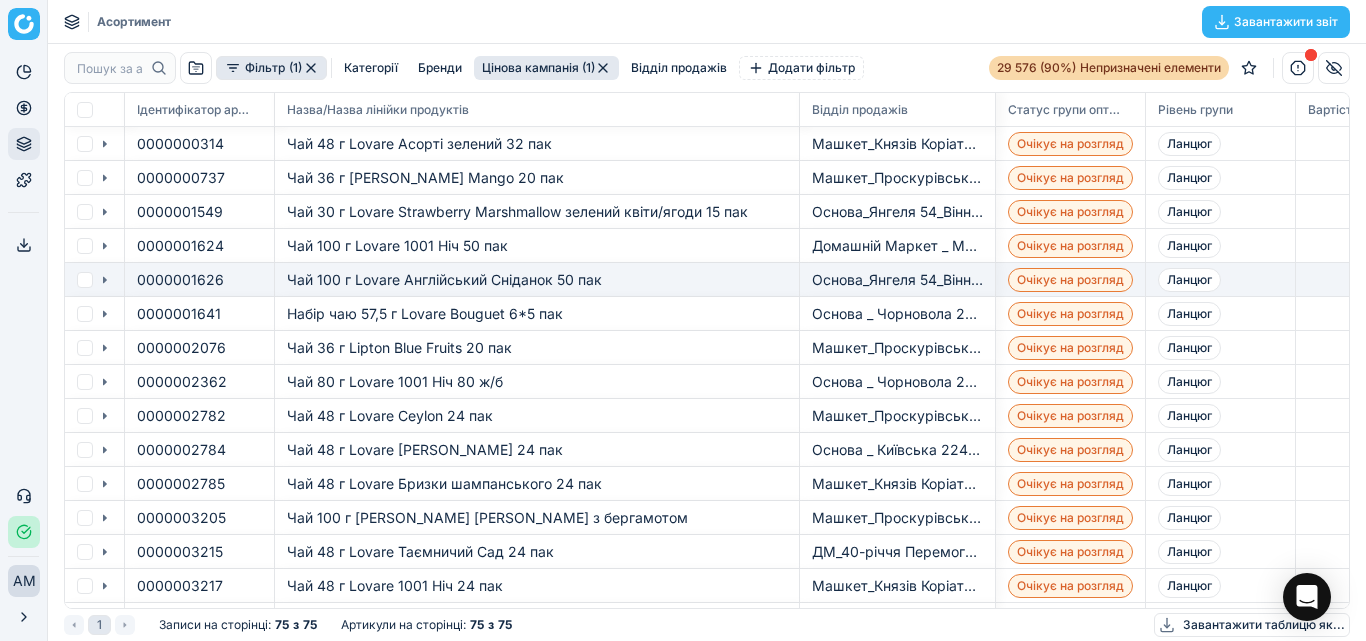 click on "Очікує на розгляд" at bounding box center [1070, 279] 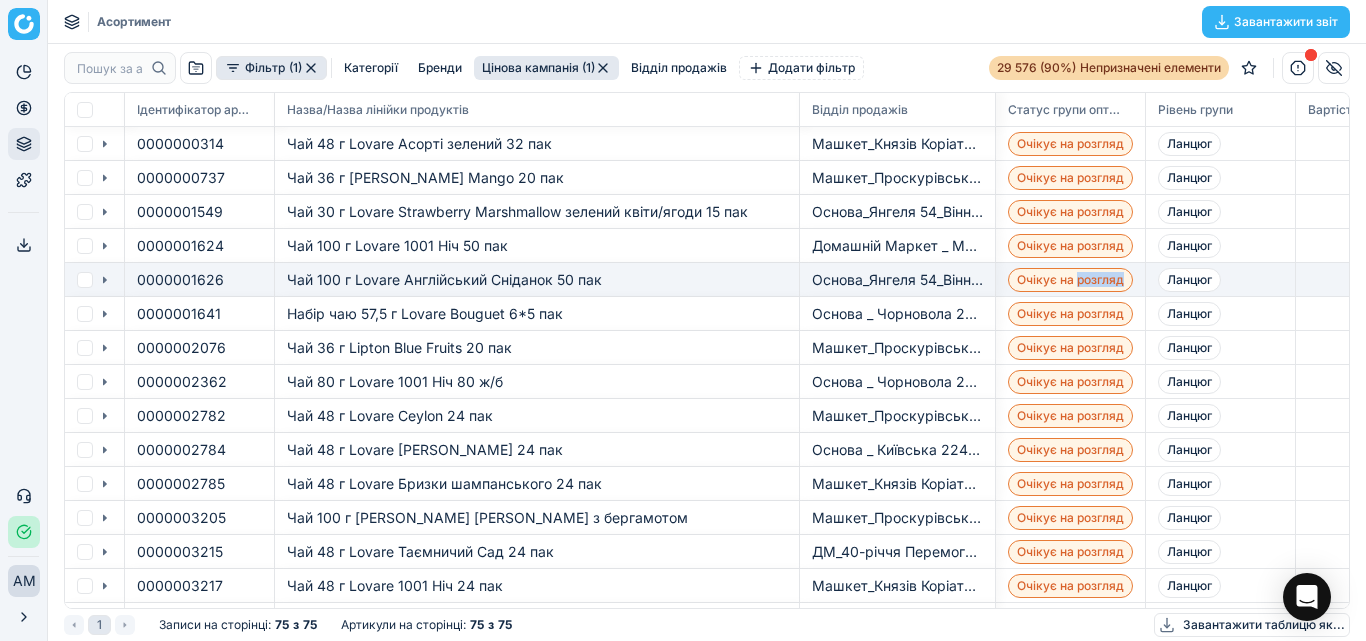 click on "Очікує на розгляд" at bounding box center [1070, 279] 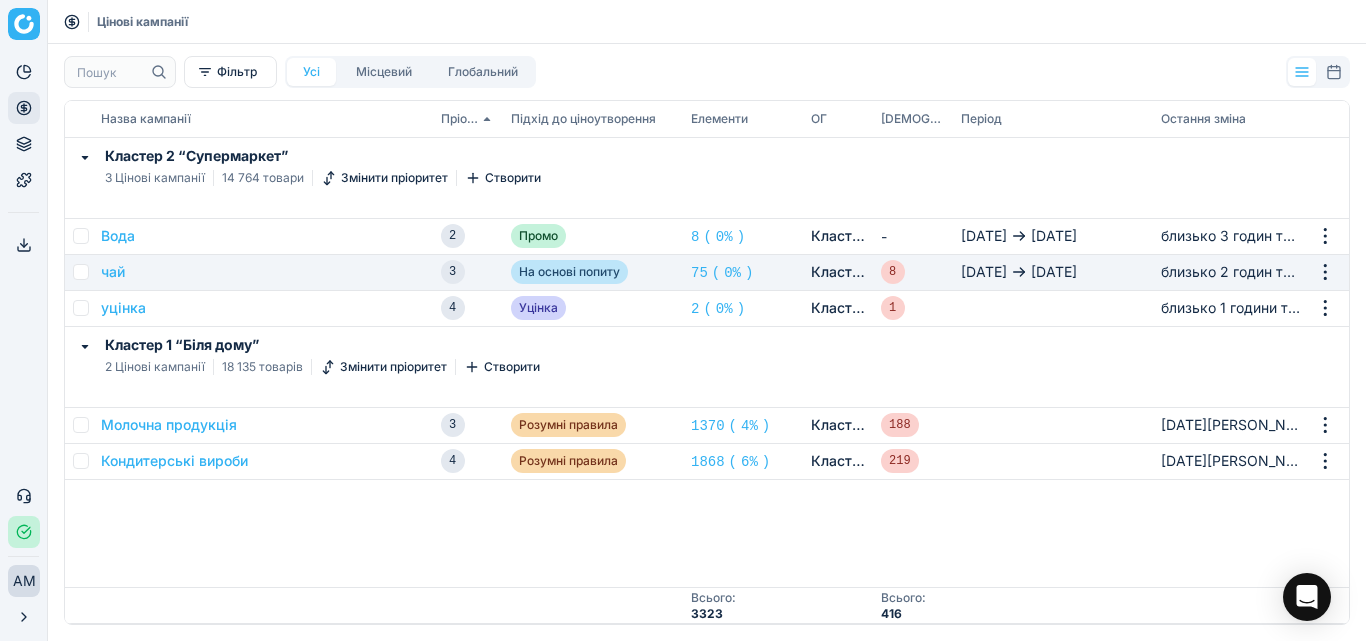 click on "чай" at bounding box center (263, 272) 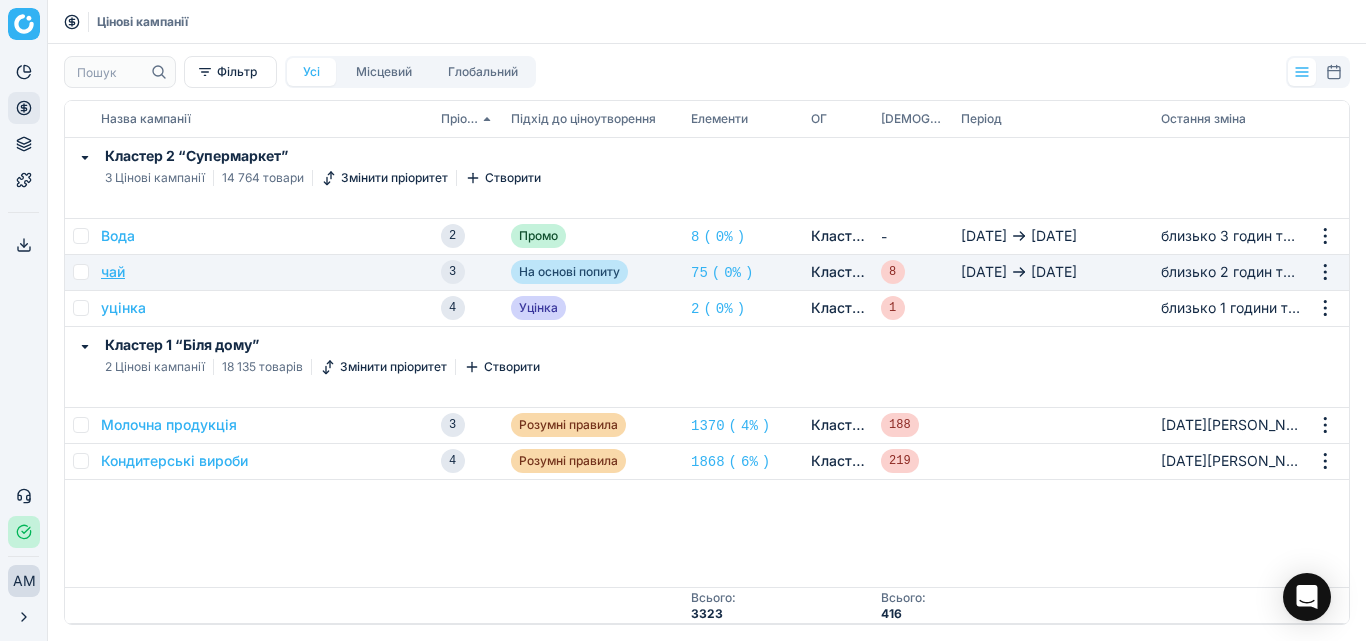 click on "чай" at bounding box center (113, 271) 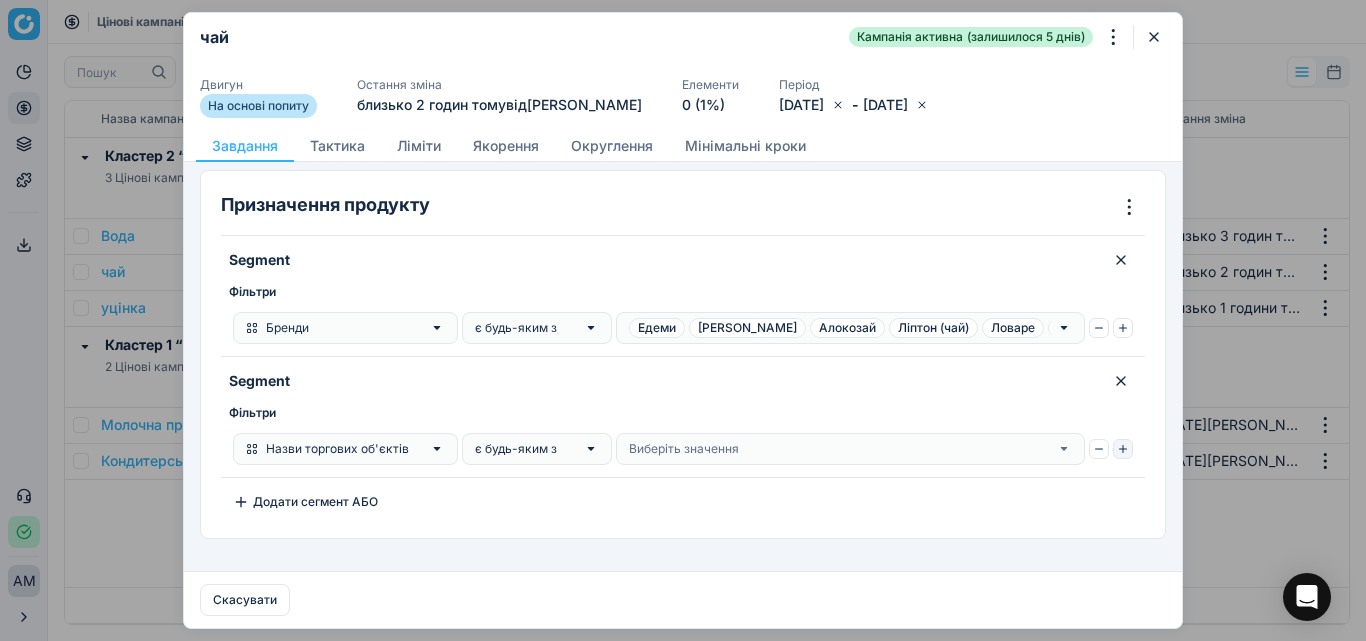 click at bounding box center (1123, 449) 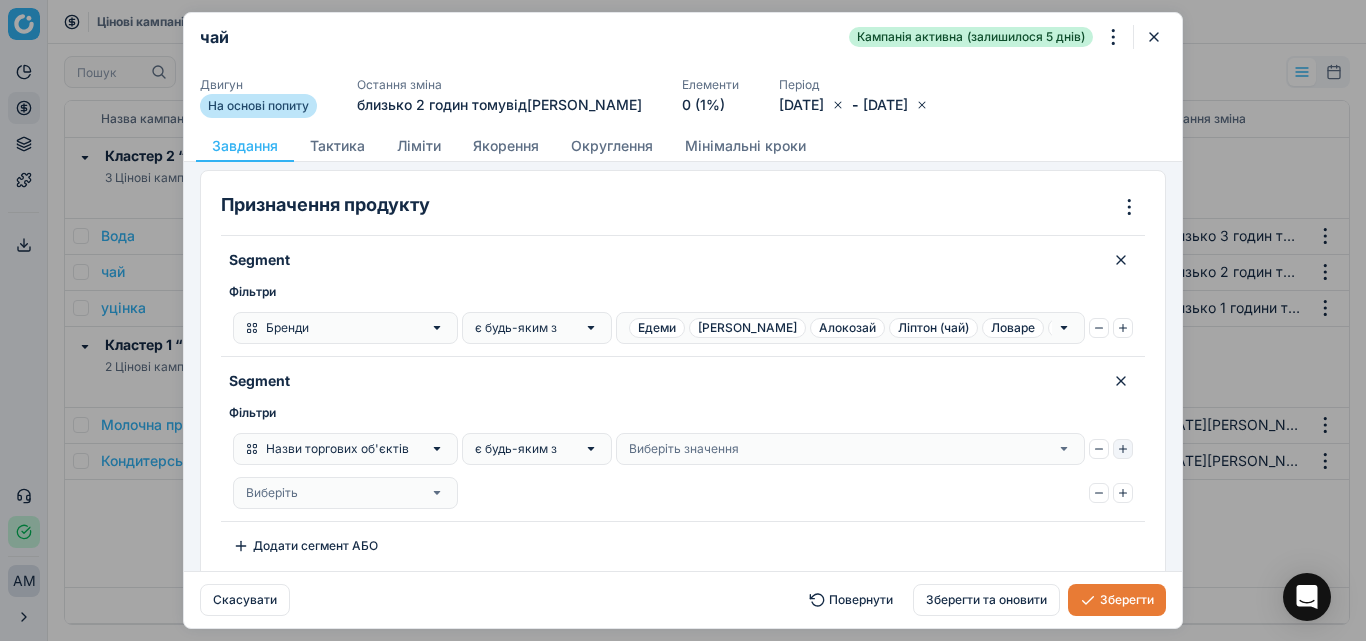 click 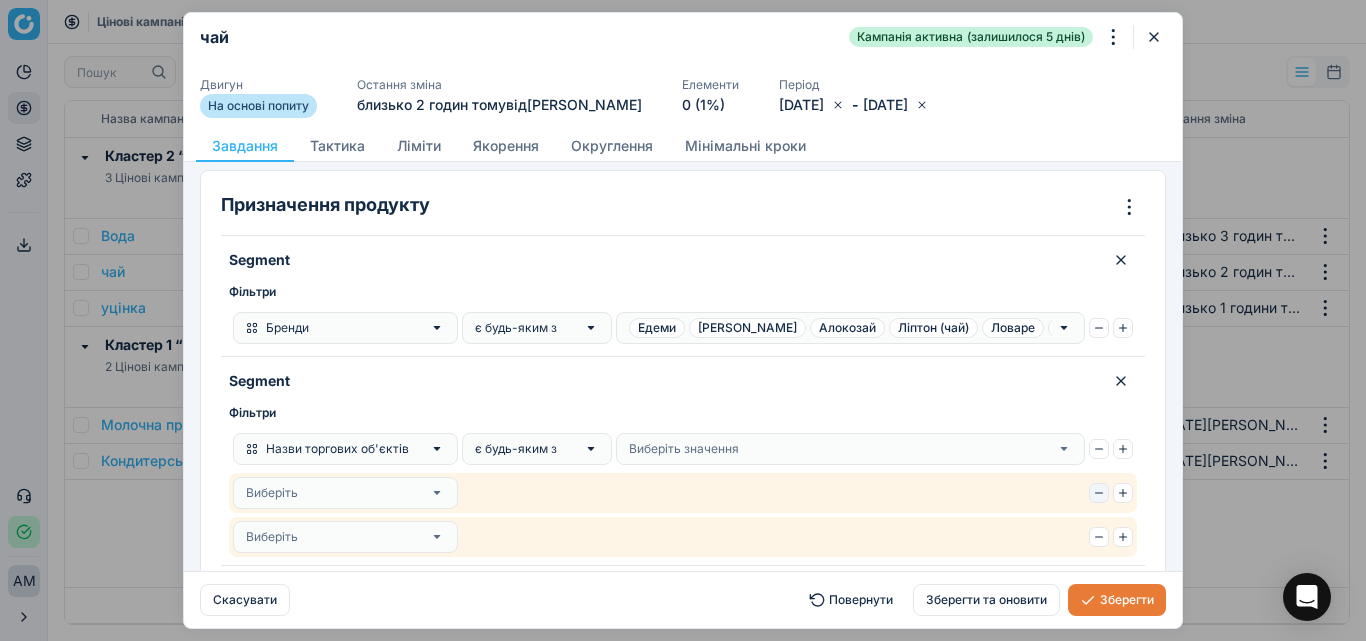 click 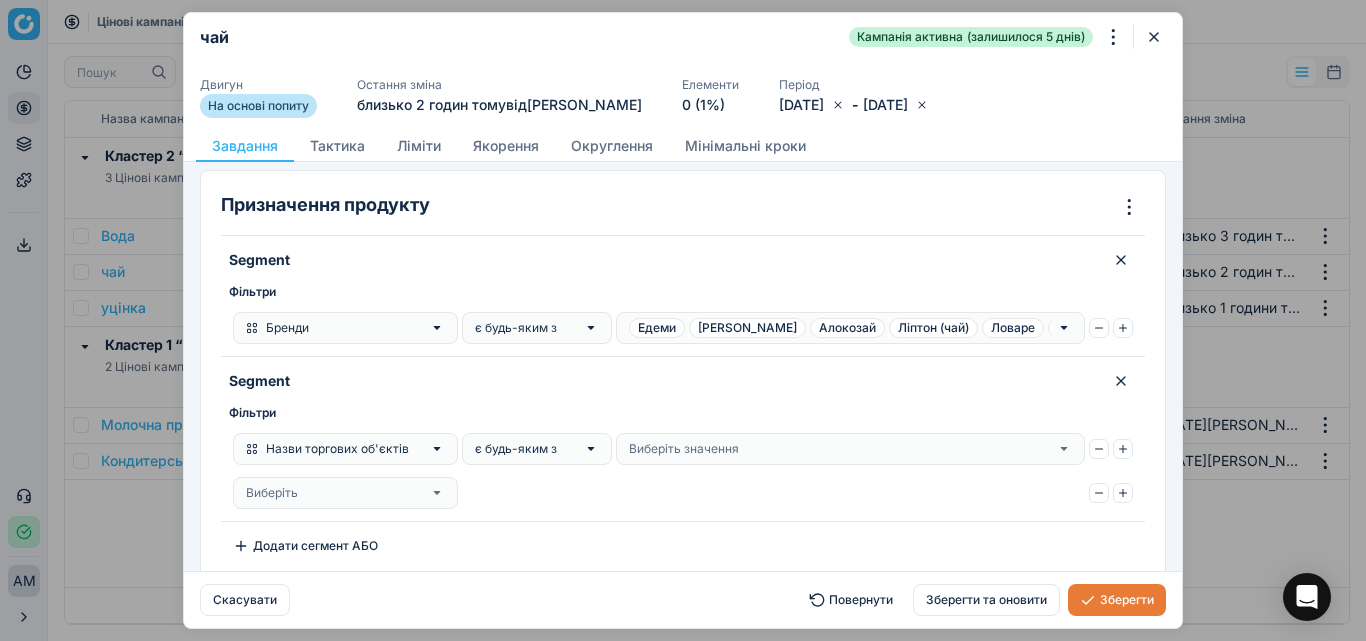 click 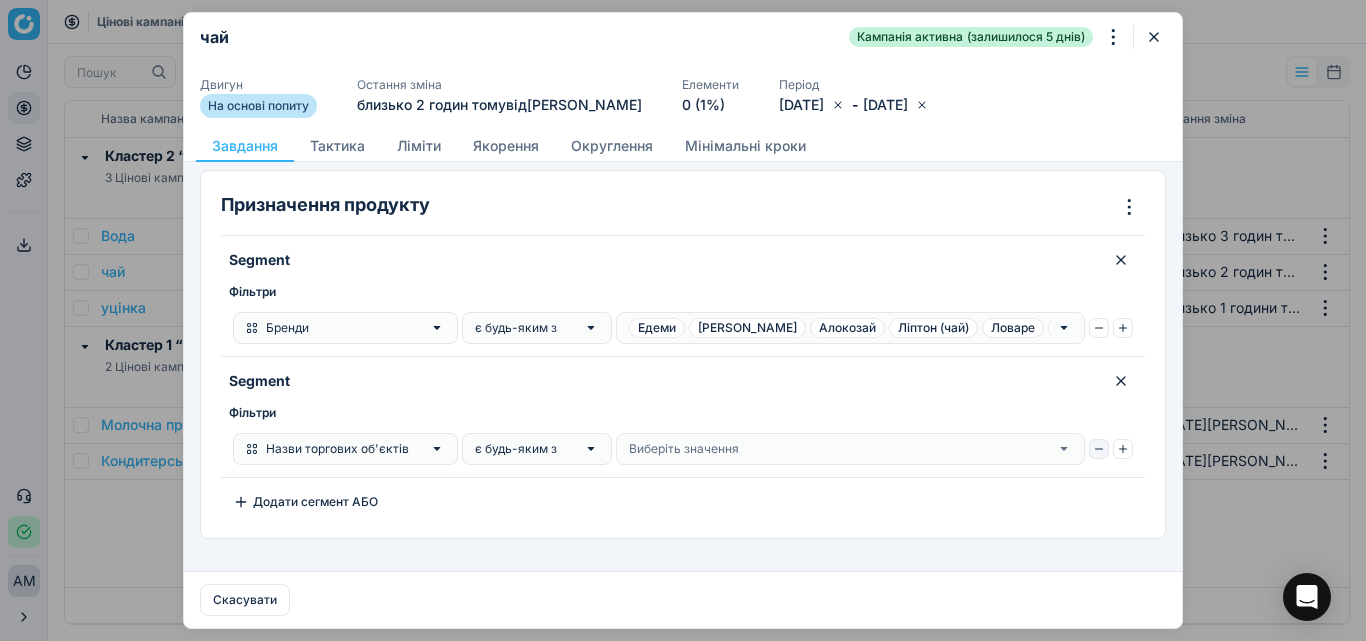 click 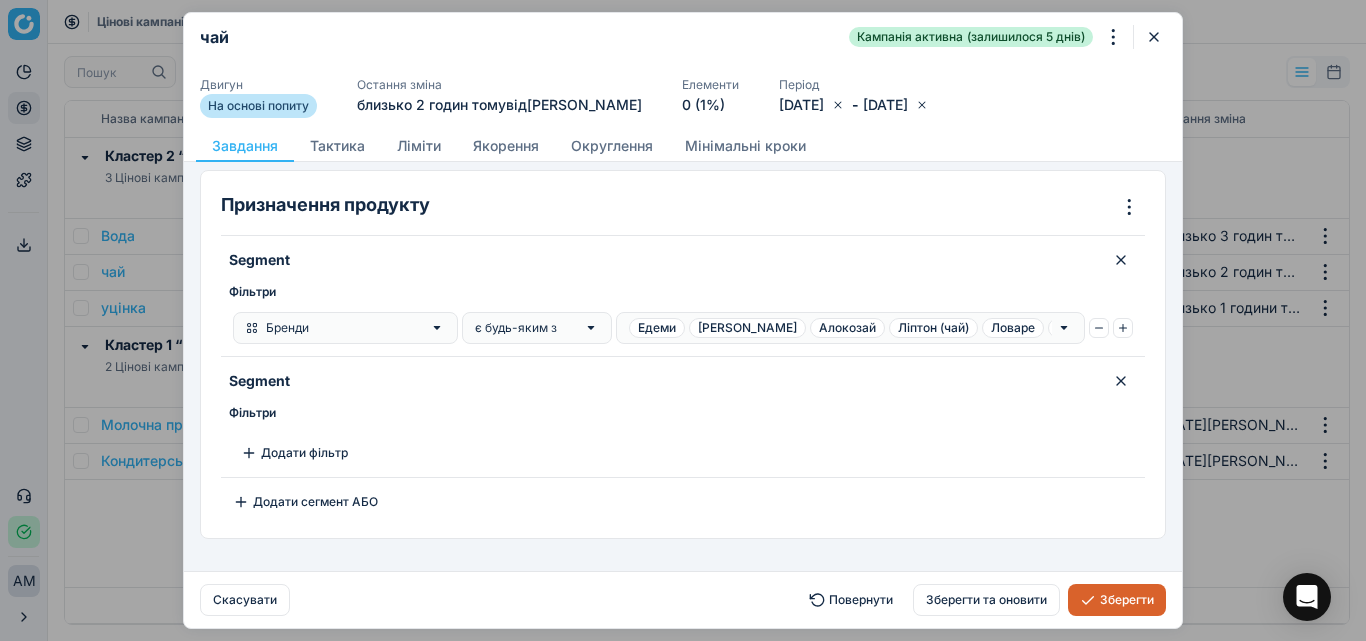 click on "Зберегти" at bounding box center [1127, 599] 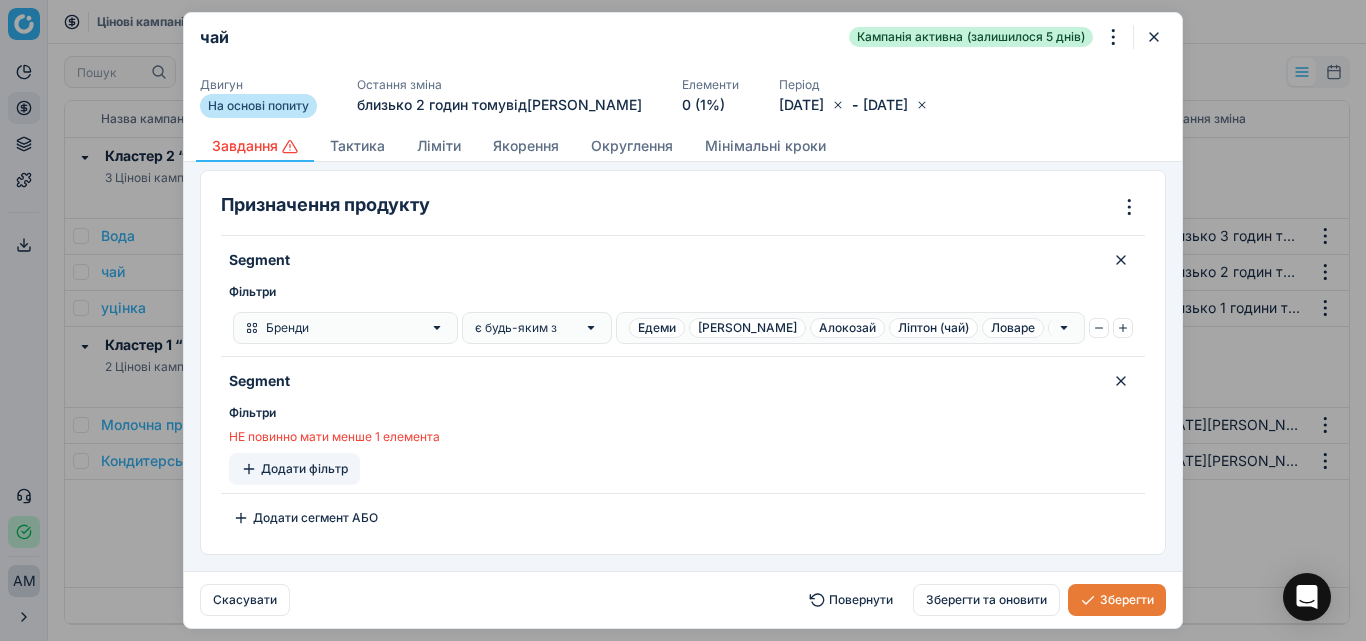 click on "Додати фільтр" at bounding box center [304, 468] 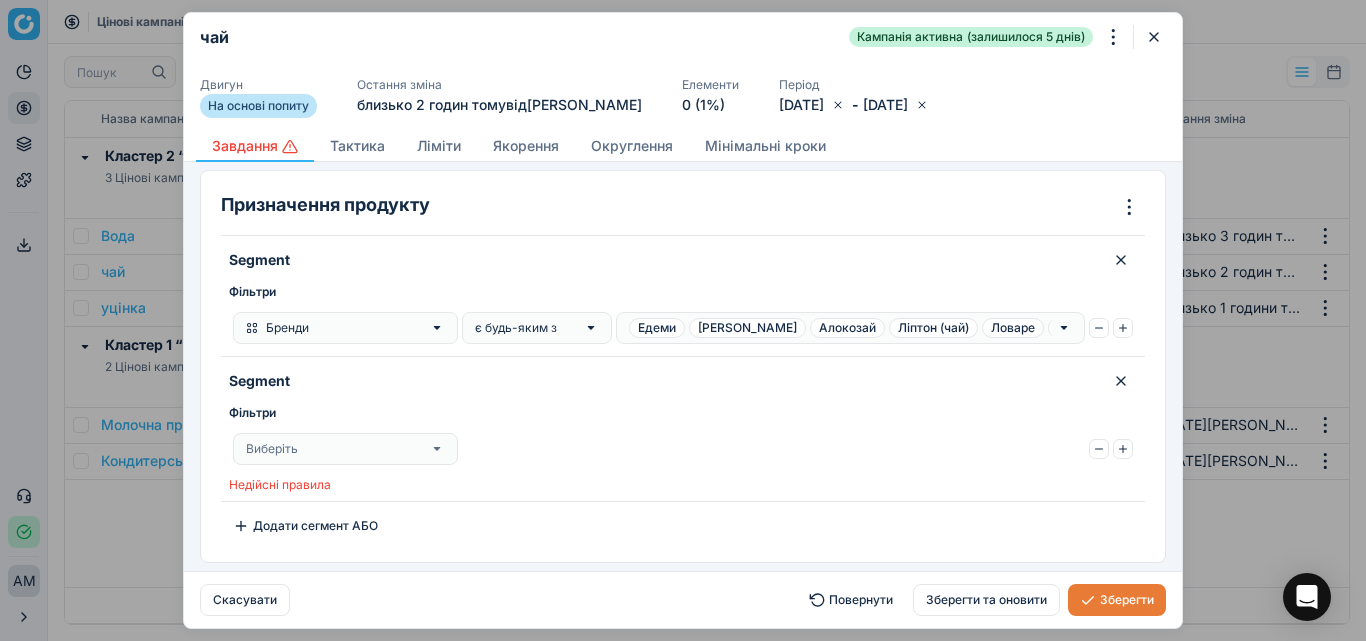 click 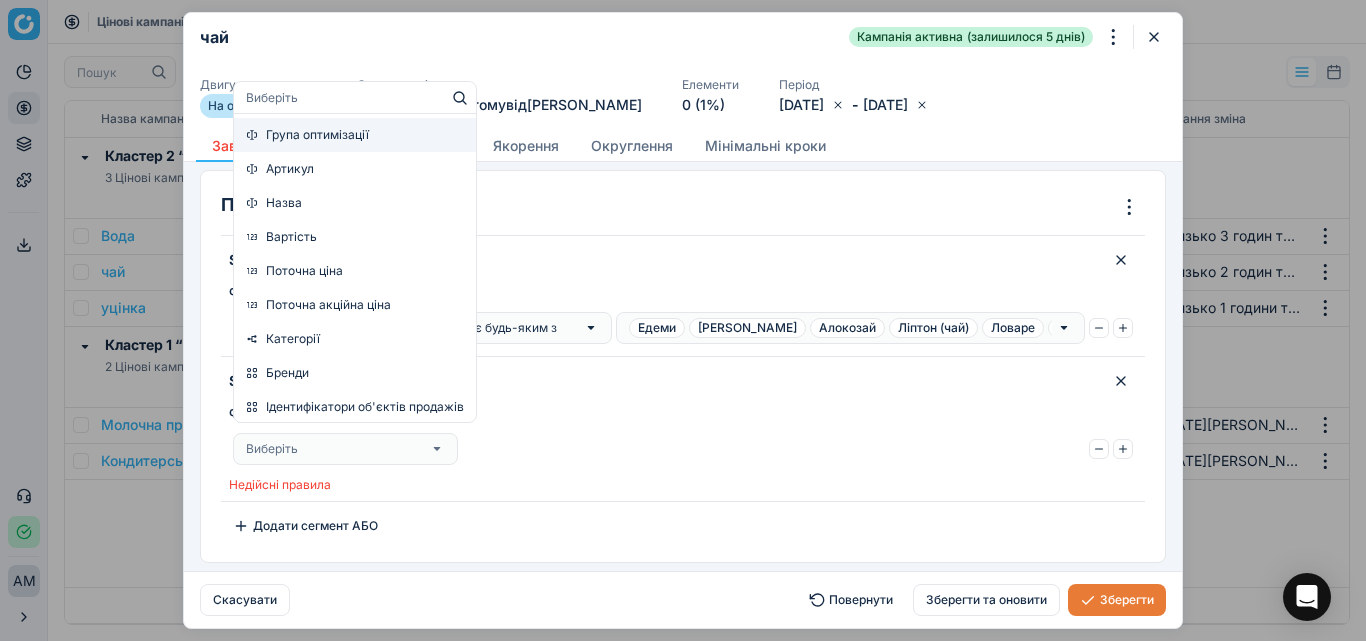 click on "Група оптимізації" at bounding box center (355, 135) 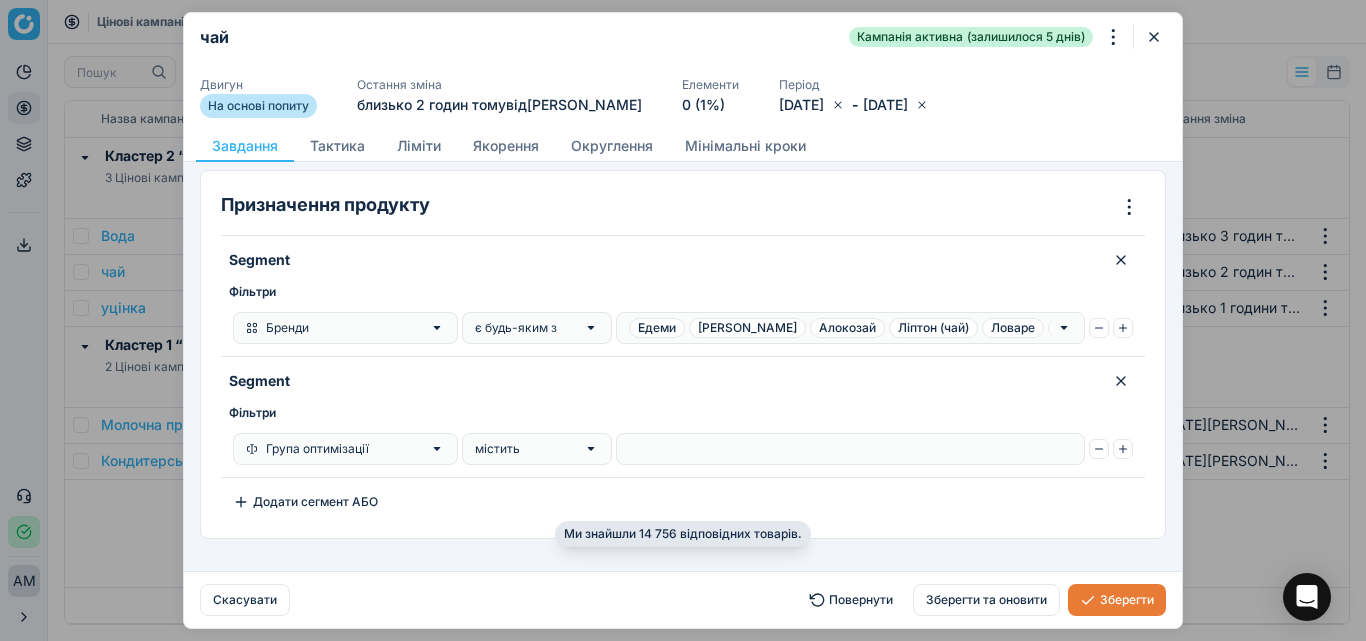 click on "містить" at bounding box center (537, 449) 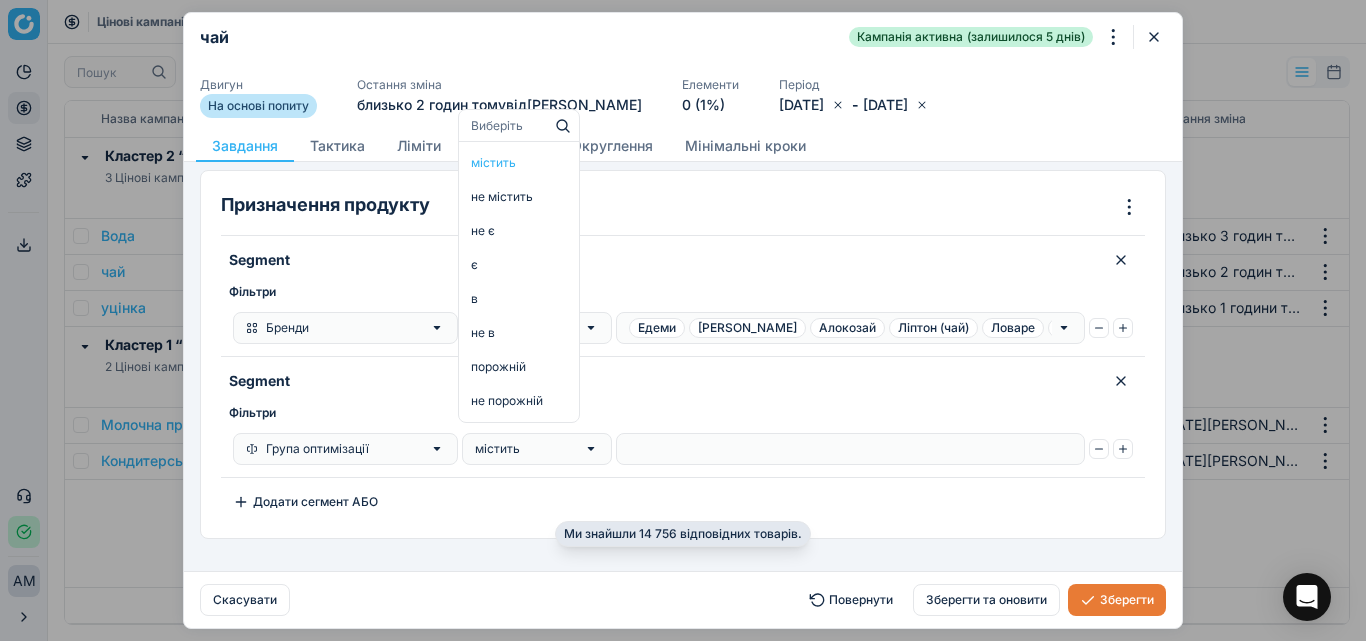 click on "Segment Фільтри Бренди є будь-яким з Едеми Ахмад Алокозай Ліптон (чай) Ловаре Чай «Магік» Чарівний місяць Segment Фільтри Група оптимізації містить Додати сегмент АБО" at bounding box center [683, 386] 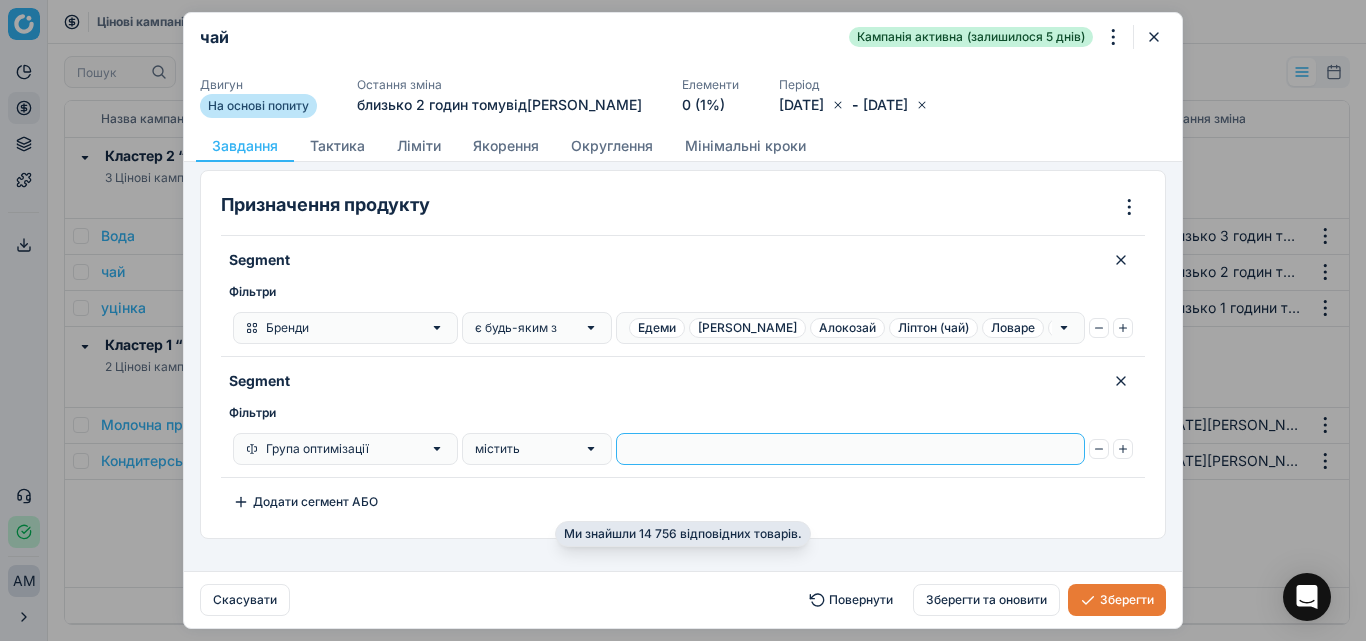 click at bounding box center [850, 449] 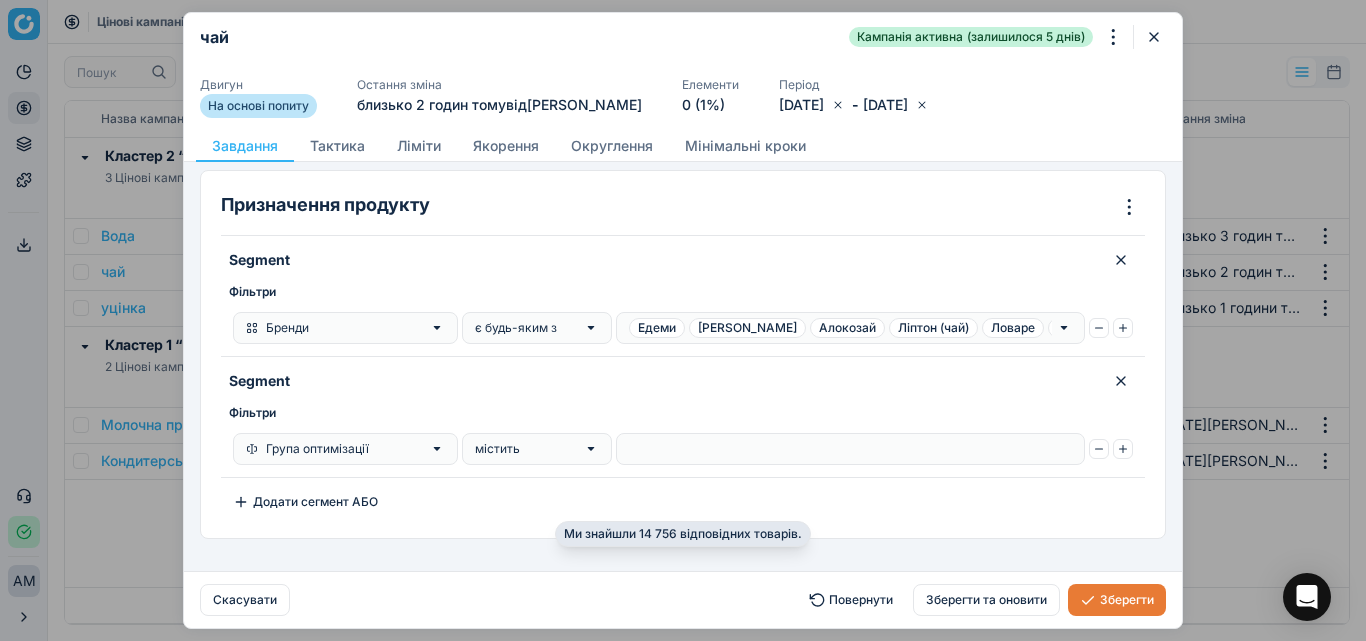 click on "Зберегти" at bounding box center (1127, 599) 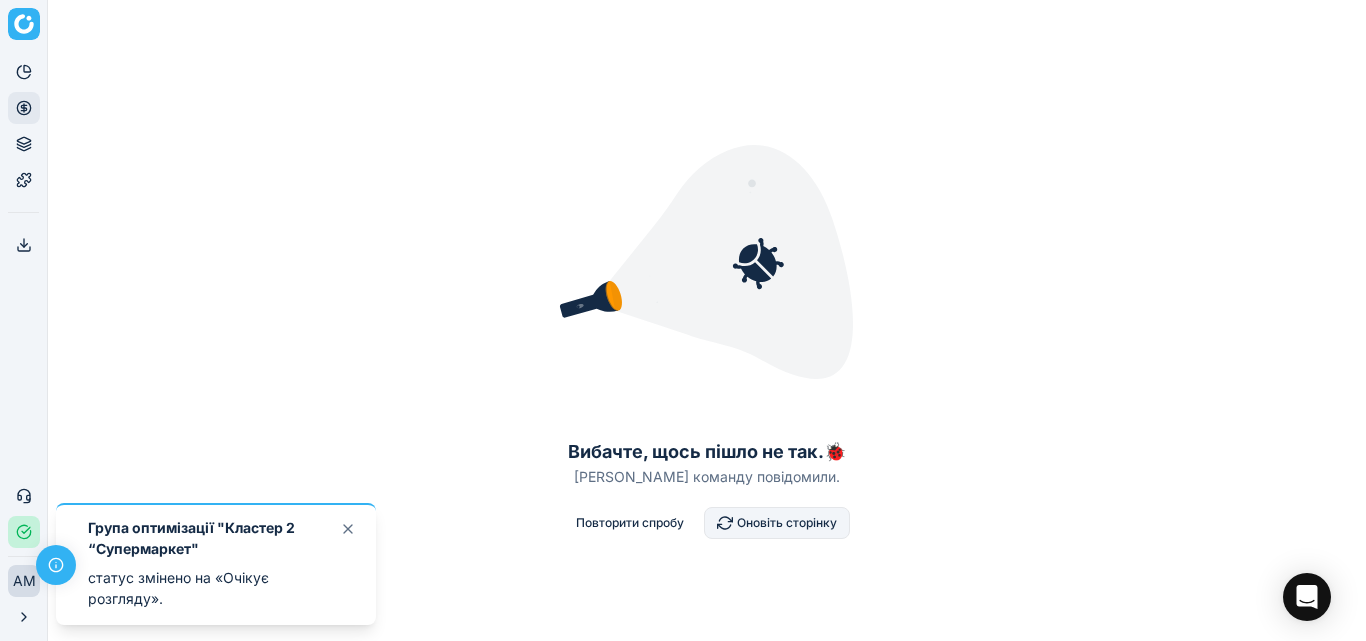 click on "Оновіть сторінку" at bounding box center [787, 522] 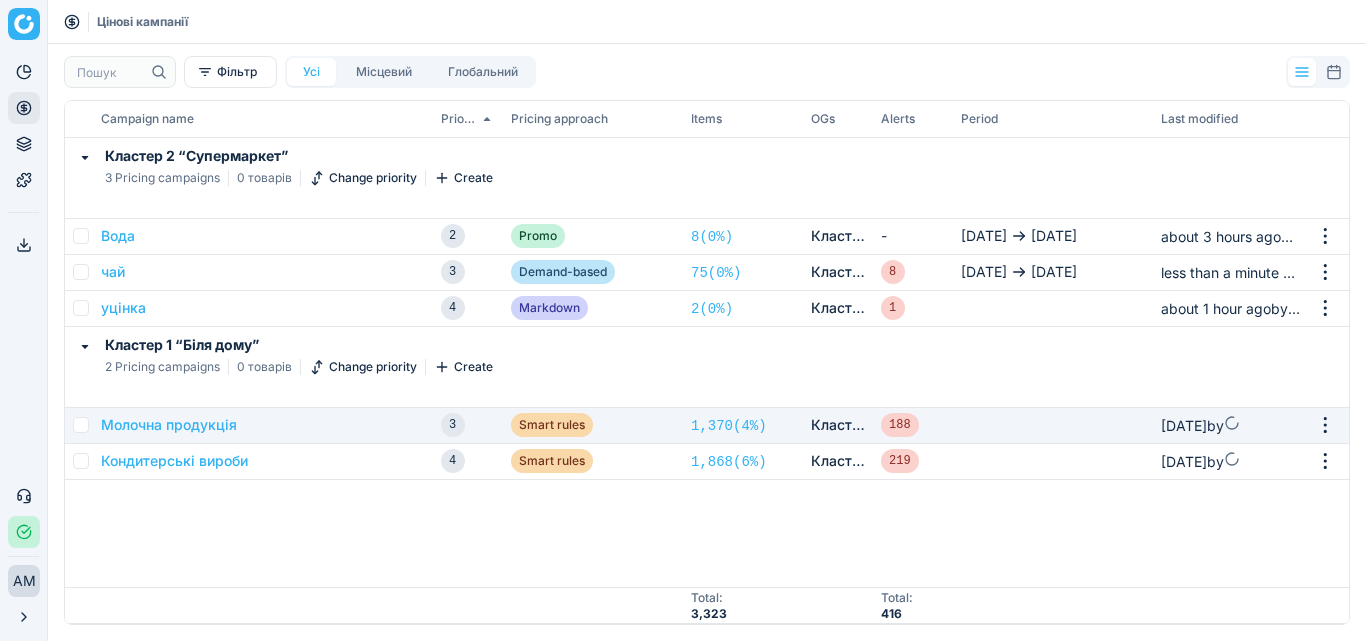 scroll, scrollTop: 0, scrollLeft: 0, axis: both 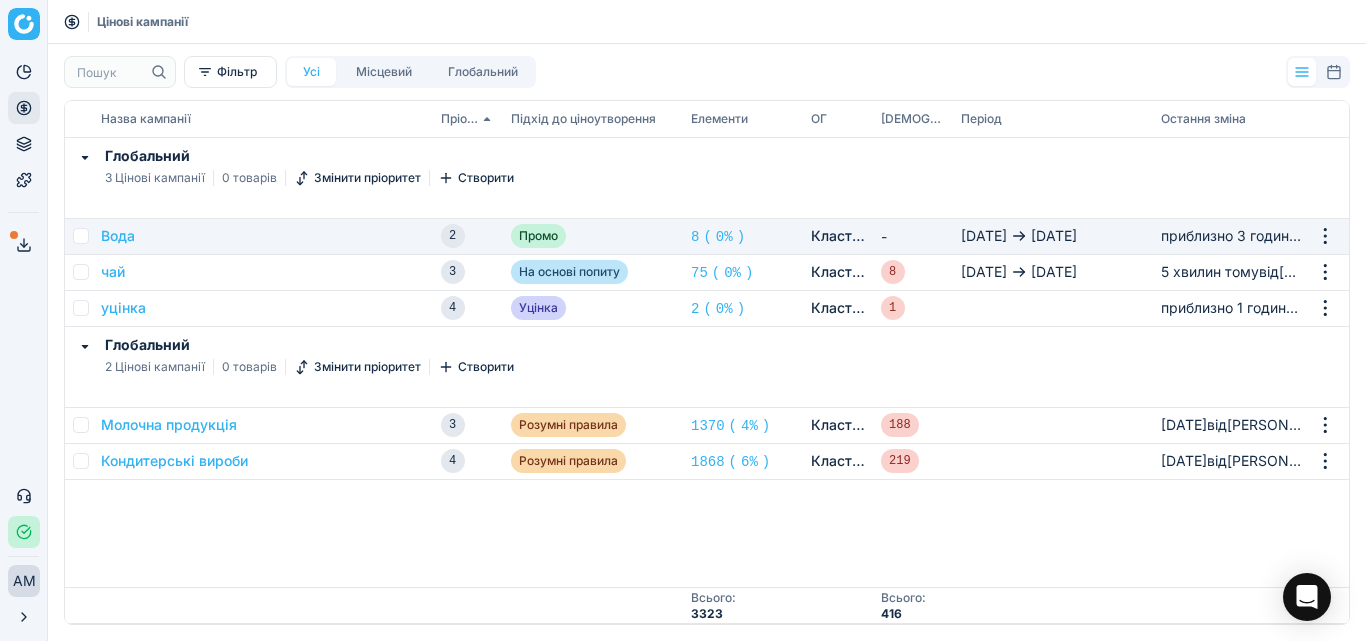 click on "Вода" at bounding box center [263, 236] 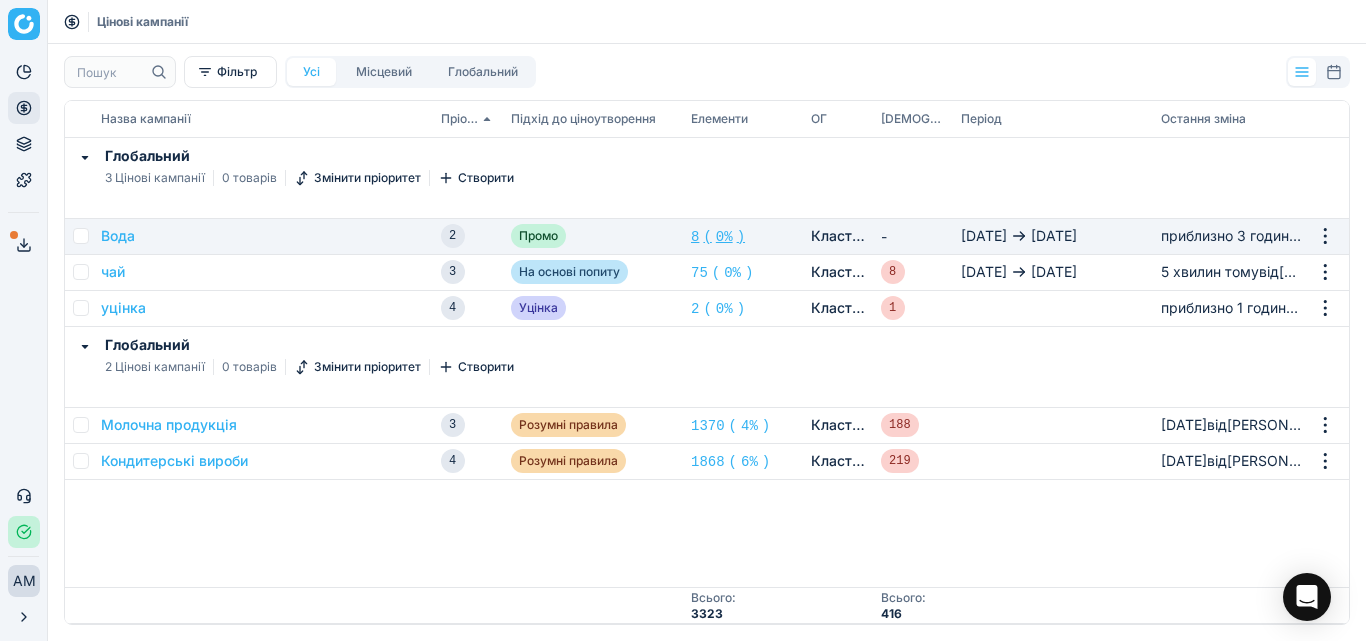 click on "0%" at bounding box center (724, 237) 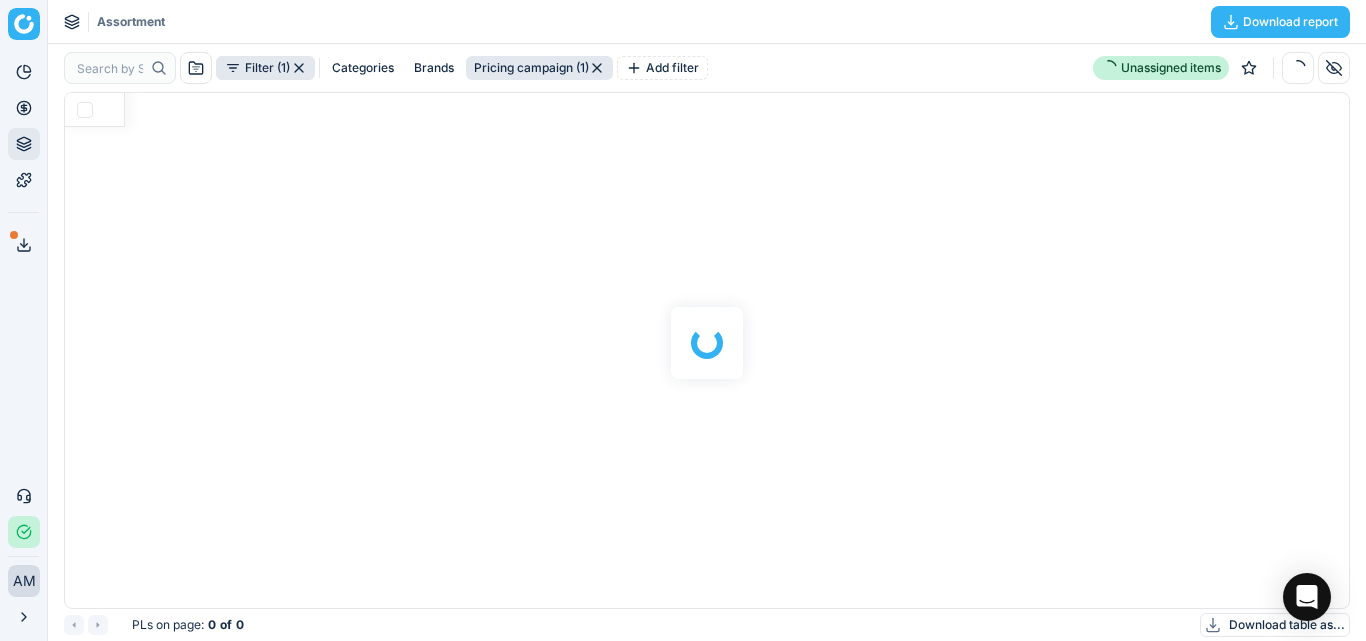 checkbox on "false" 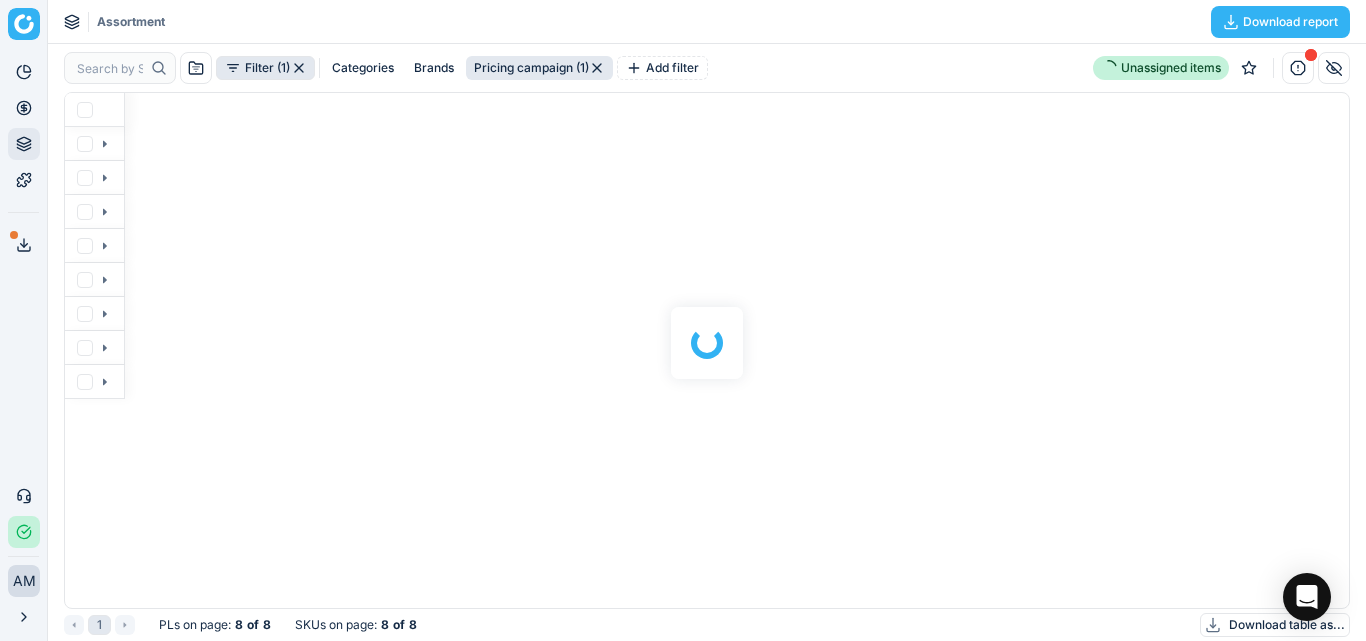 scroll, scrollTop: 2, scrollLeft: 2, axis: both 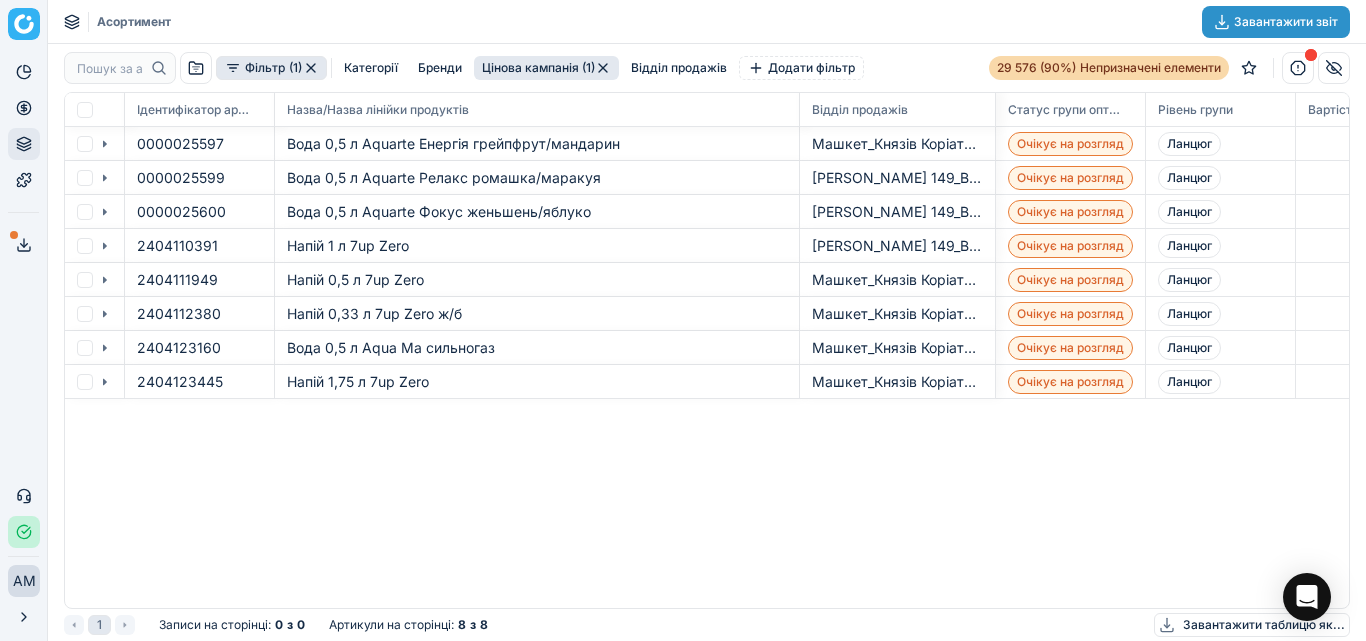 click on "Завантажити звіт" at bounding box center [1286, 21] 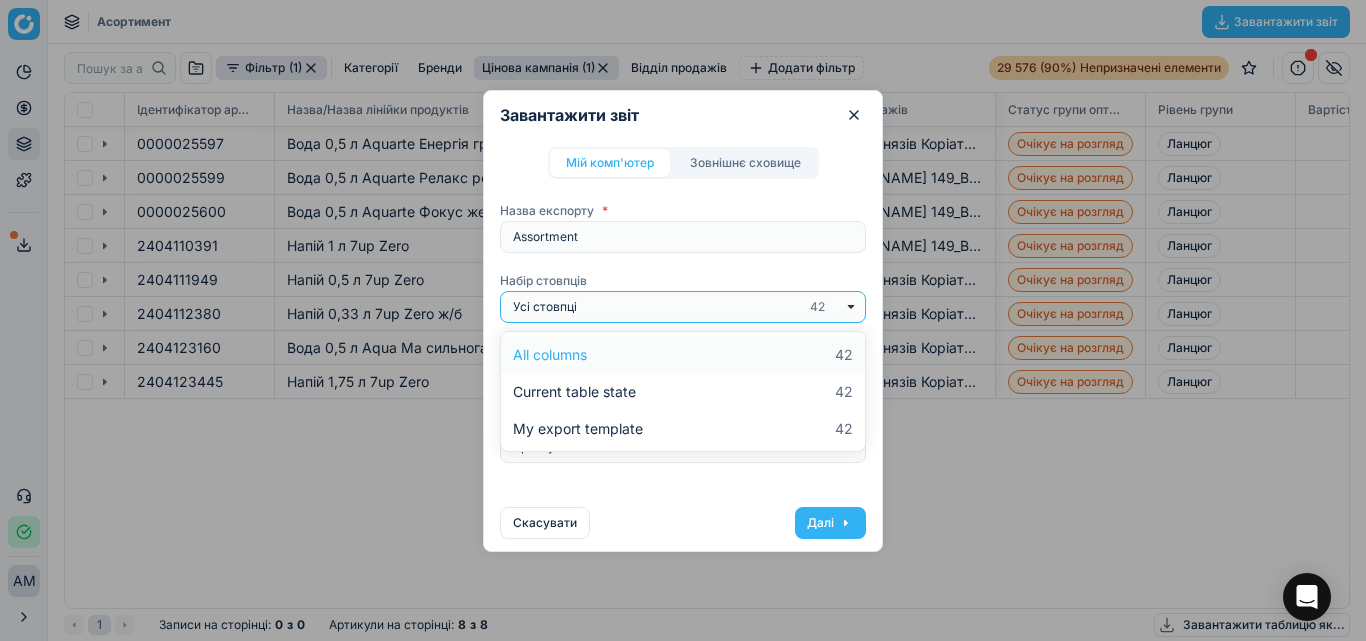 click 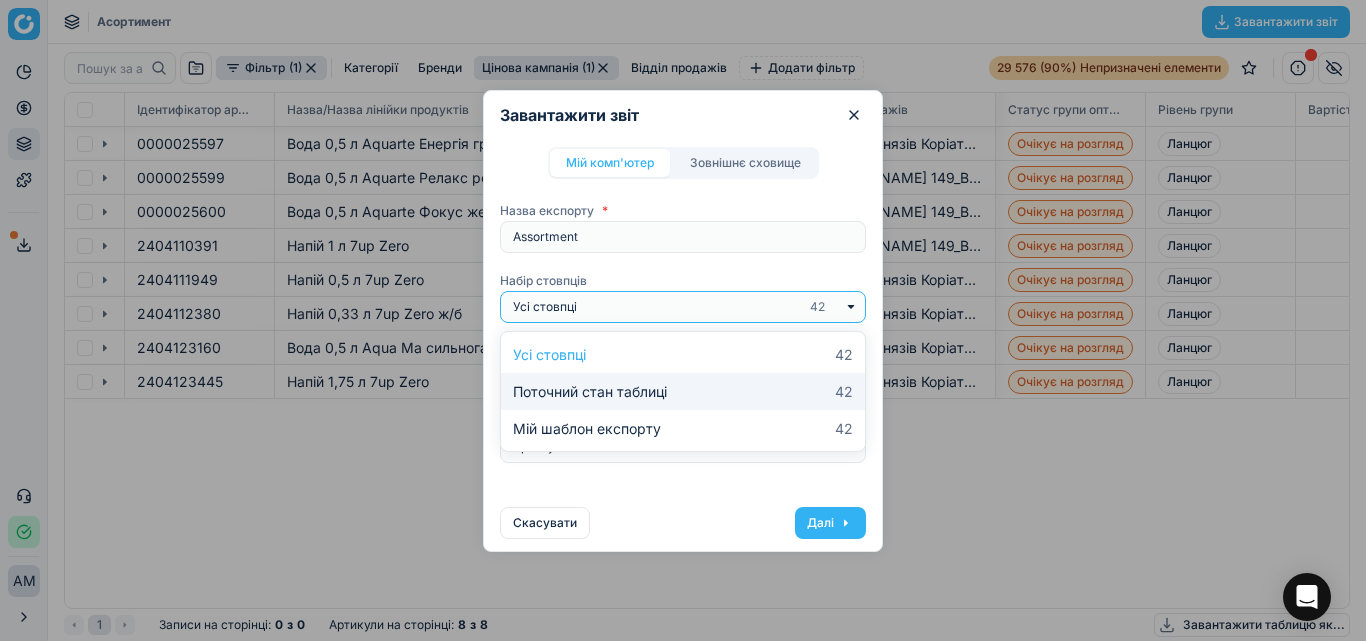 click on "42" at bounding box center (844, 391) 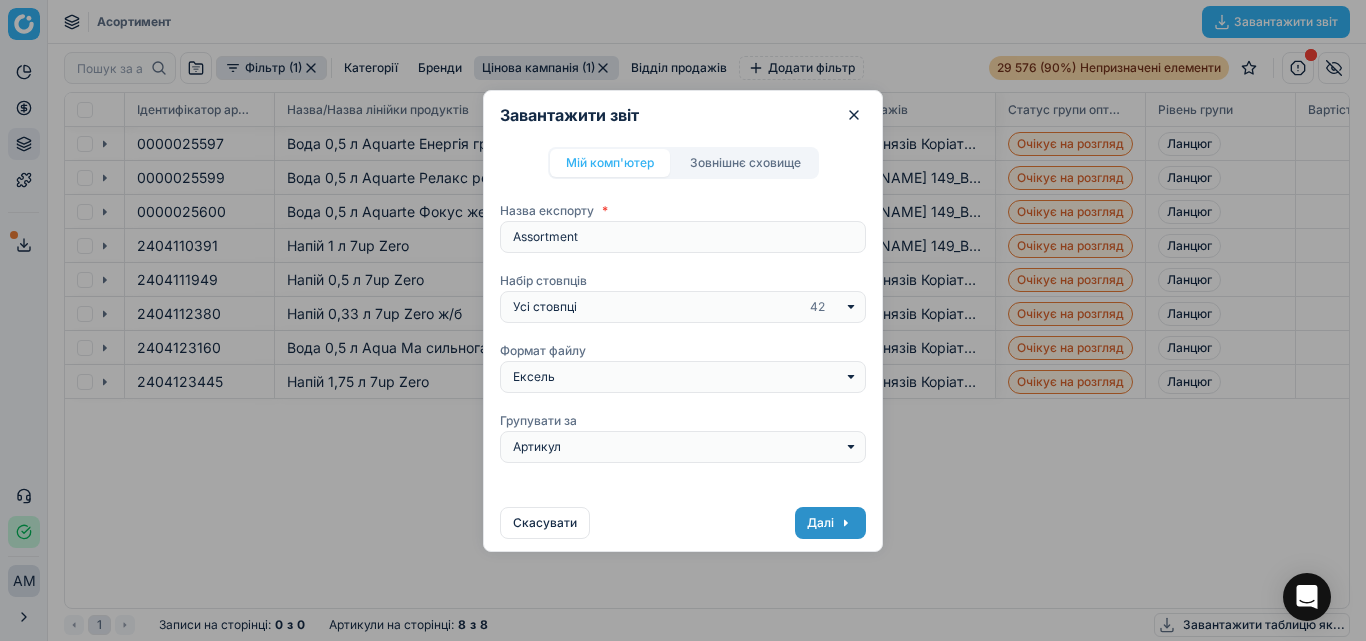 click on "Далі" at bounding box center (820, 522) 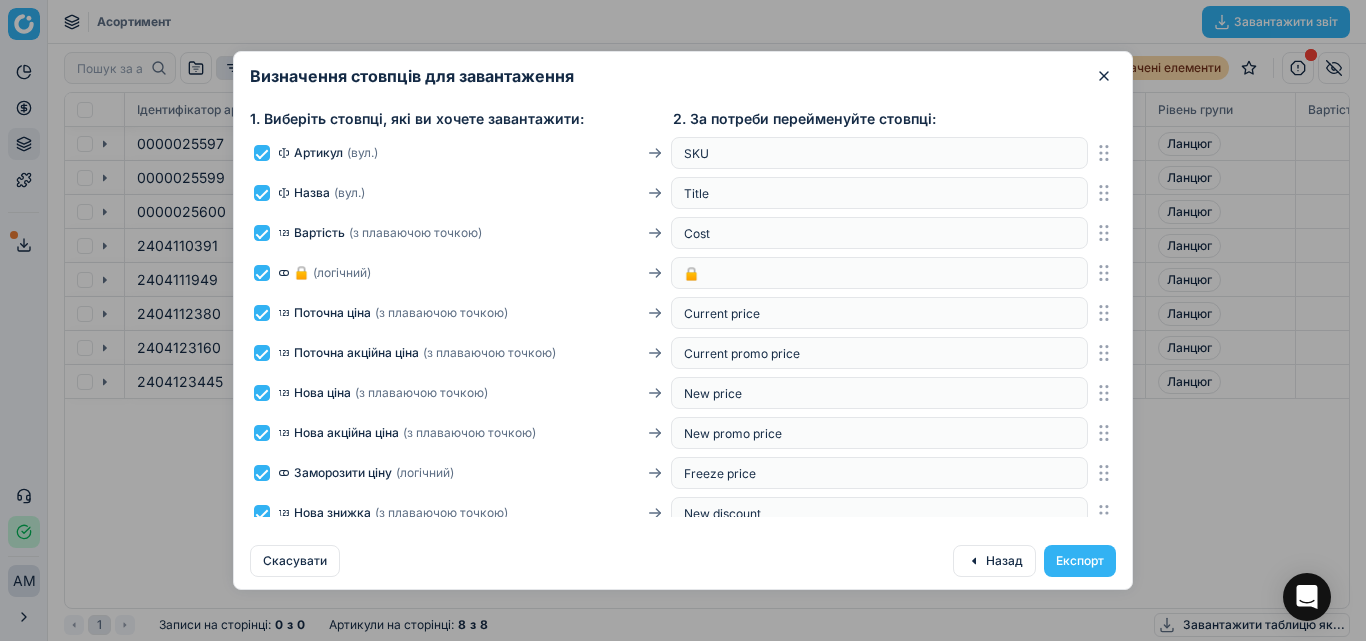 click at bounding box center (262, 273) 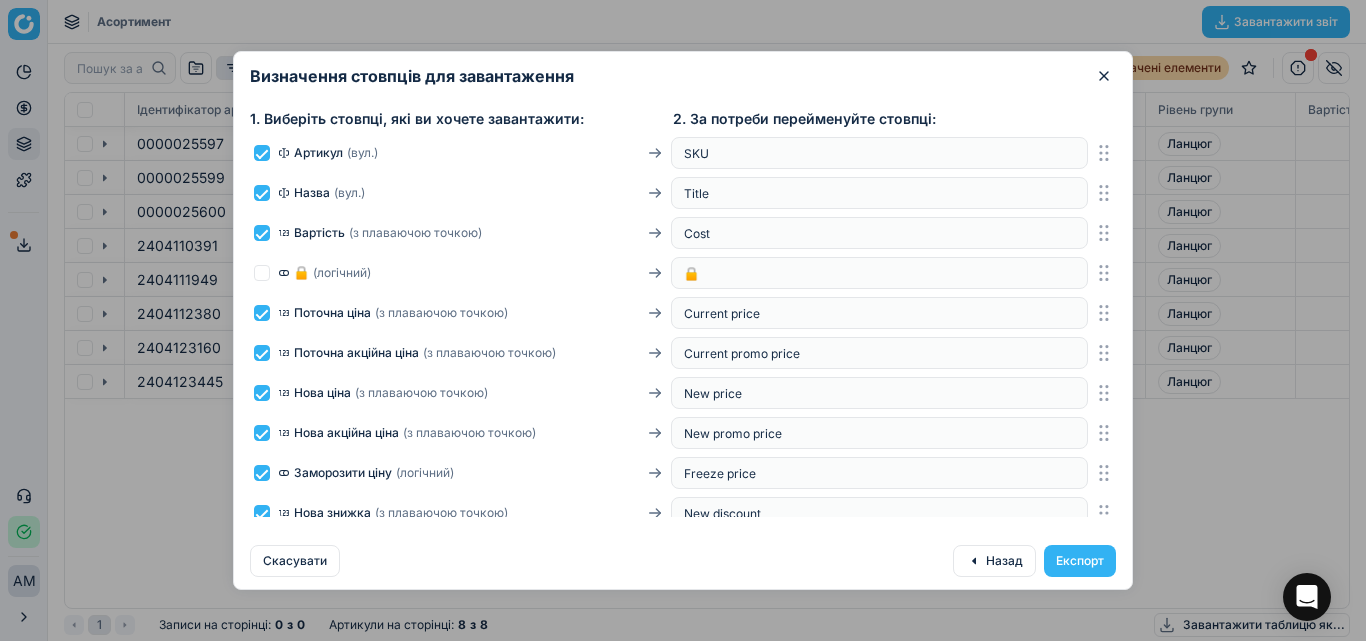checkbox on "false" 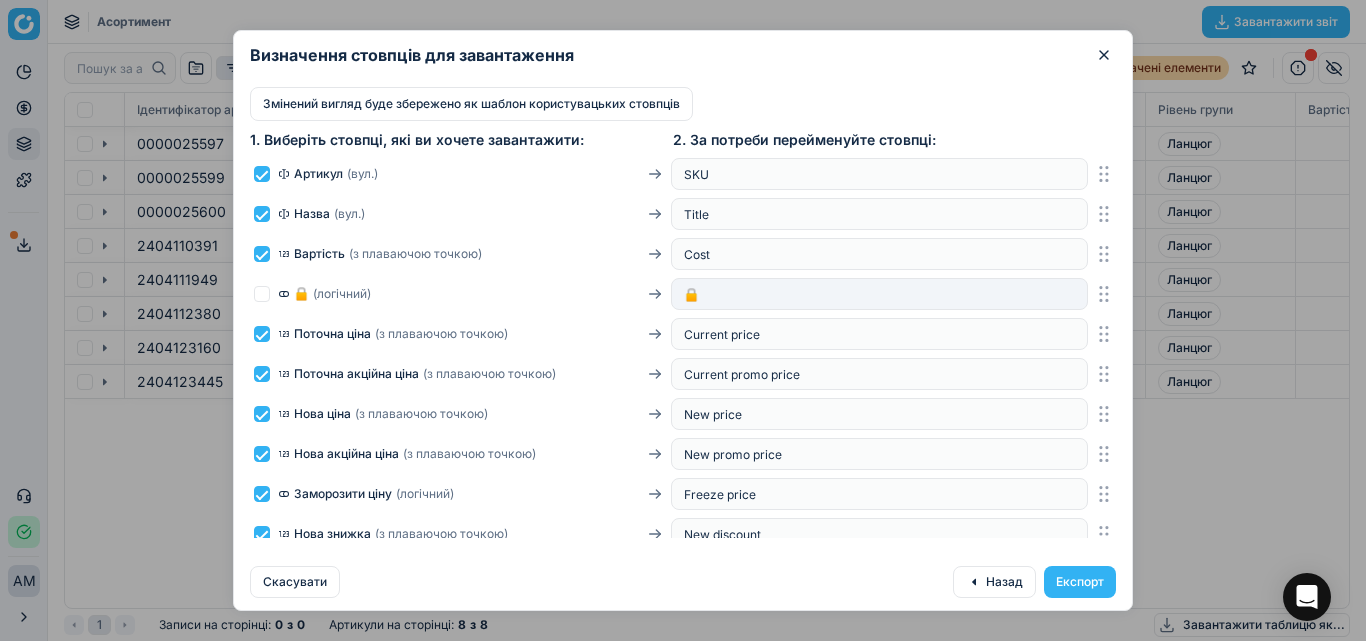 click at bounding box center [262, 374] 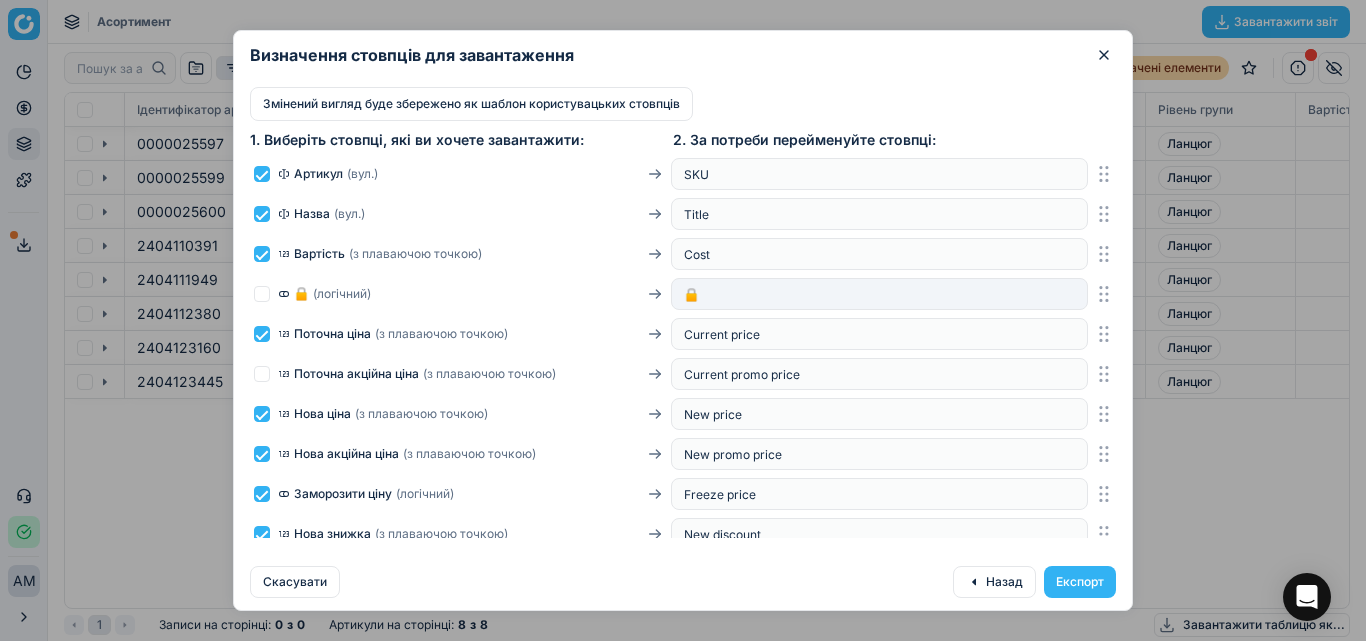 checkbox on "false" 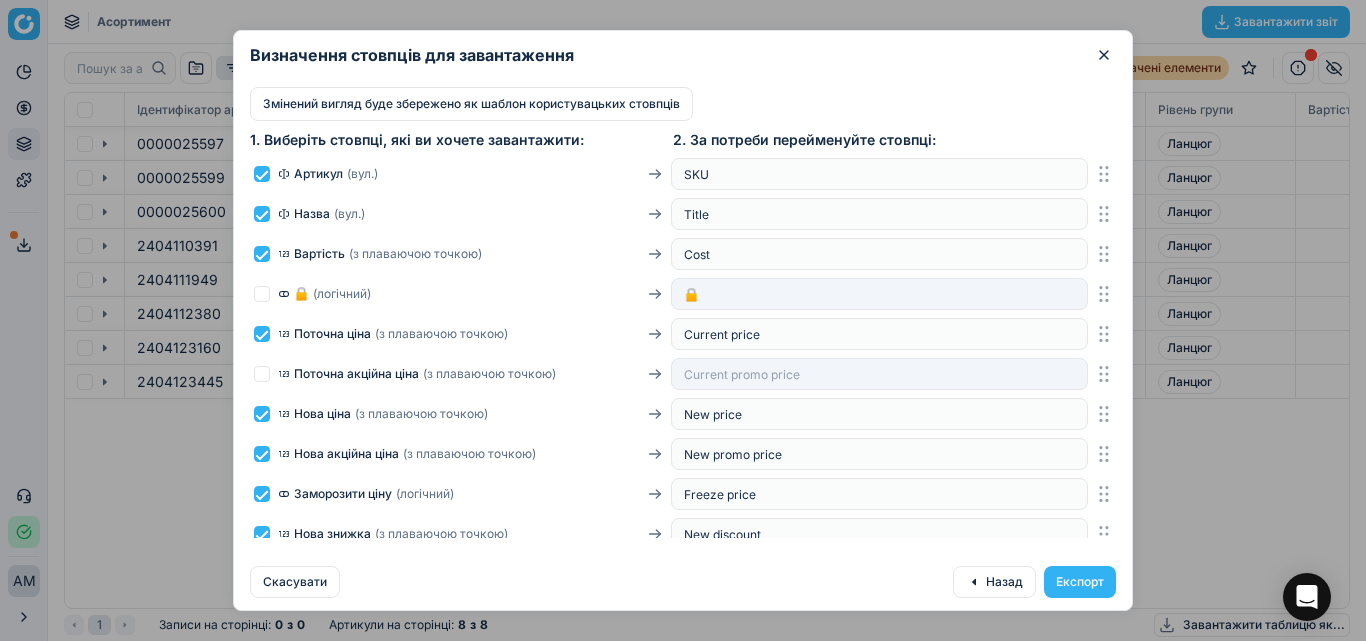 click at bounding box center [262, 454] 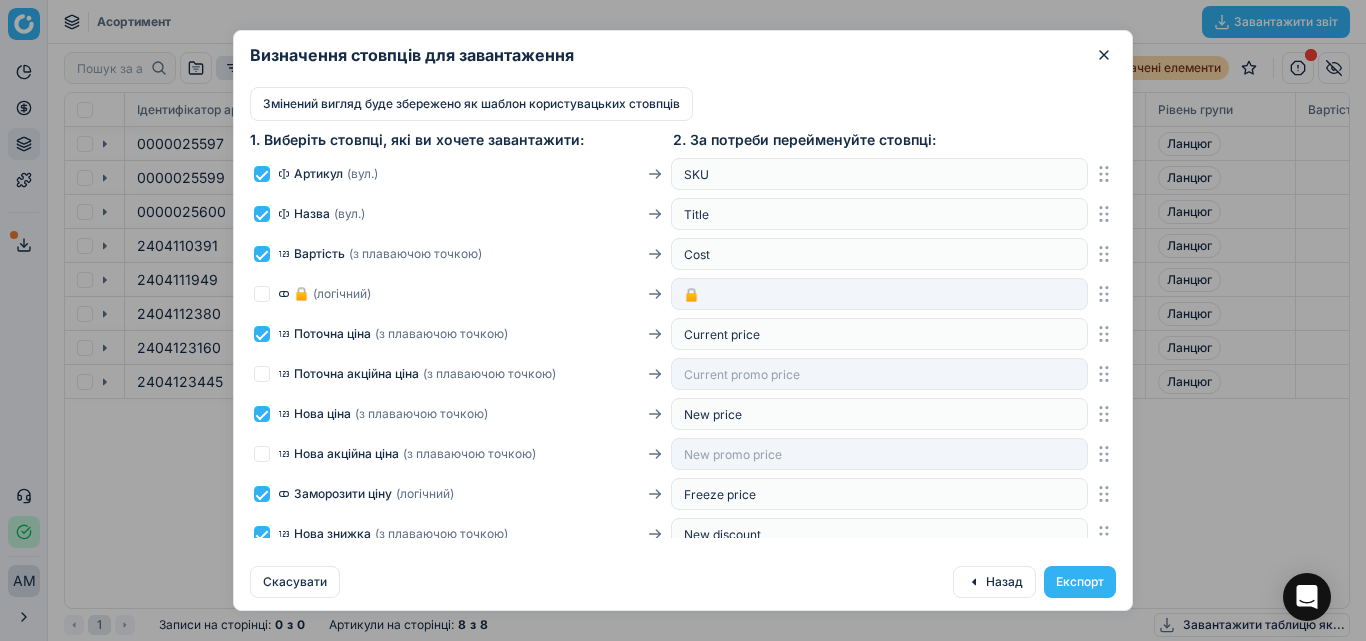 click at bounding box center (262, 454) 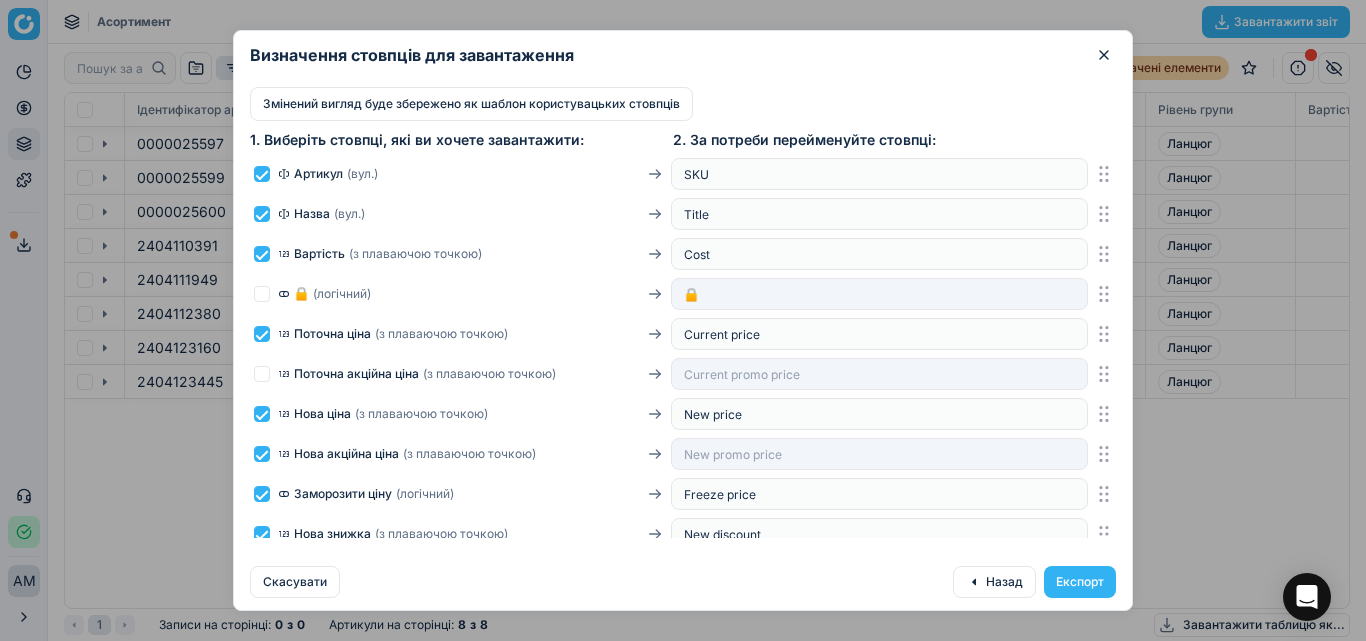 checkbox on "true" 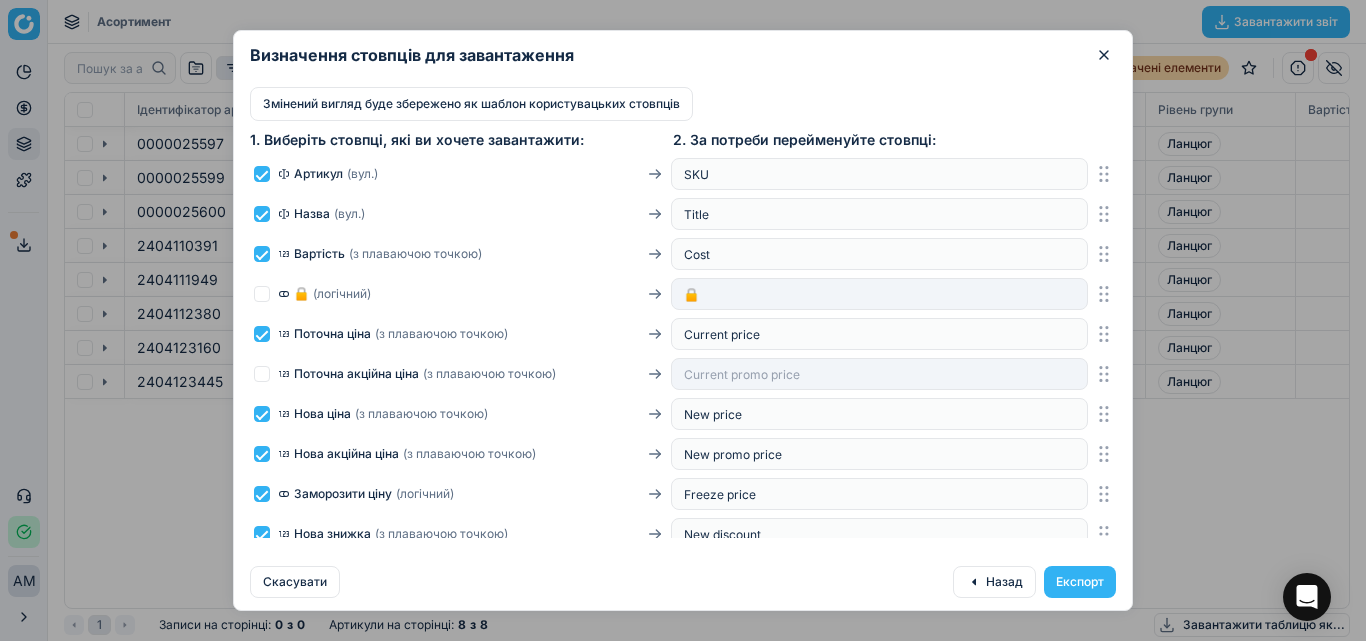 click at bounding box center (262, 494) 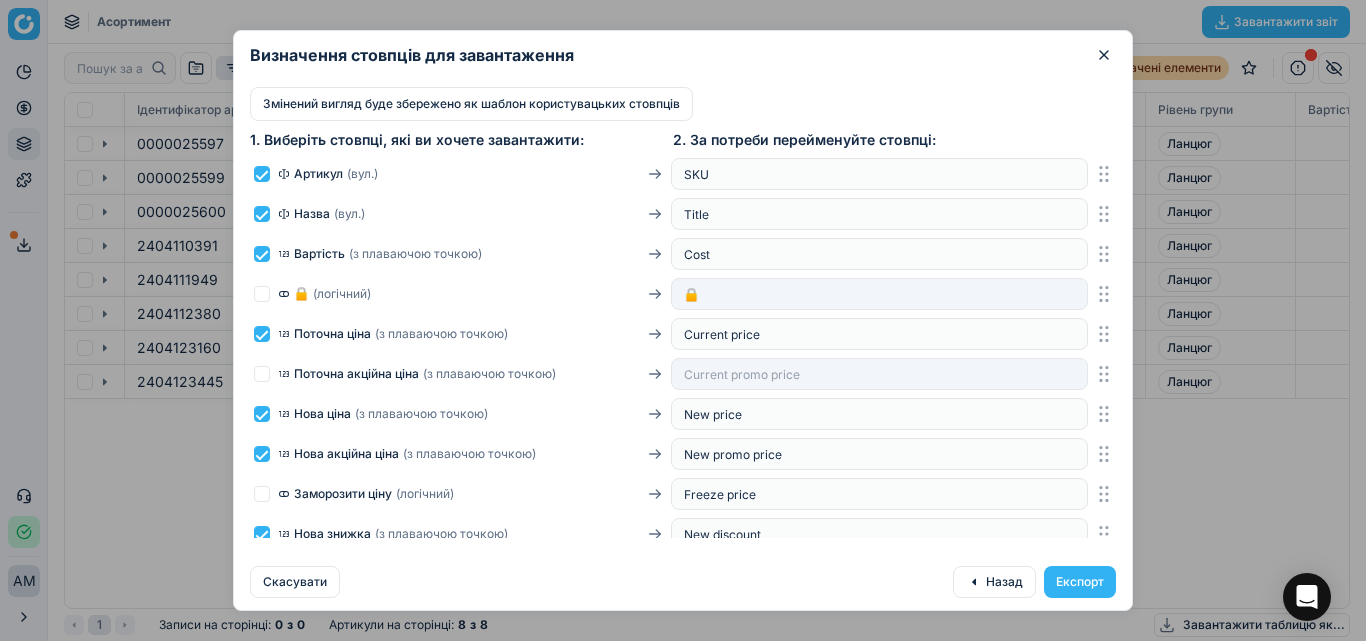 checkbox on "false" 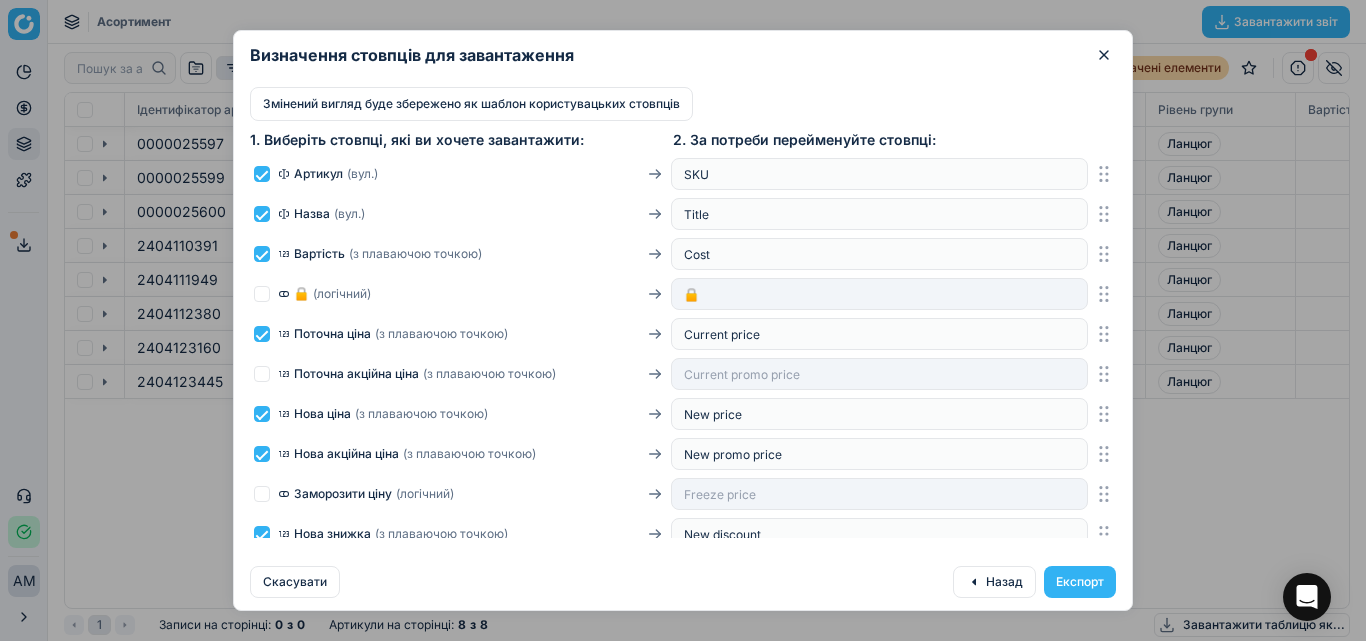 scroll, scrollTop: 200, scrollLeft: 0, axis: vertical 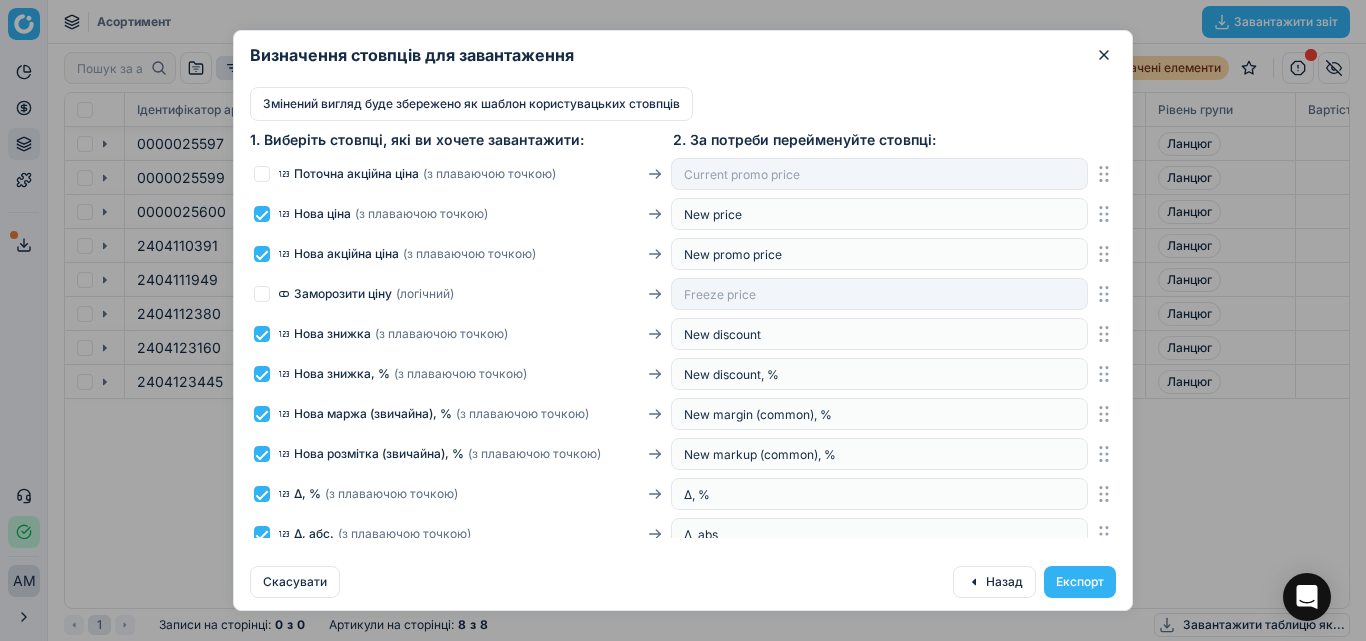 click at bounding box center [262, 334] 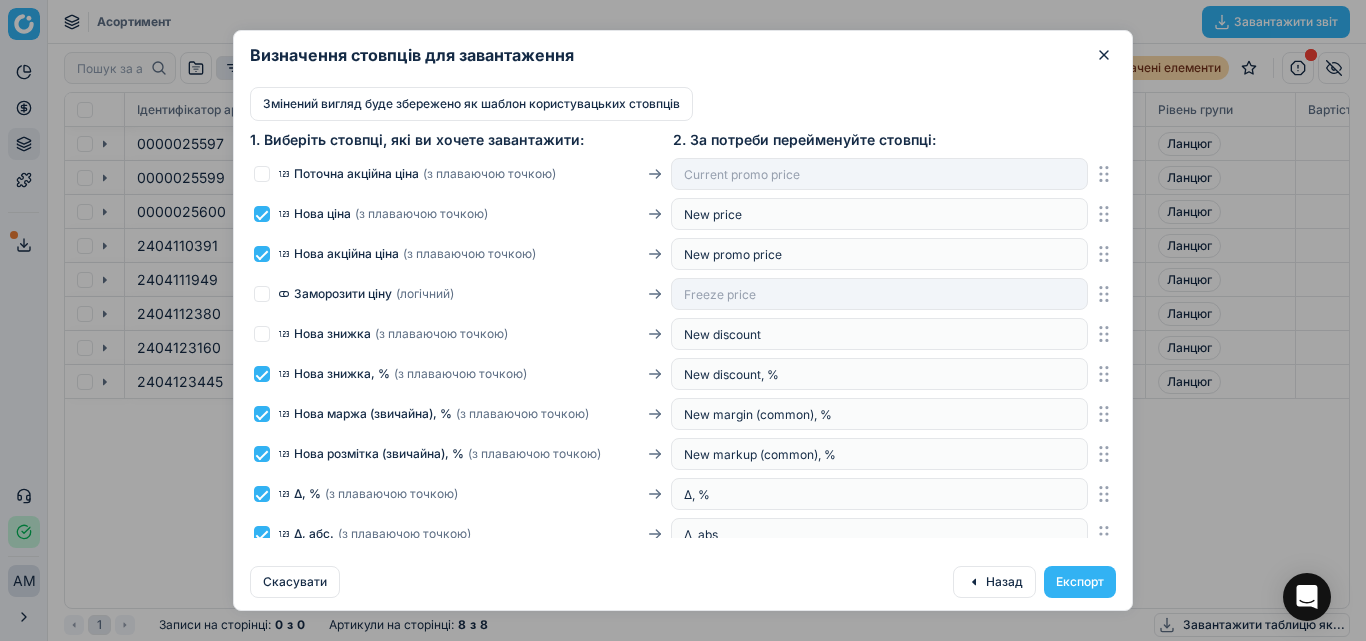 checkbox on "false" 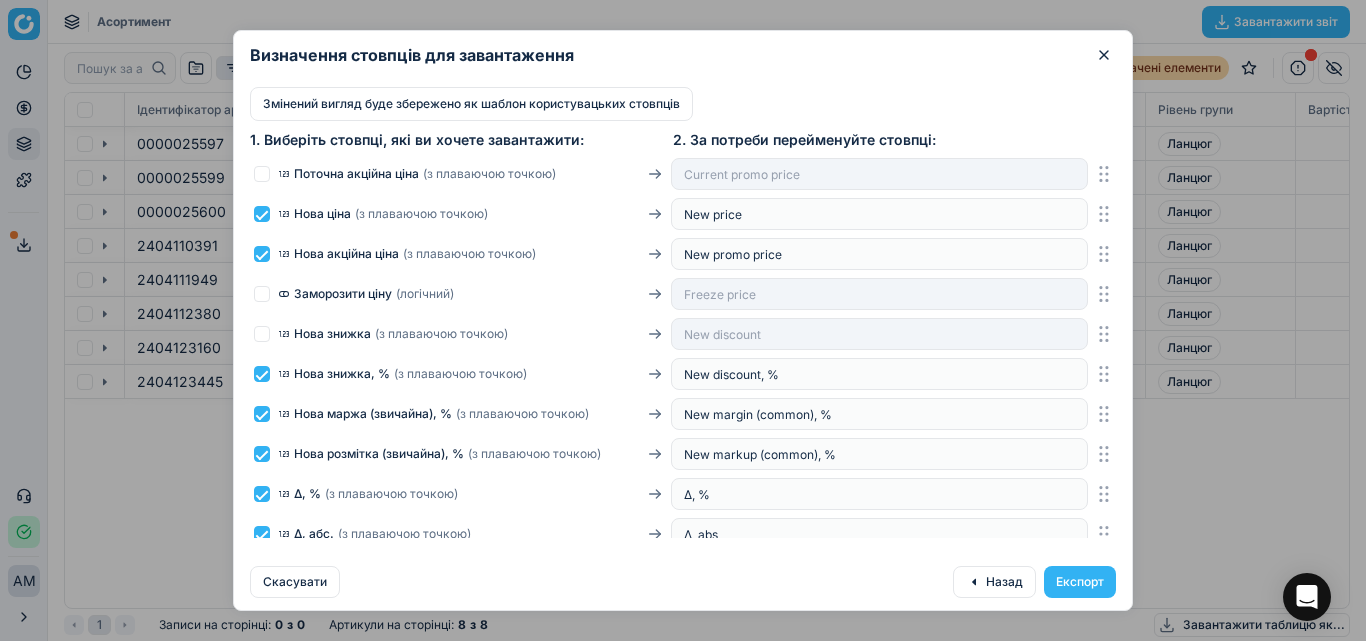 click at bounding box center [262, 454] 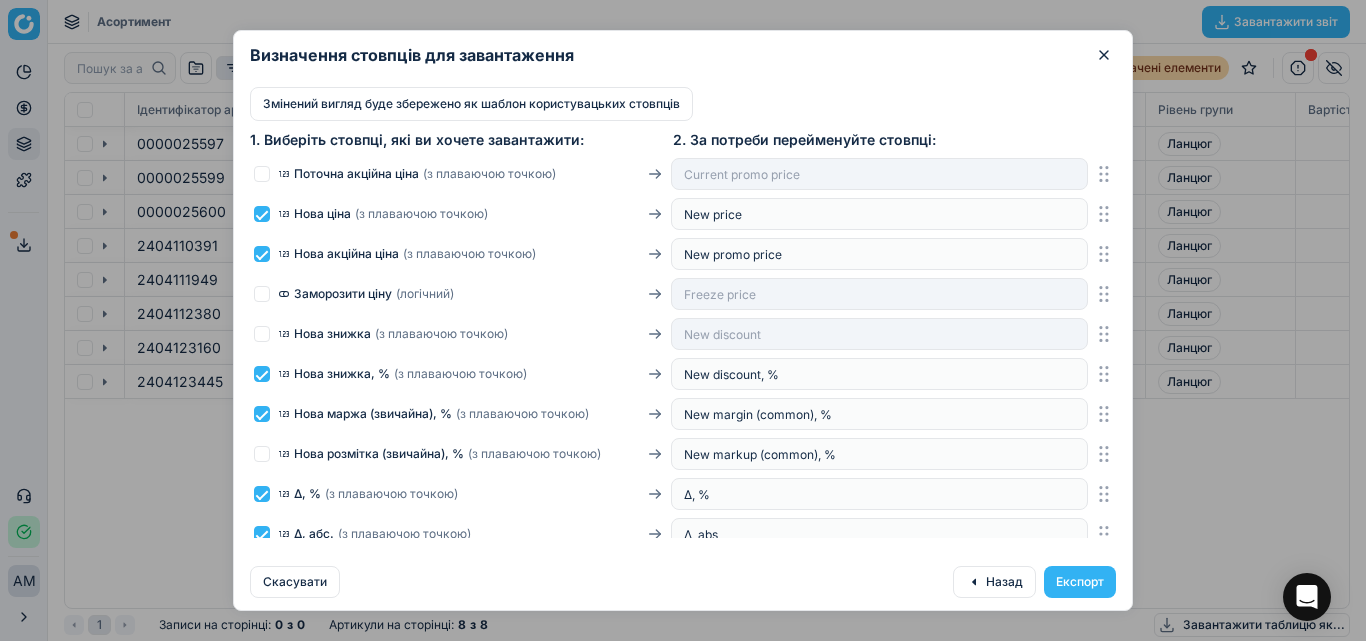 checkbox on "false" 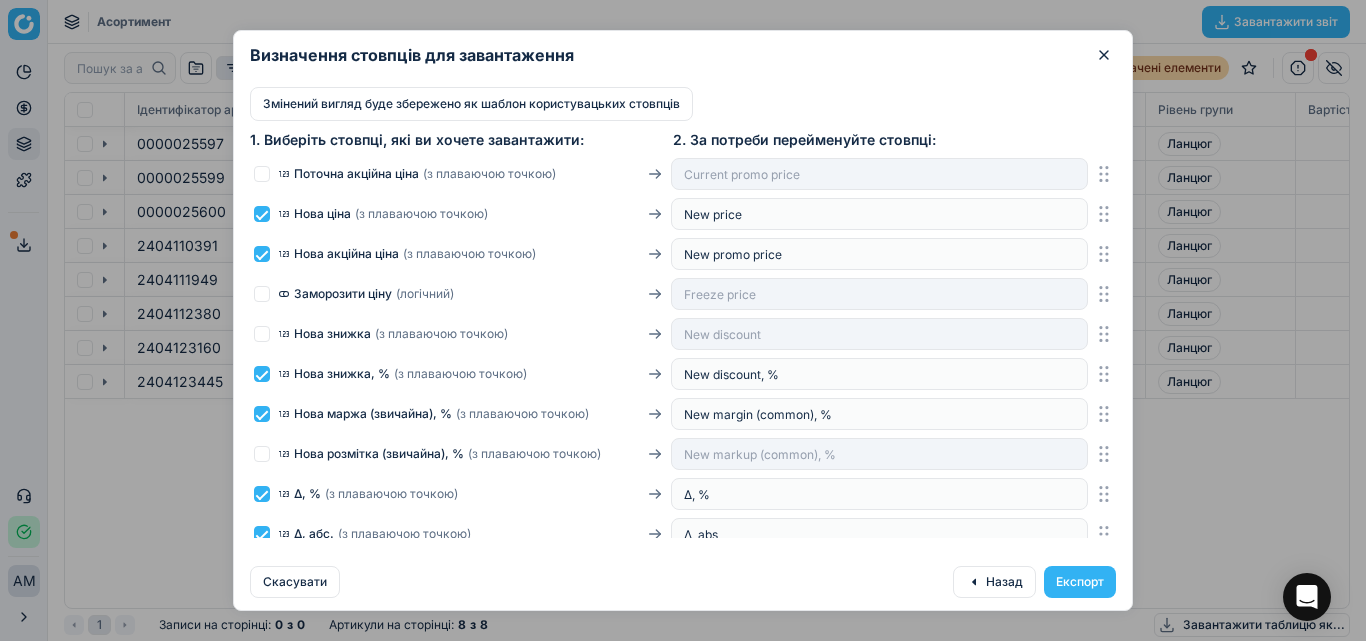 click at bounding box center [262, 494] 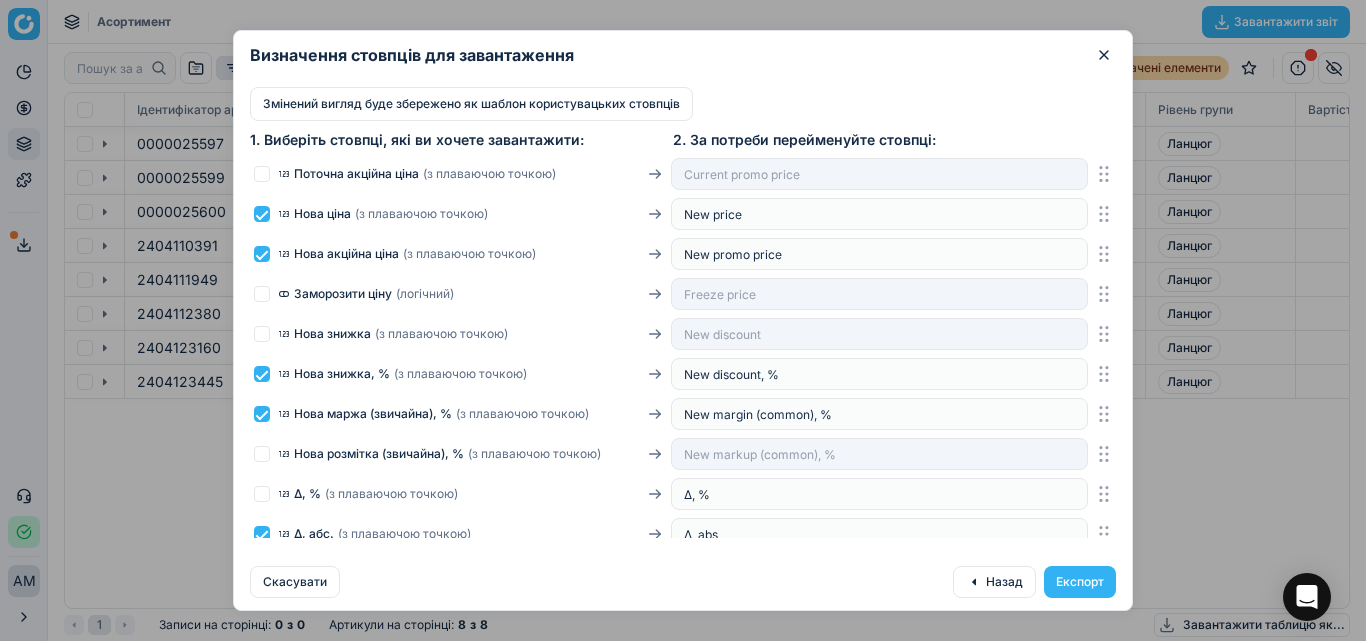 checkbox on "false" 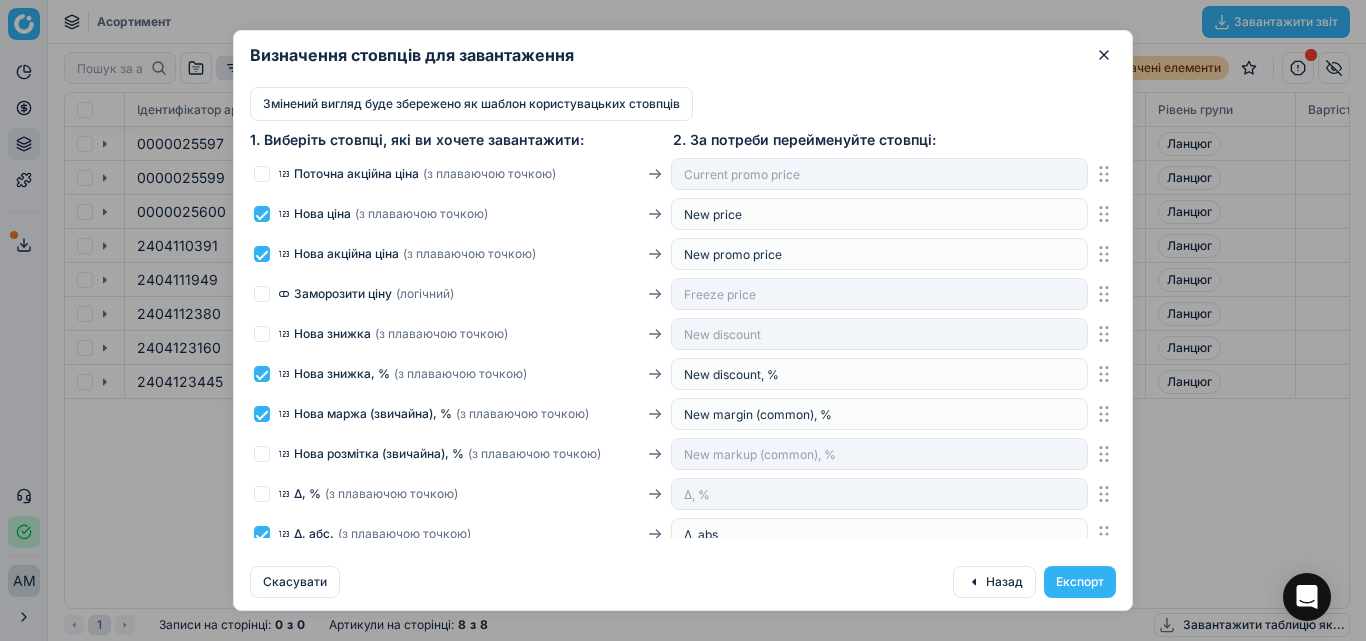 click at bounding box center (262, 534) 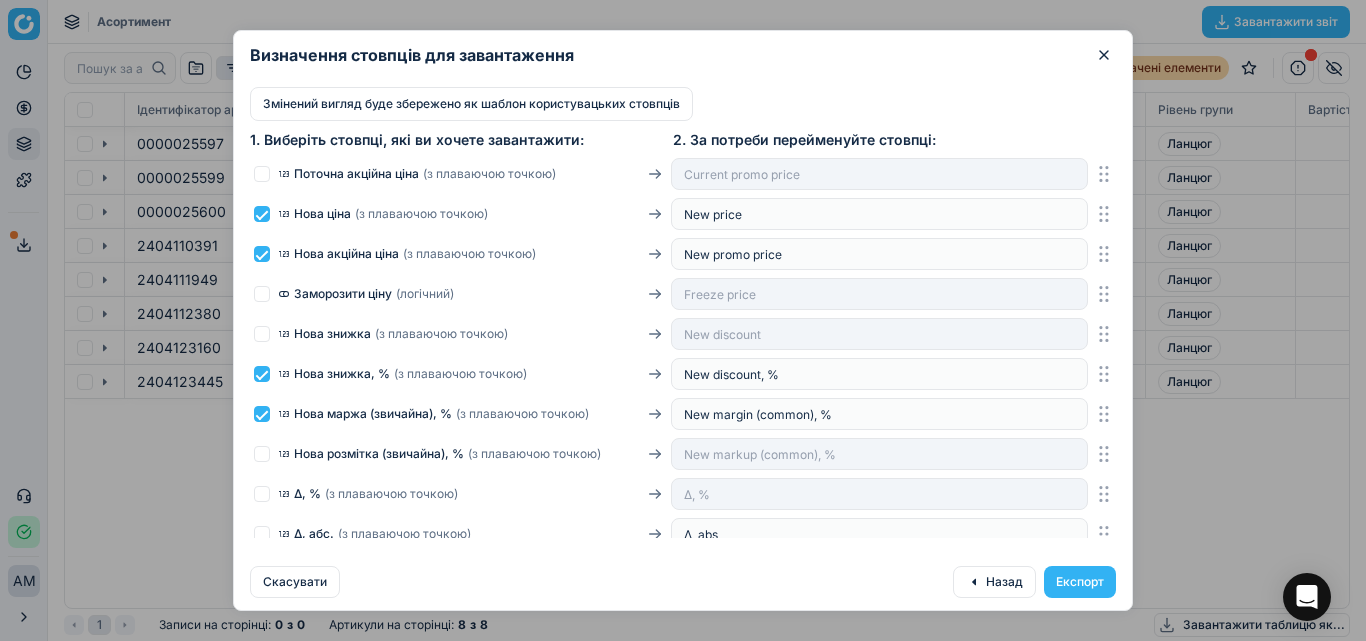 checkbox on "false" 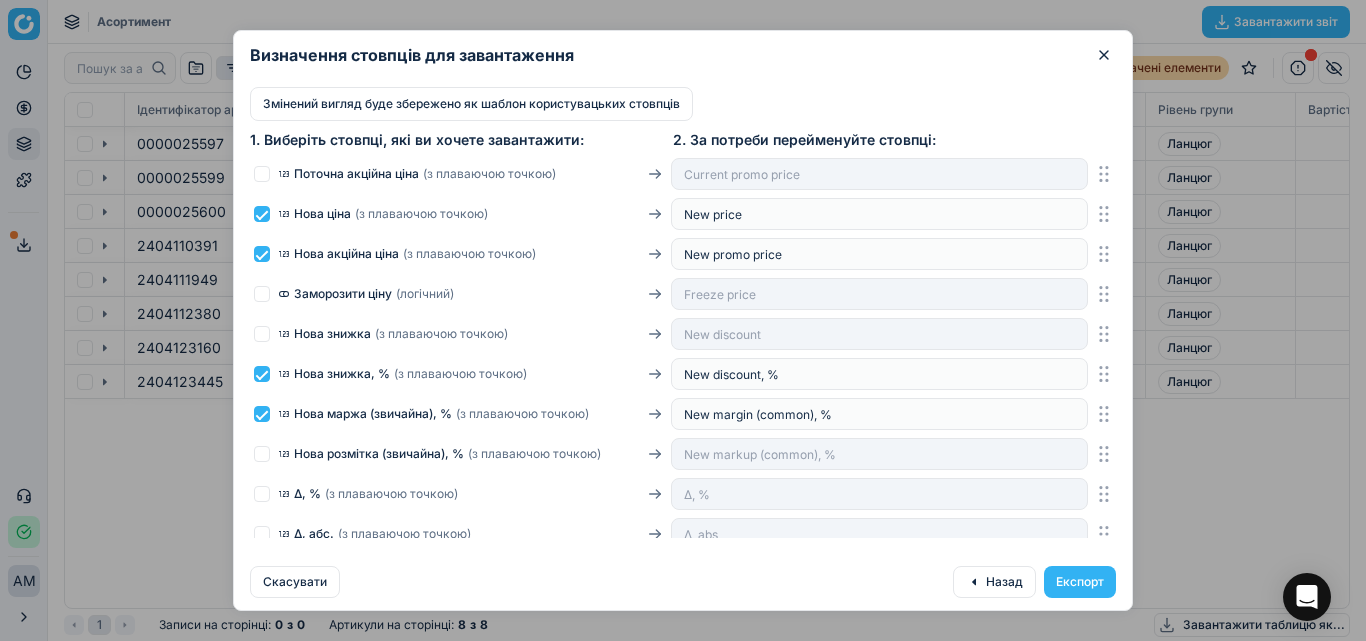 scroll, scrollTop: 900, scrollLeft: 0, axis: vertical 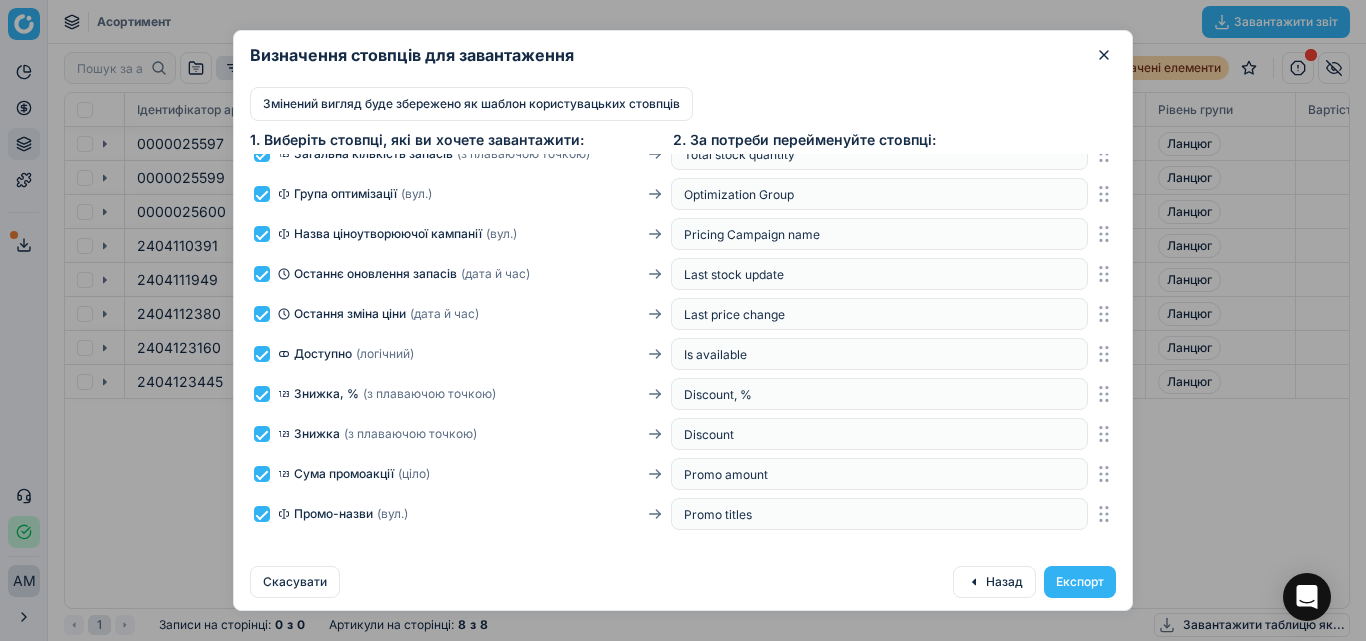 click at bounding box center [262, 194] 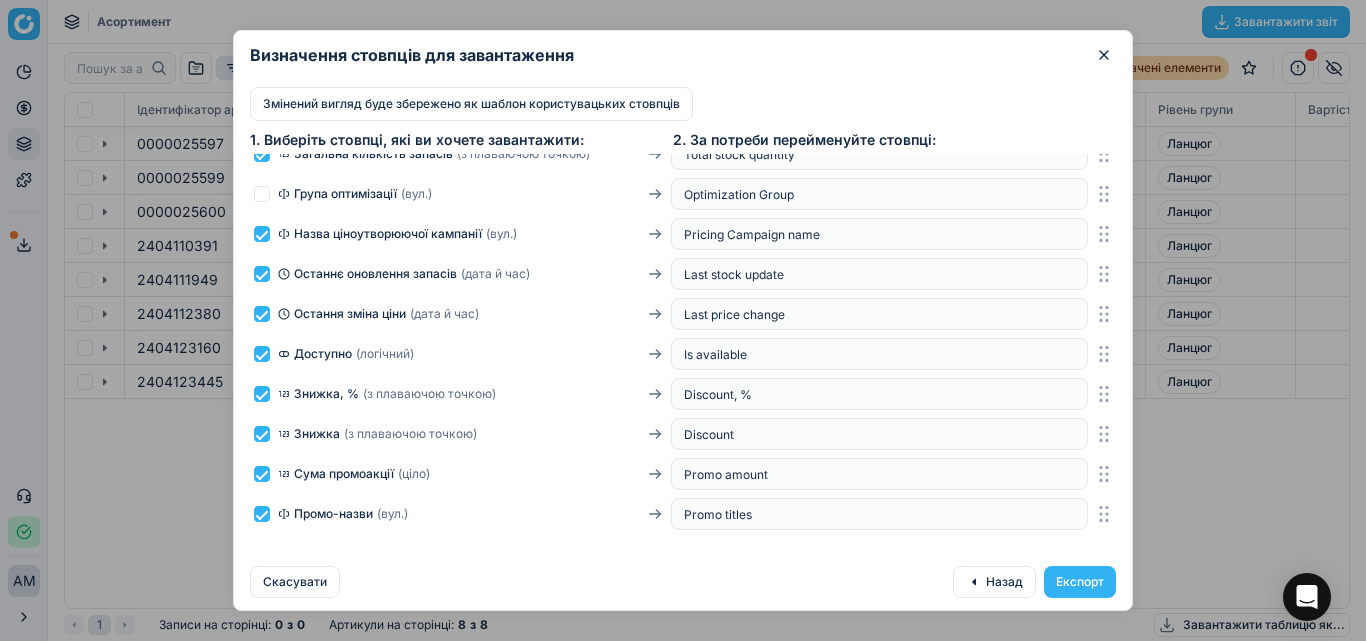 checkbox on "false" 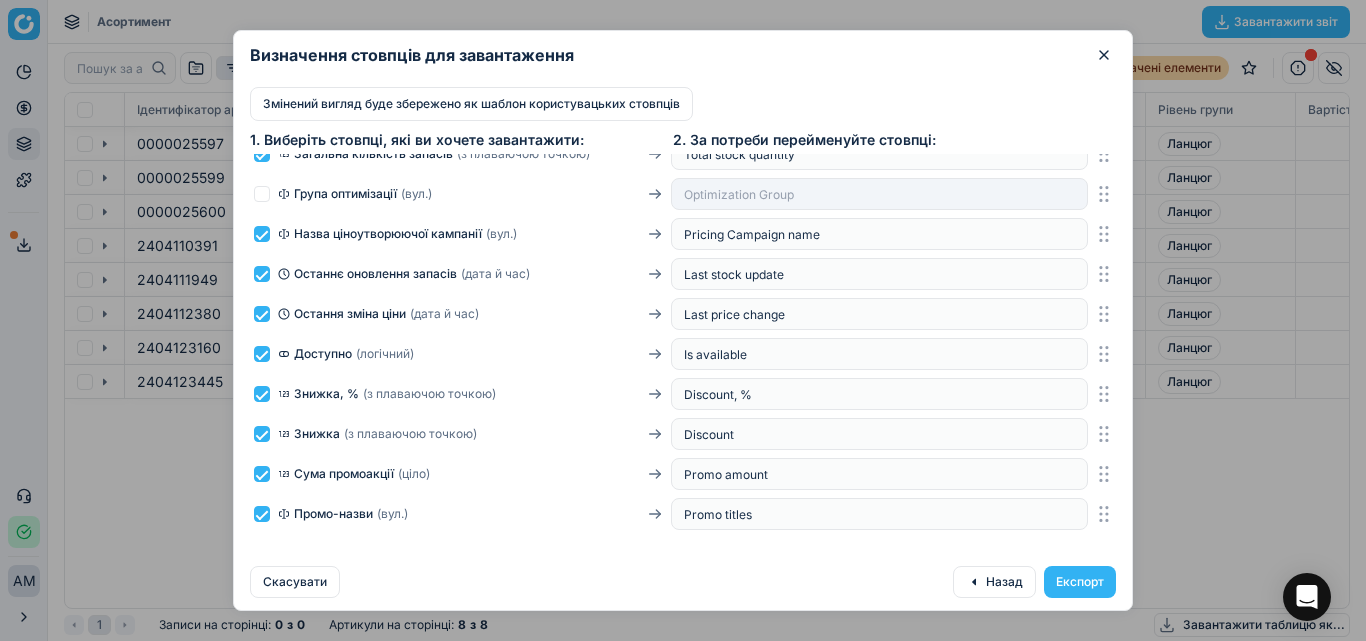 drag, startPoint x: 266, startPoint y: 230, endPoint x: 262, endPoint y: 253, distance: 23.345236 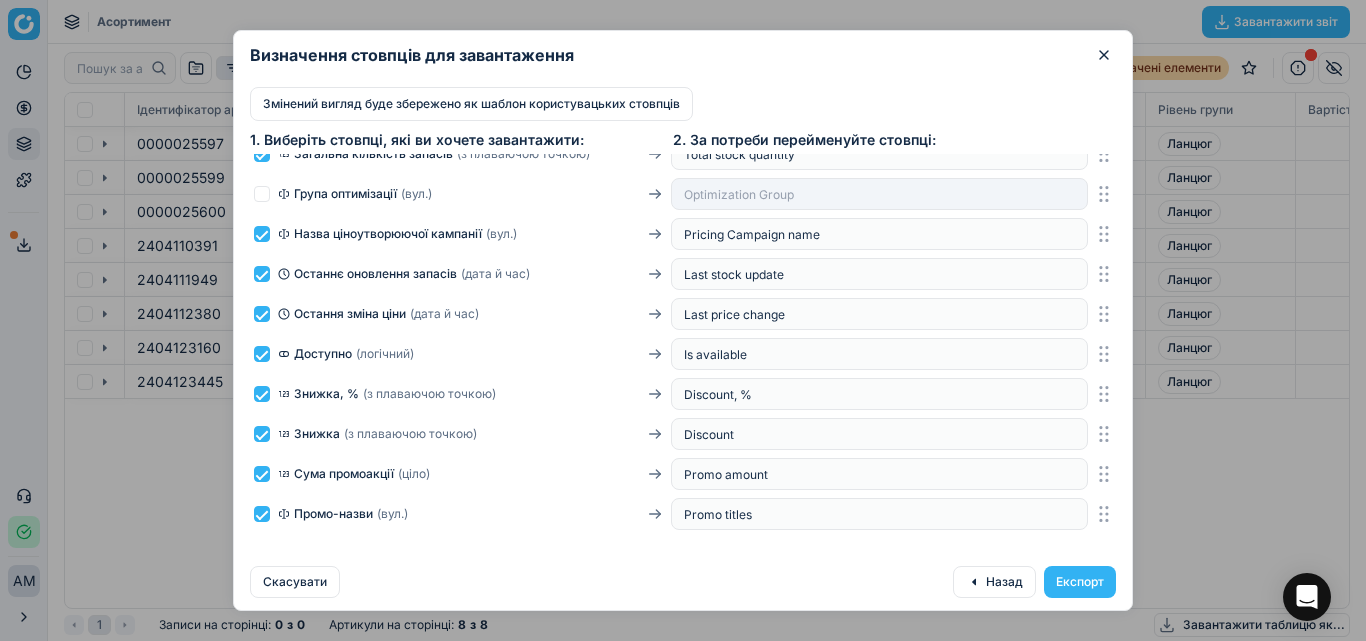 click at bounding box center [262, 234] 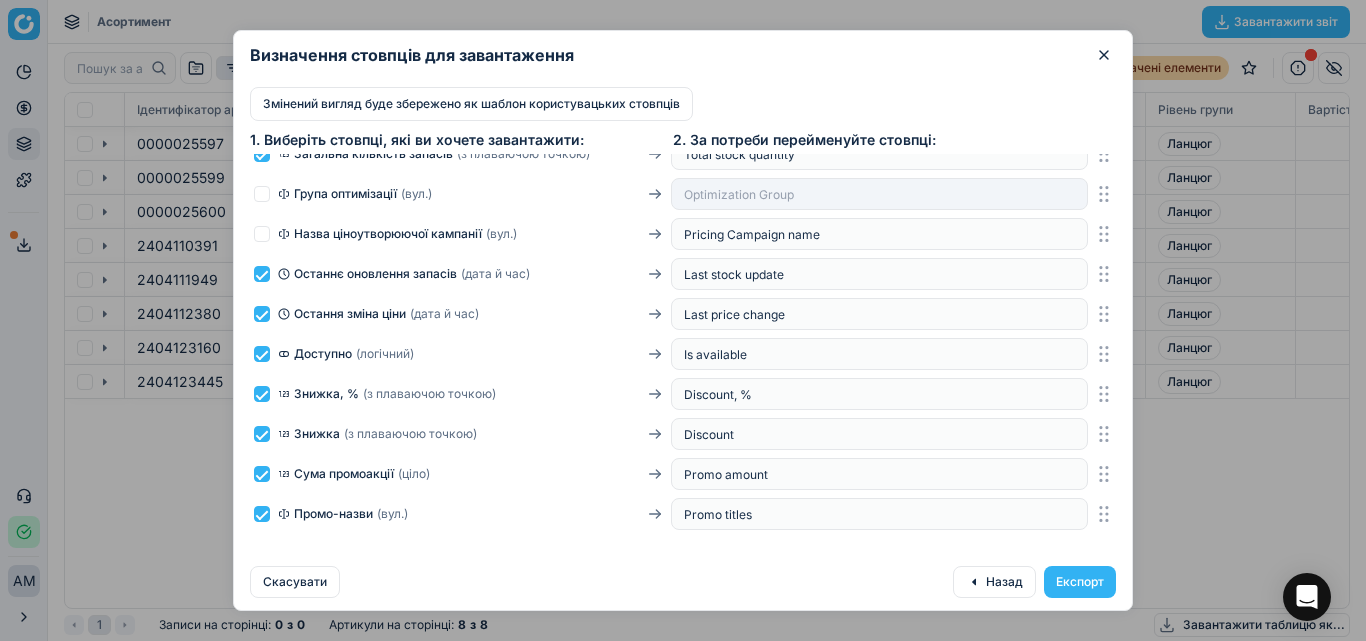 checkbox on "false" 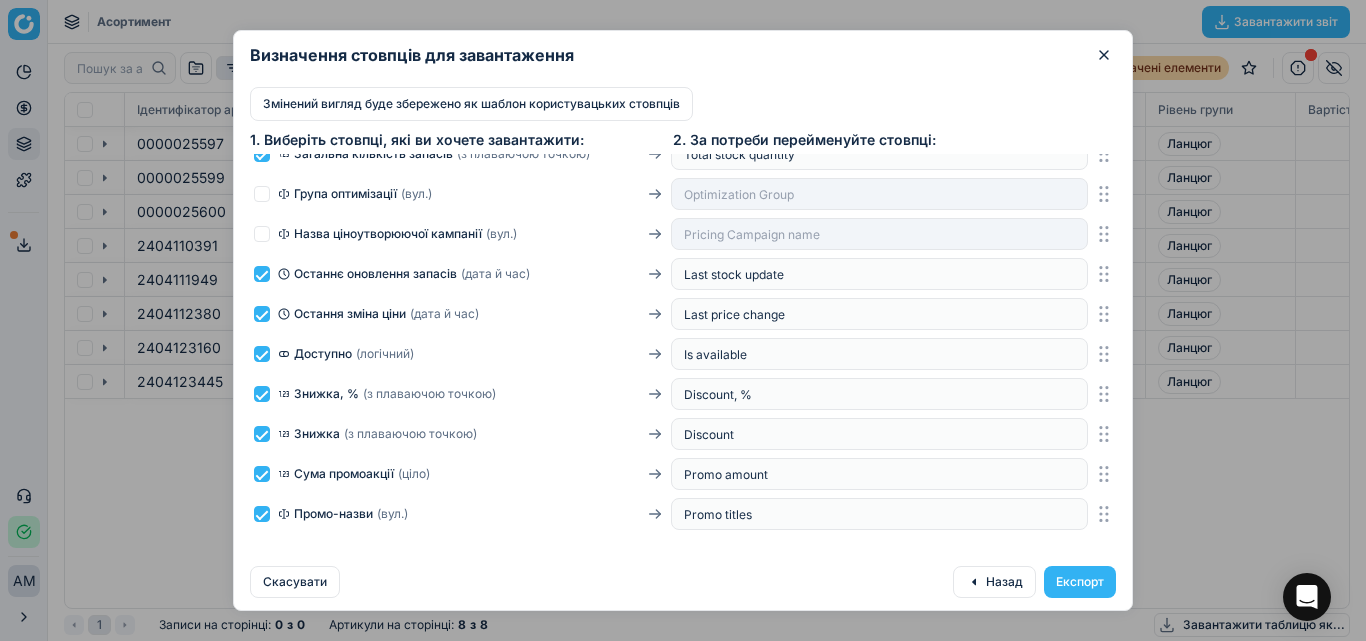 click on "Останнє оновлення запасів (  дата й час  ) Last stock update" at bounding box center [683, 274] 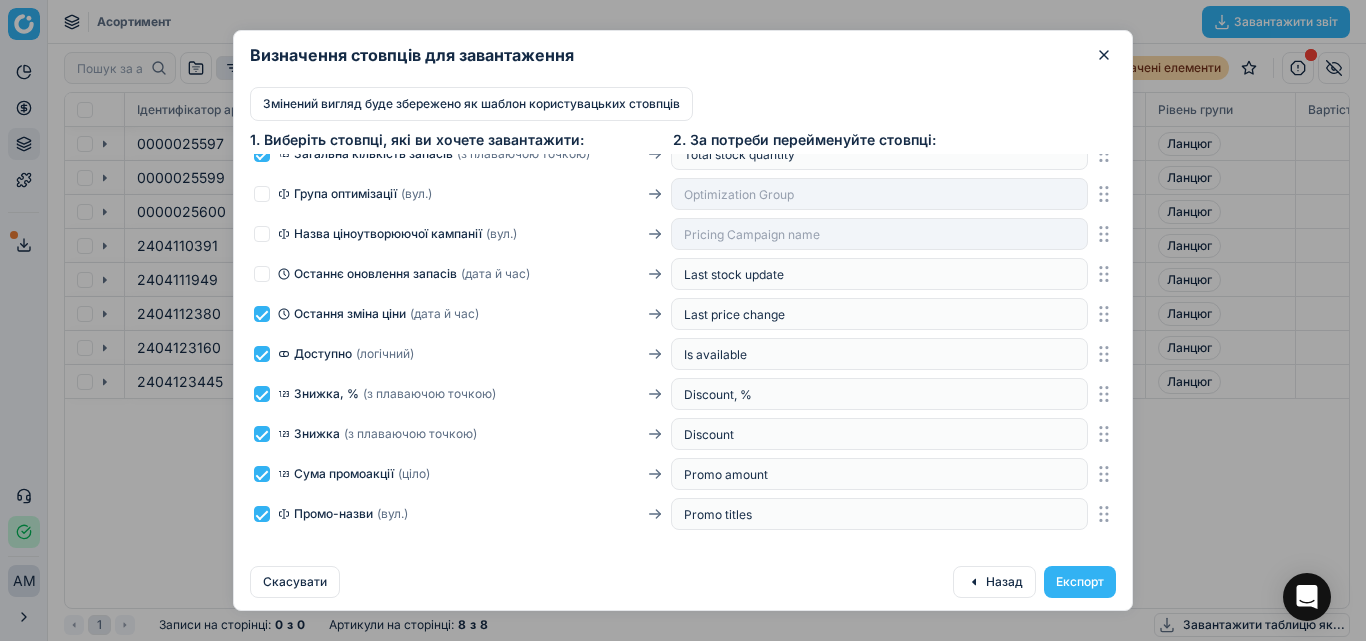 checkbox on "false" 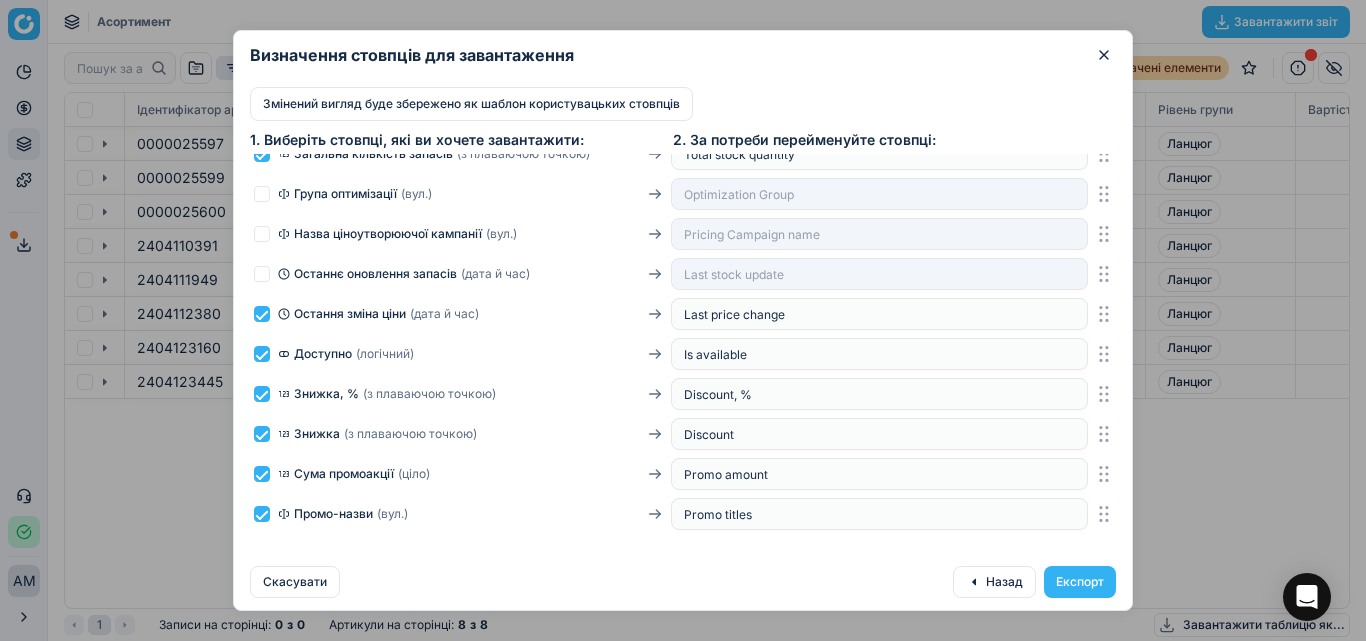 click at bounding box center (262, 314) 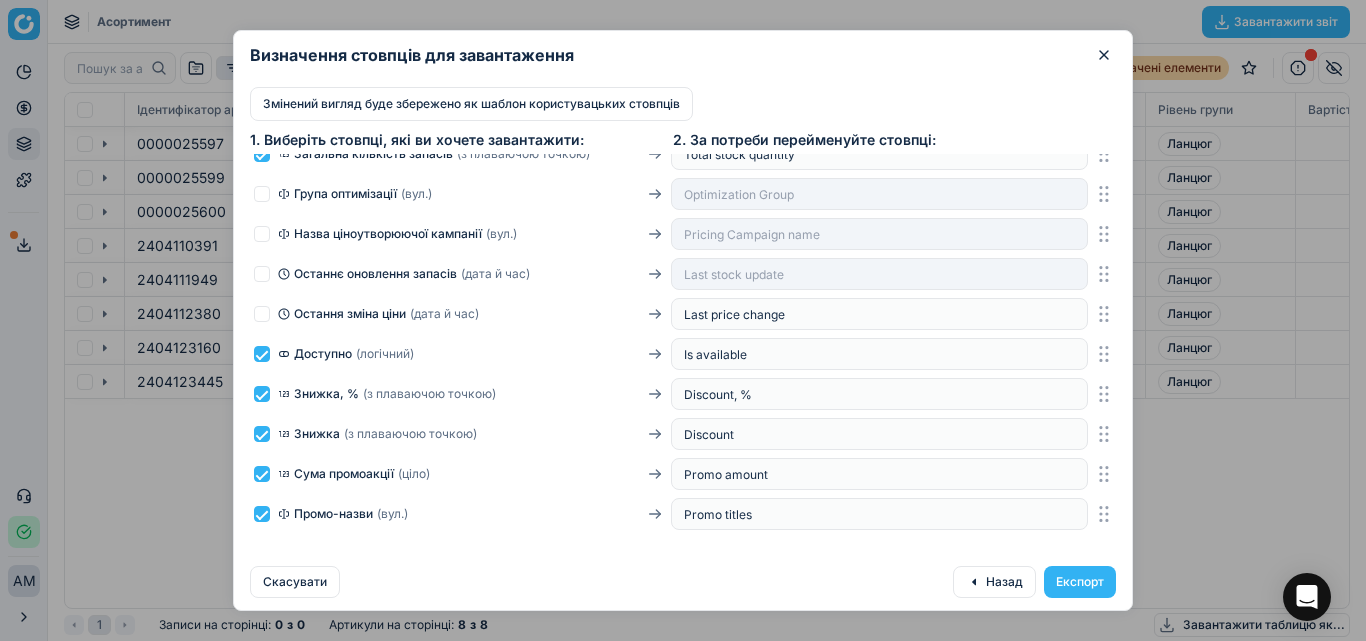 checkbox on "false" 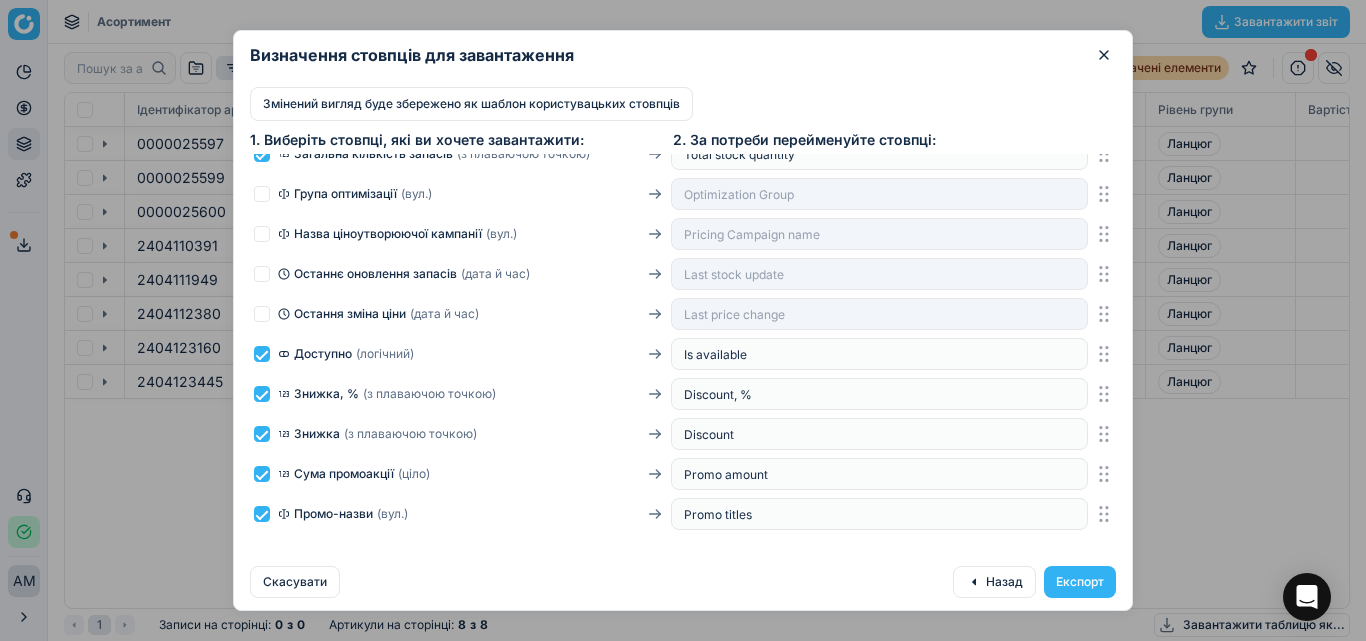 drag, startPoint x: 263, startPoint y: 350, endPoint x: 263, endPoint y: 372, distance: 22 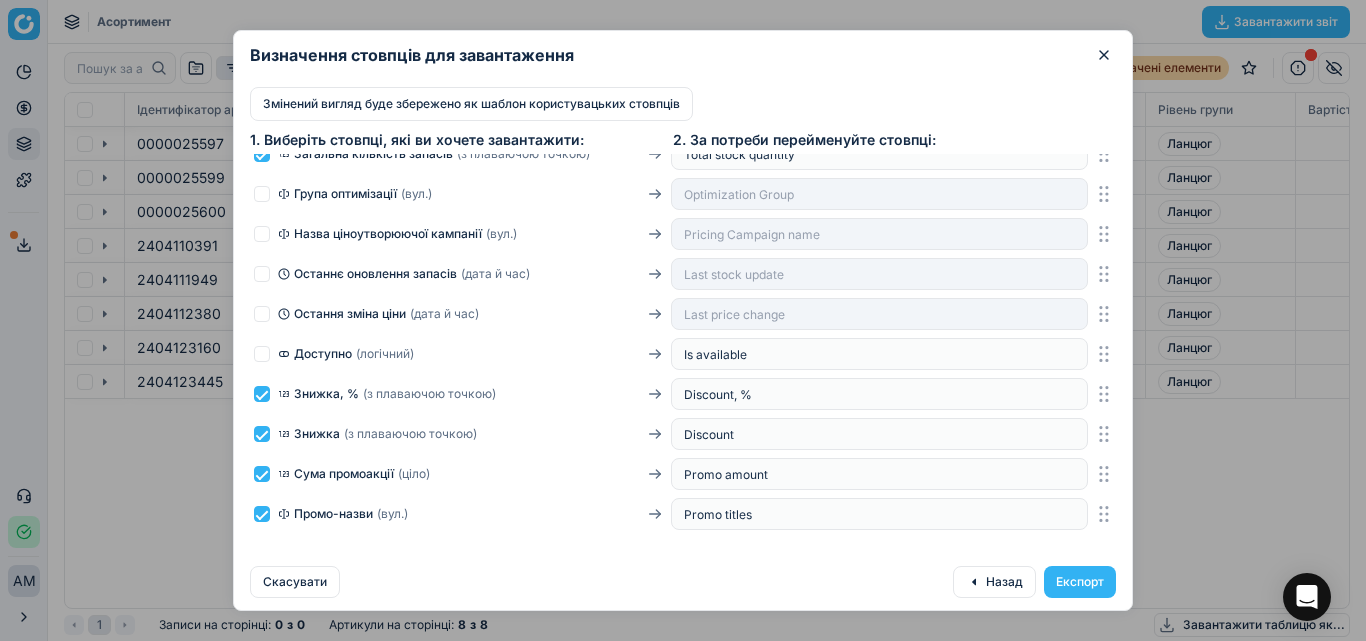 checkbox on "false" 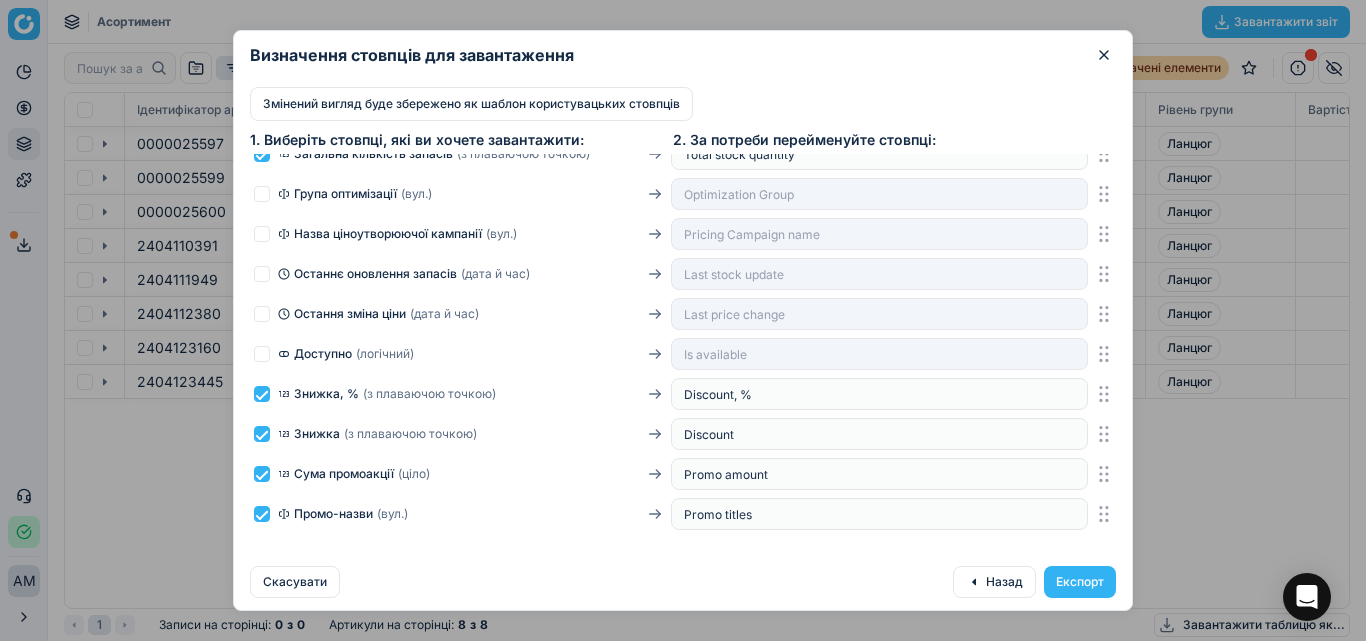 drag, startPoint x: 262, startPoint y: 392, endPoint x: 266, endPoint y: 419, distance: 27.294687 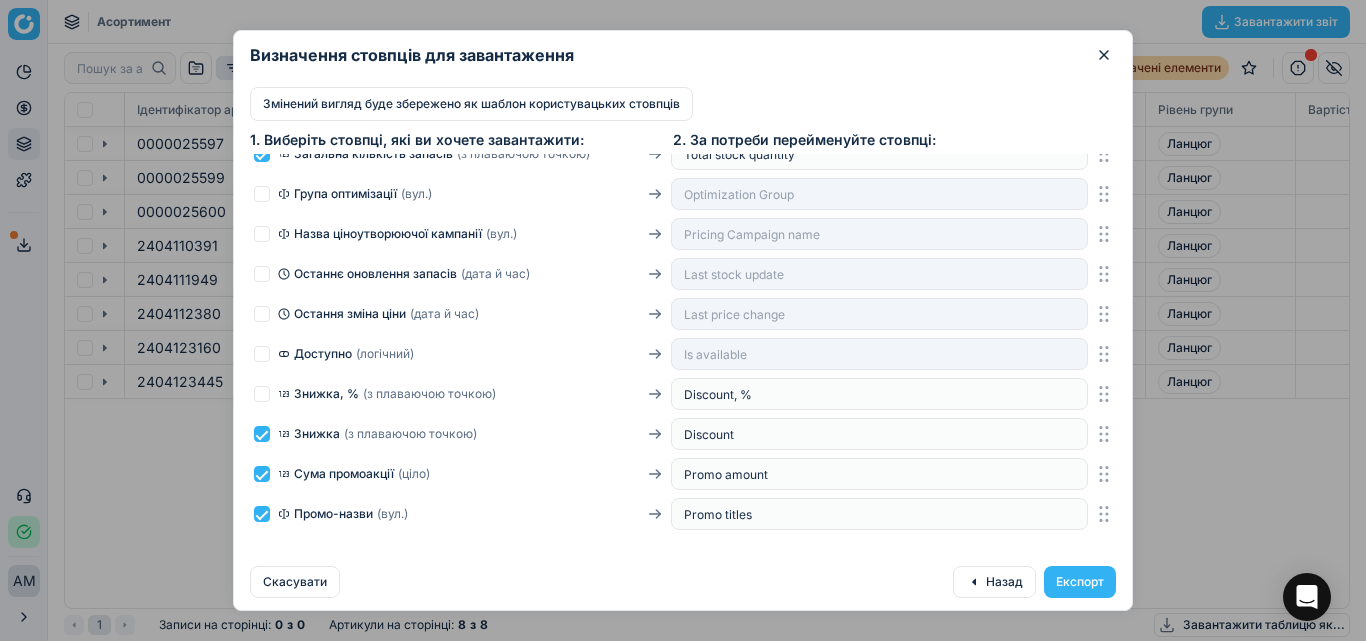 checkbox on "false" 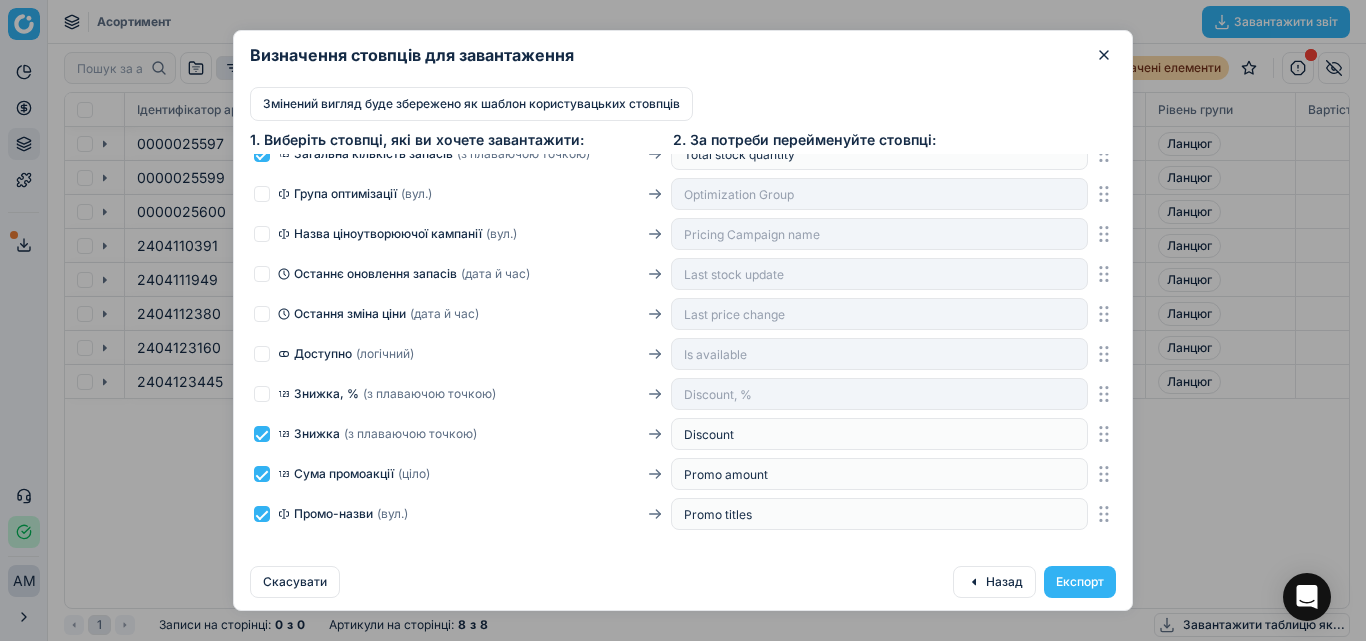 drag, startPoint x: 264, startPoint y: 432, endPoint x: 268, endPoint y: 467, distance: 35.22783 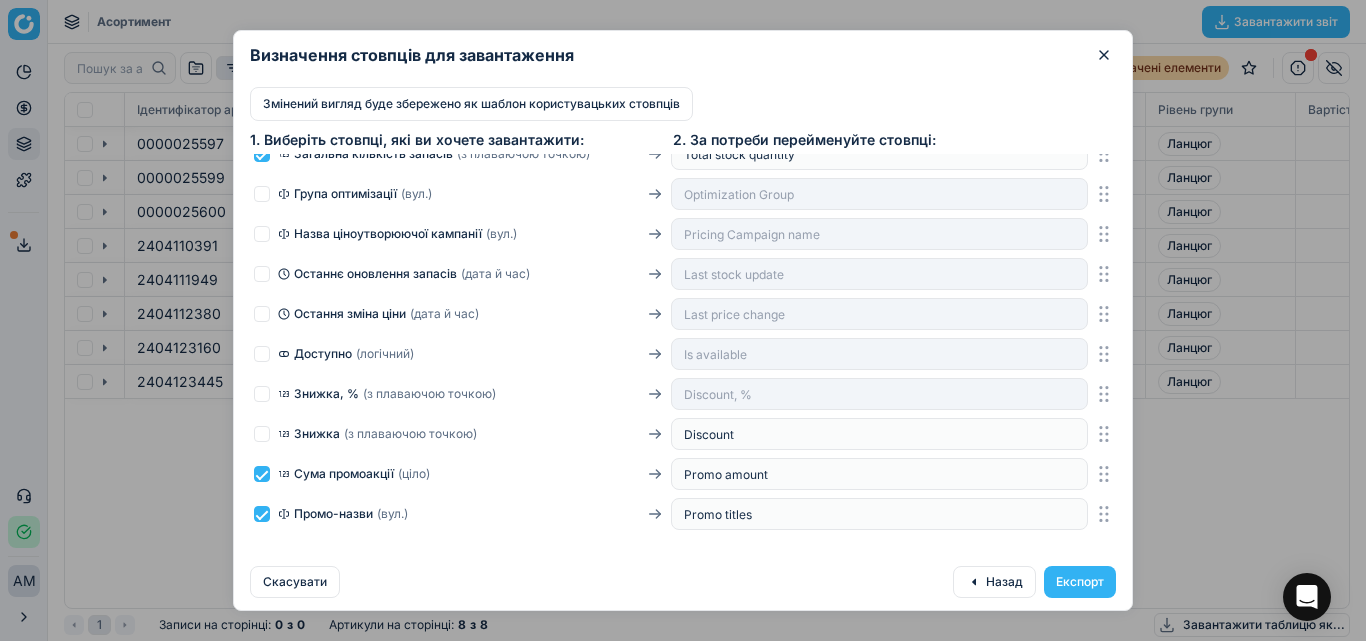 checkbox on "false" 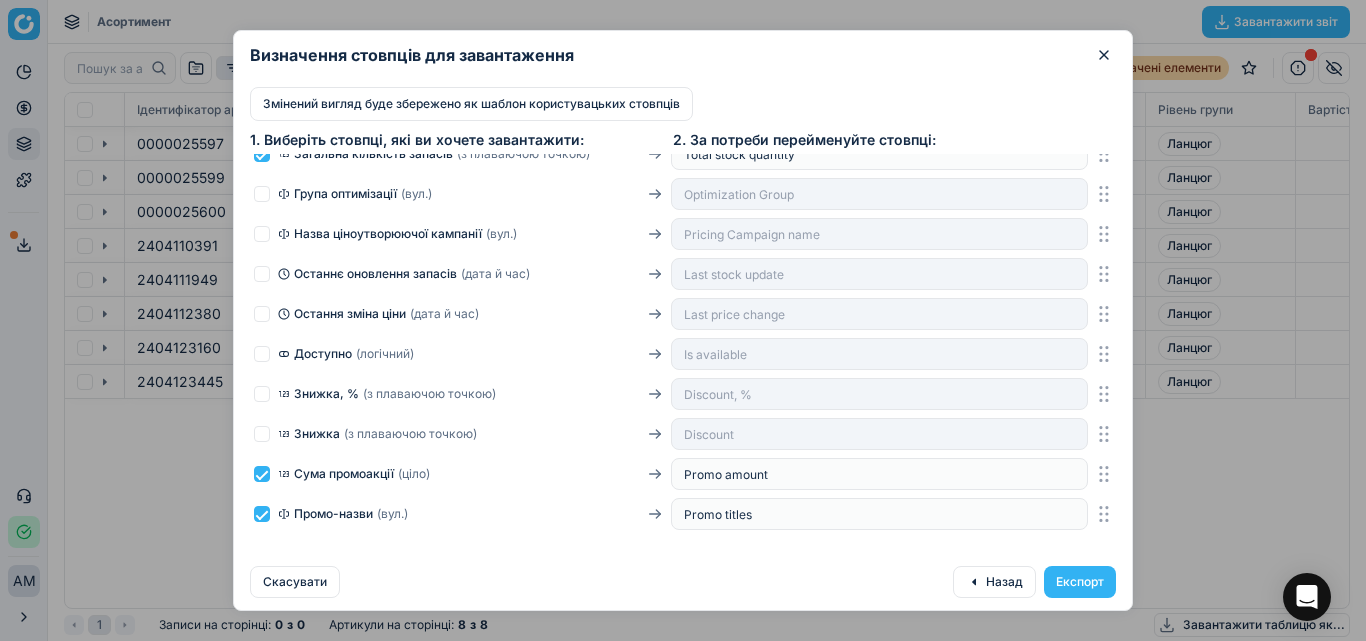 drag, startPoint x: 267, startPoint y: 477, endPoint x: 262, endPoint y: 506, distance: 29.427877 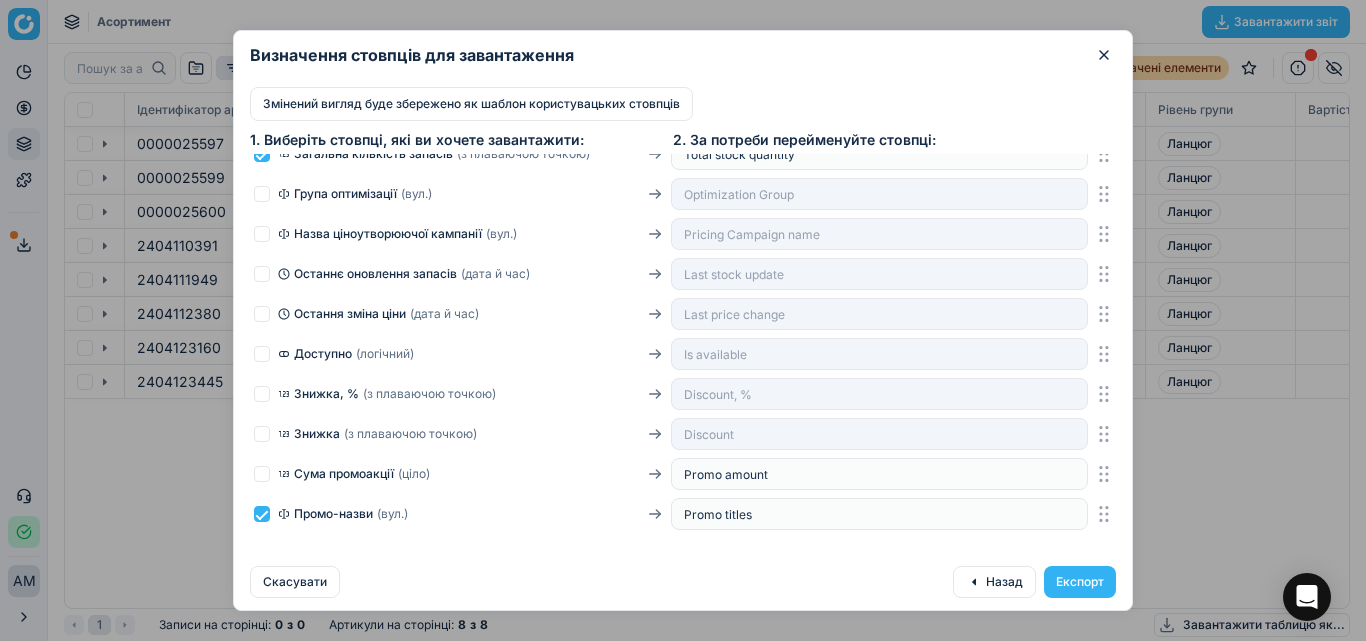 checkbox on "false" 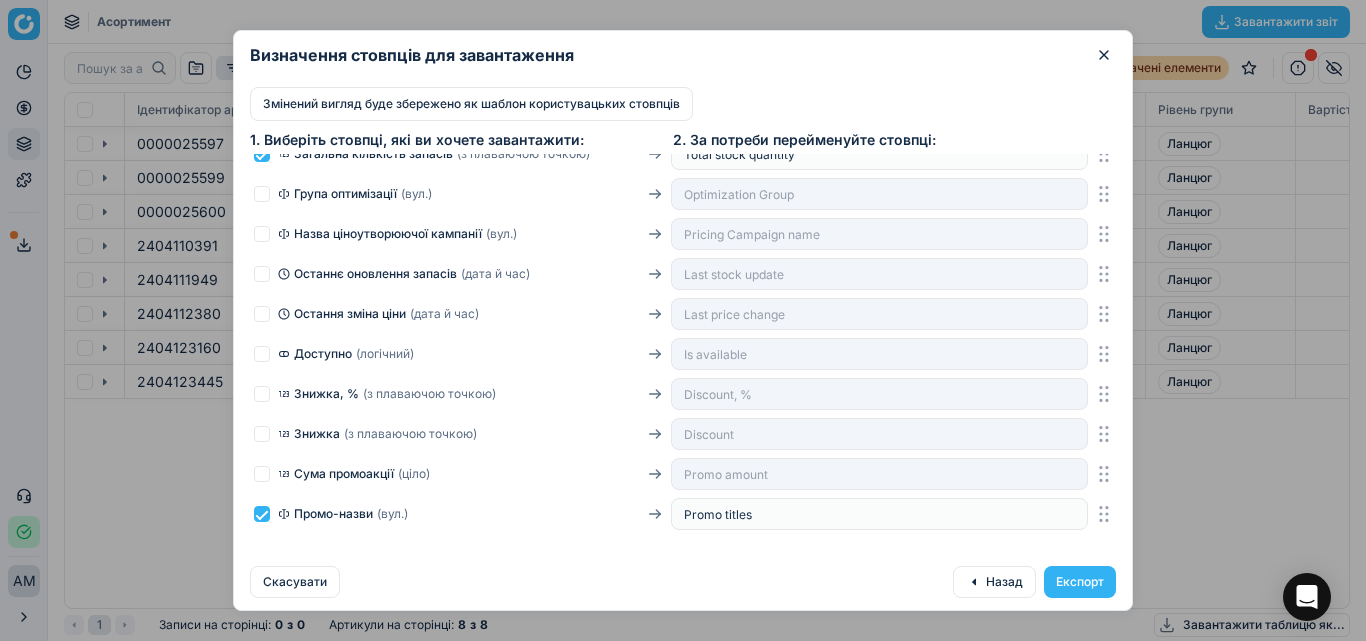 click at bounding box center (262, 514) 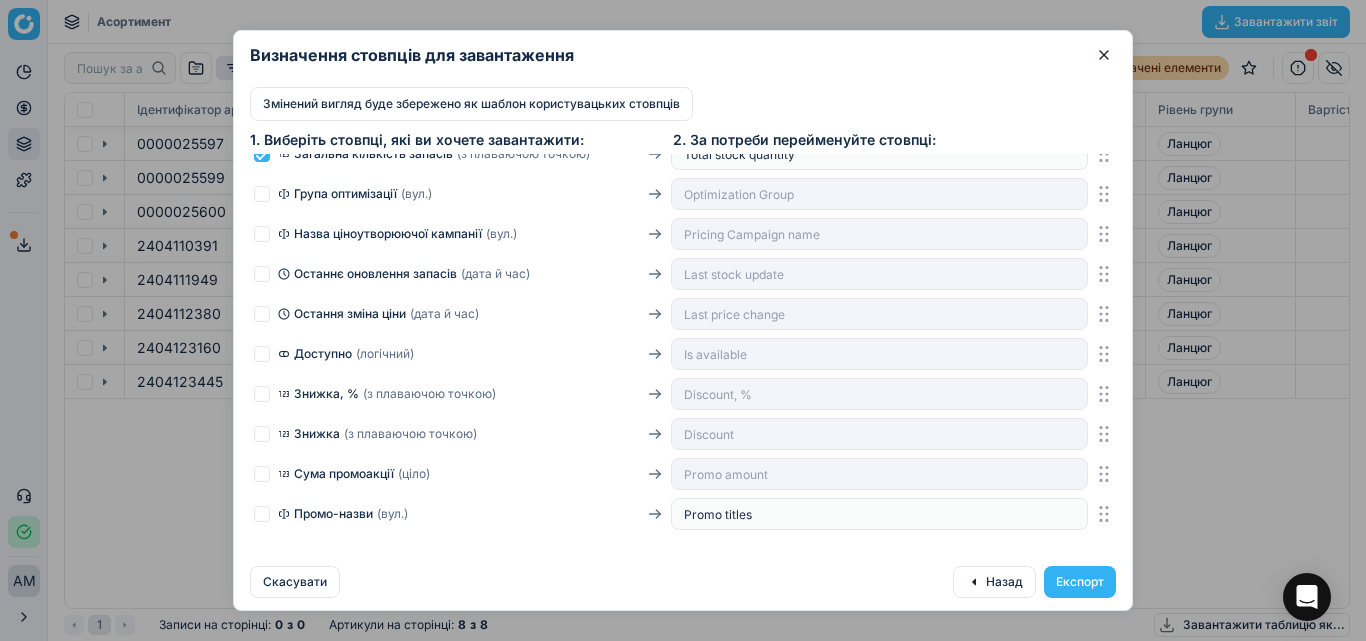 checkbox on "false" 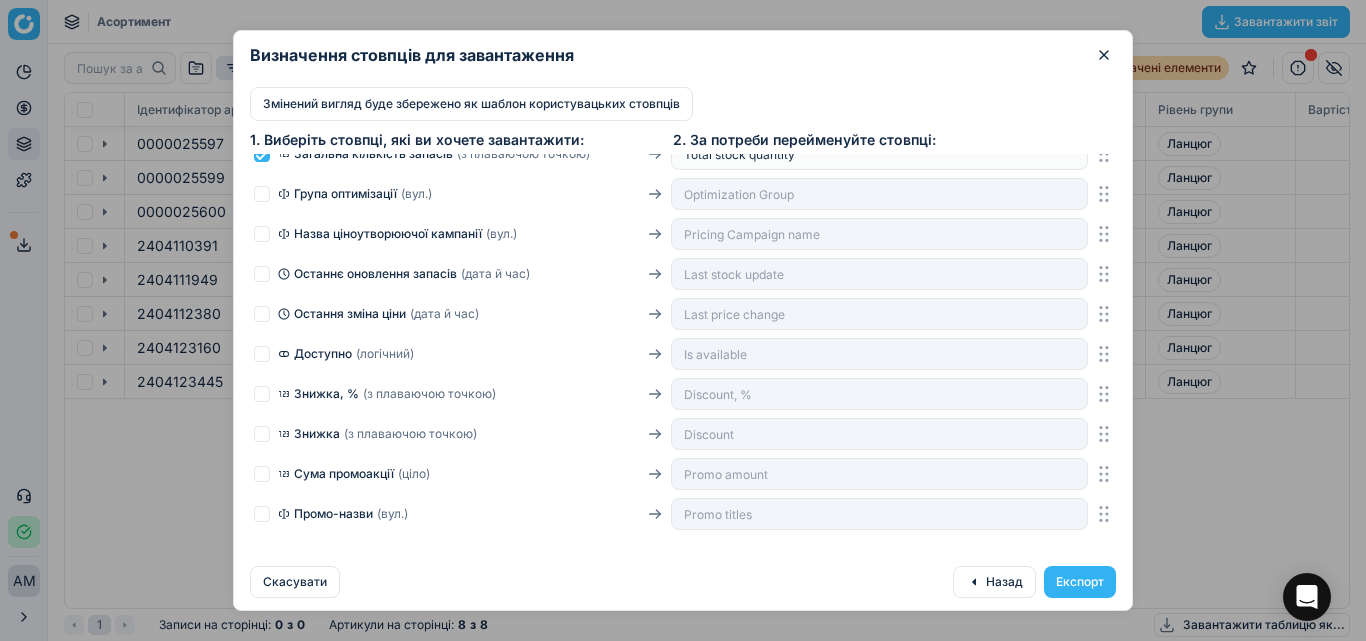 scroll, scrollTop: 1296, scrollLeft: 0, axis: vertical 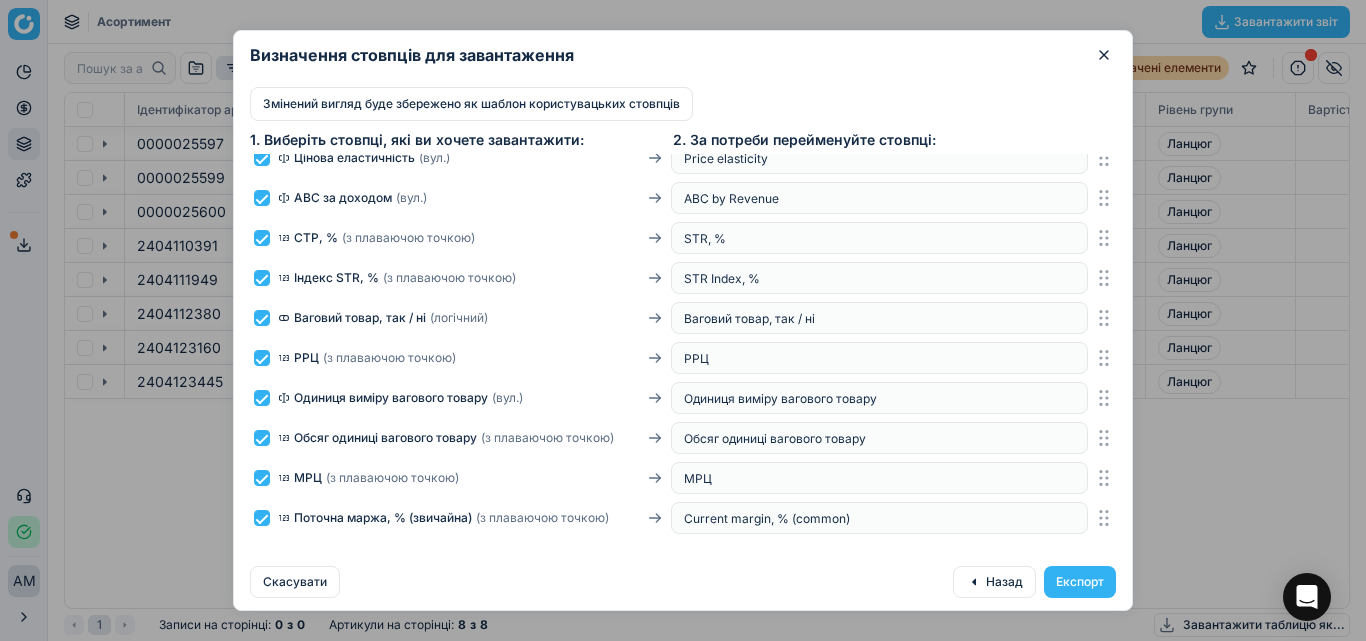 click at bounding box center (262, 518) 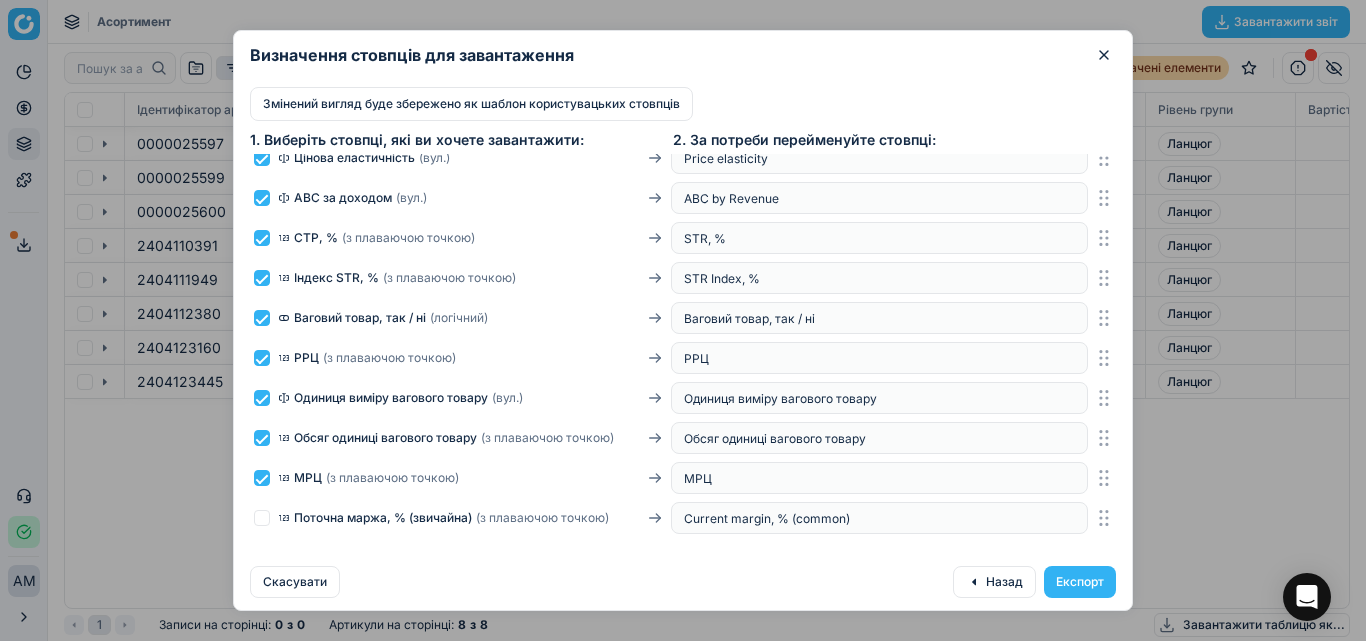 checkbox on "false" 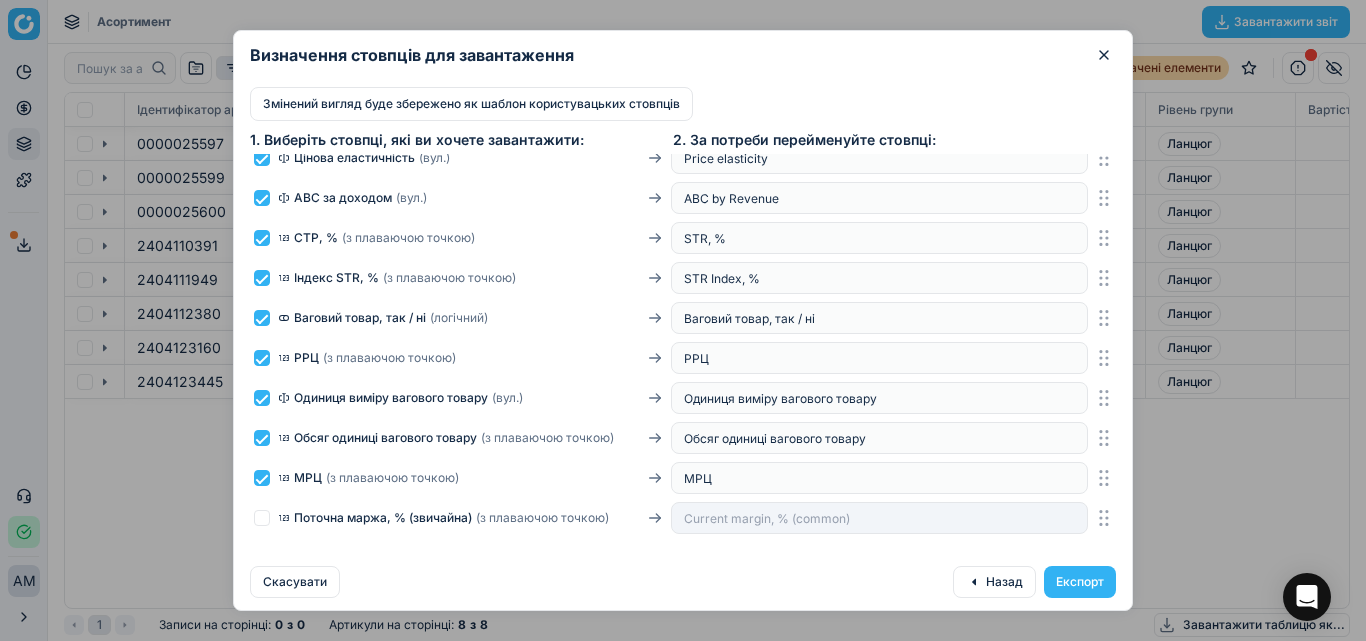 click at bounding box center (262, 478) 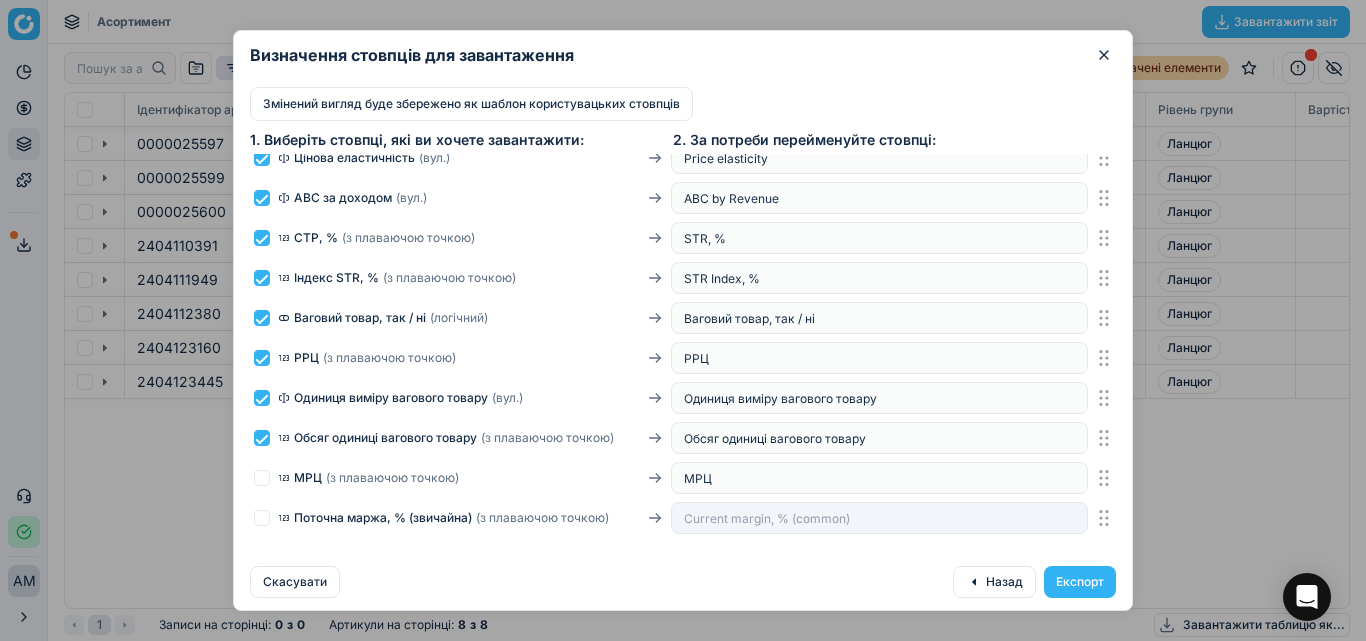 checkbox on "false" 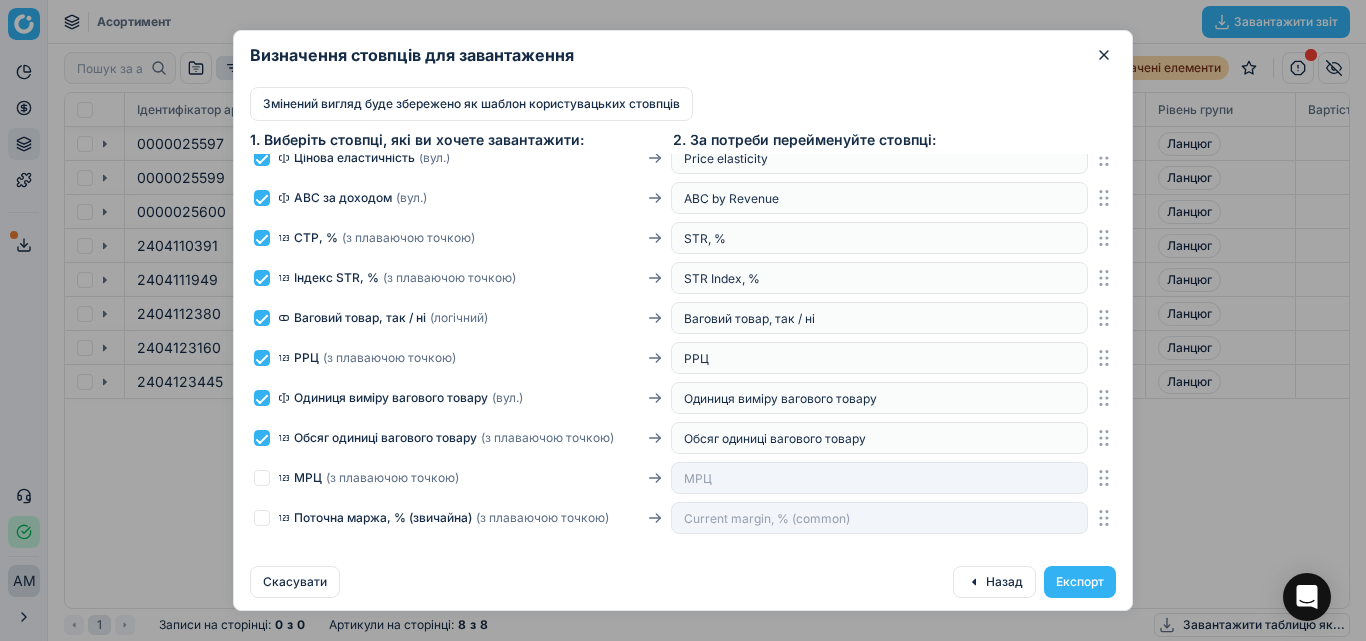 click at bounding box center [262, 438] 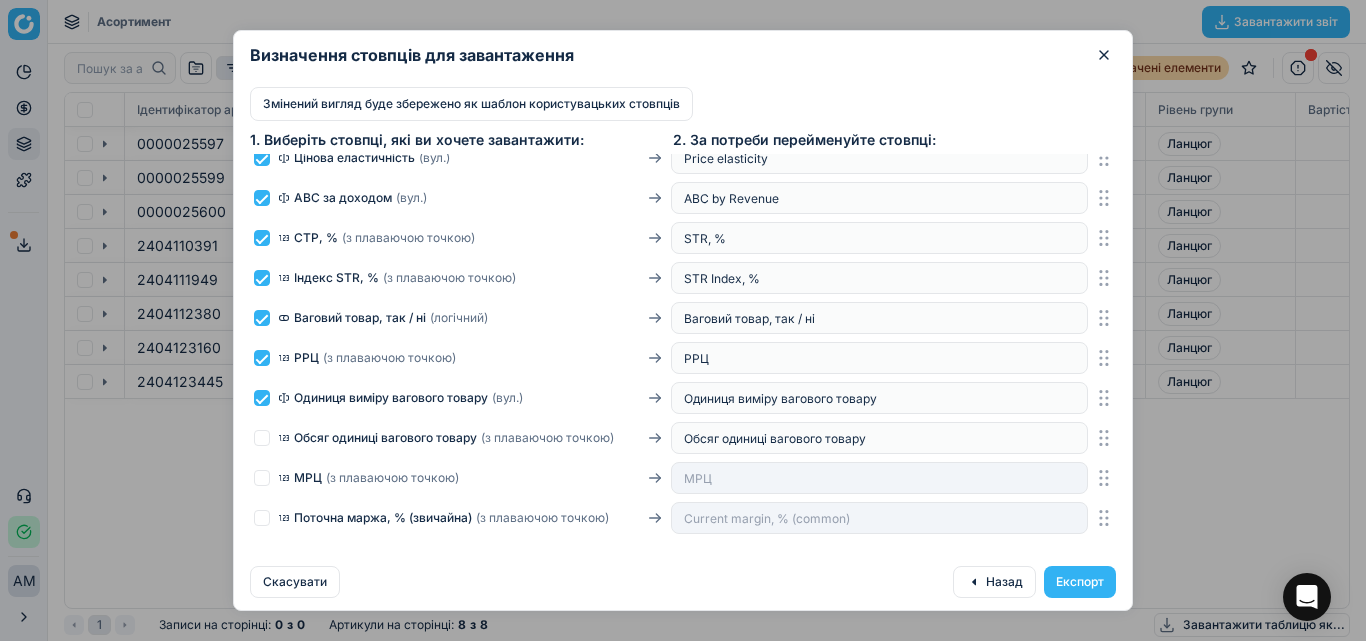 checkbox on "false" 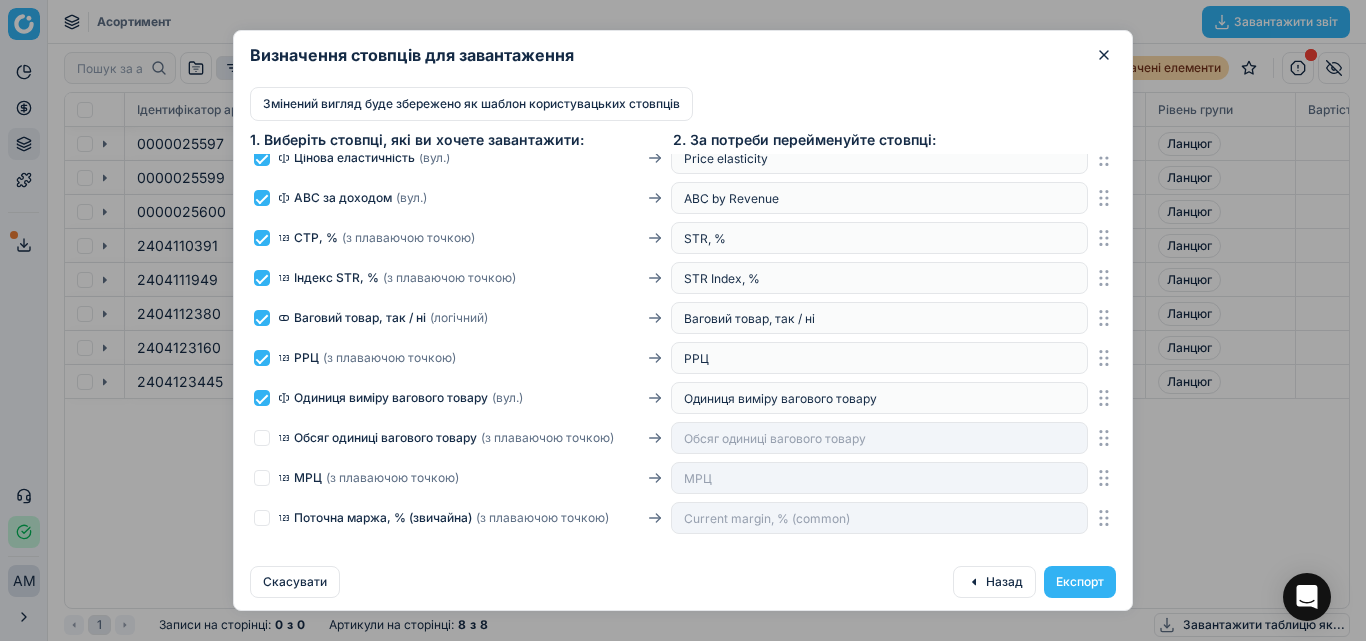 drag, startPoint x: 266, startPoint y: 405, endPoint x: 265, endPoint y: 384, distance: 21.023796 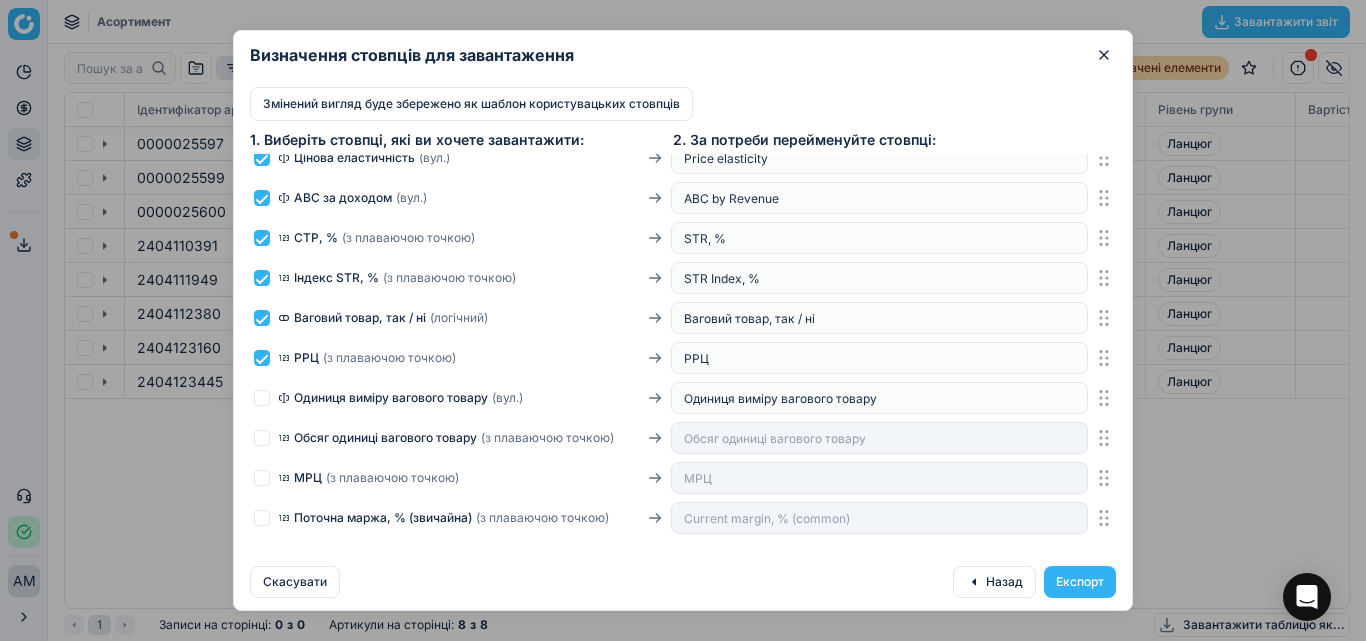 checkbox on "false" 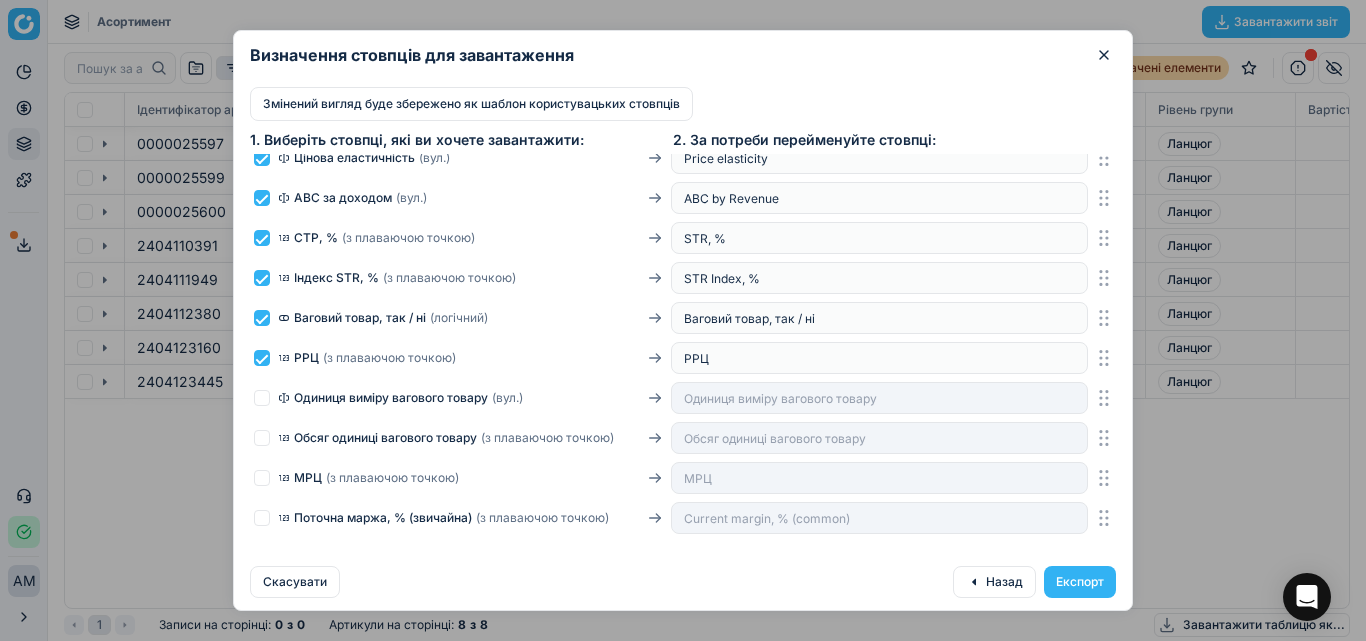 click at bounding box center [262, 358] 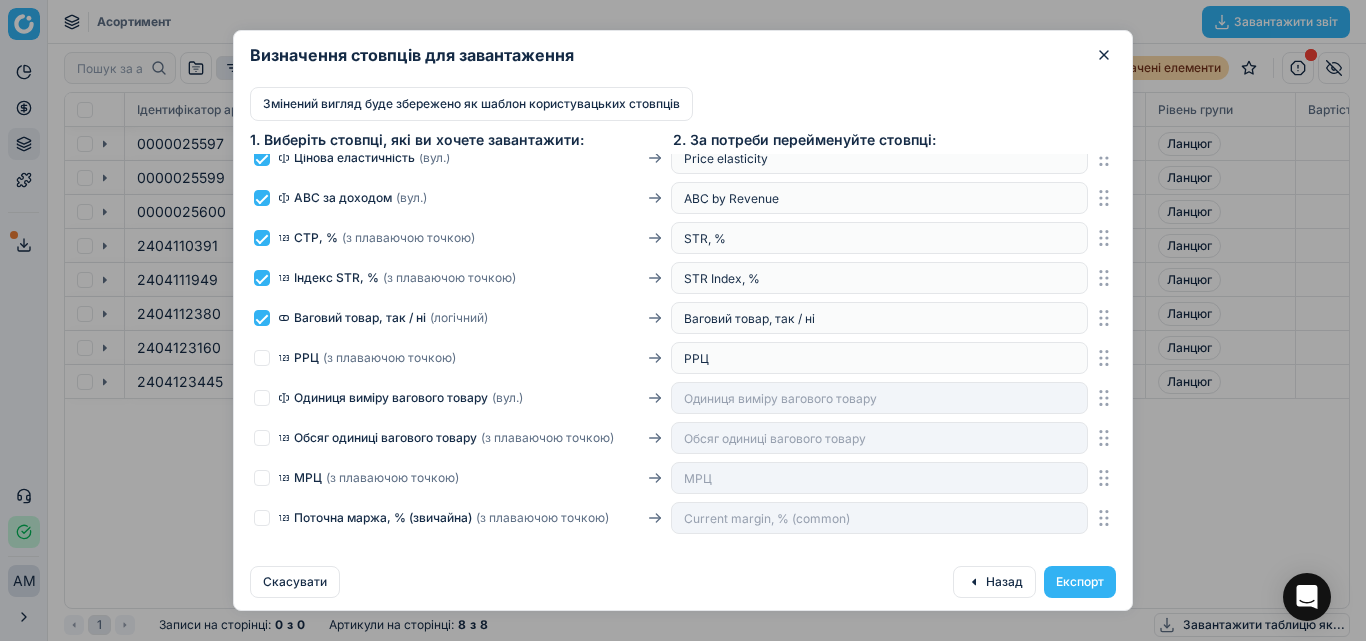 checkbox on "false" 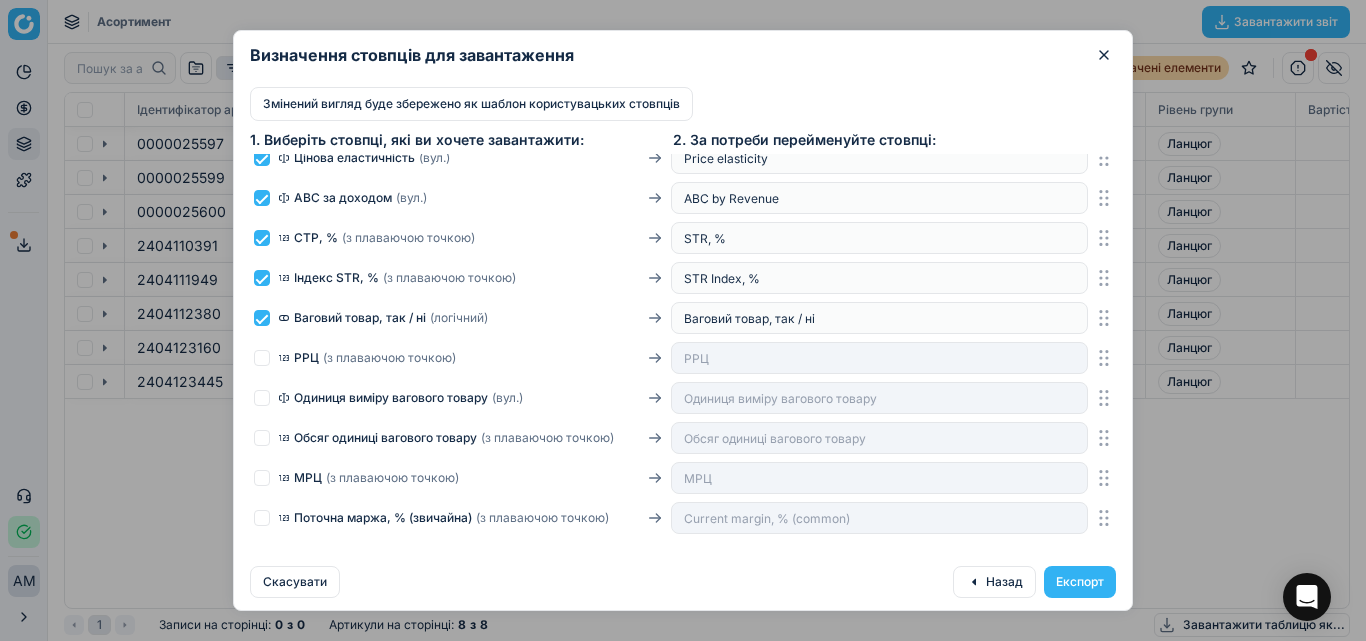 drag, startPoint x: 262, startPoint y: 317, endPoint x: 263, endPoint y: 285, distance: 32.01562 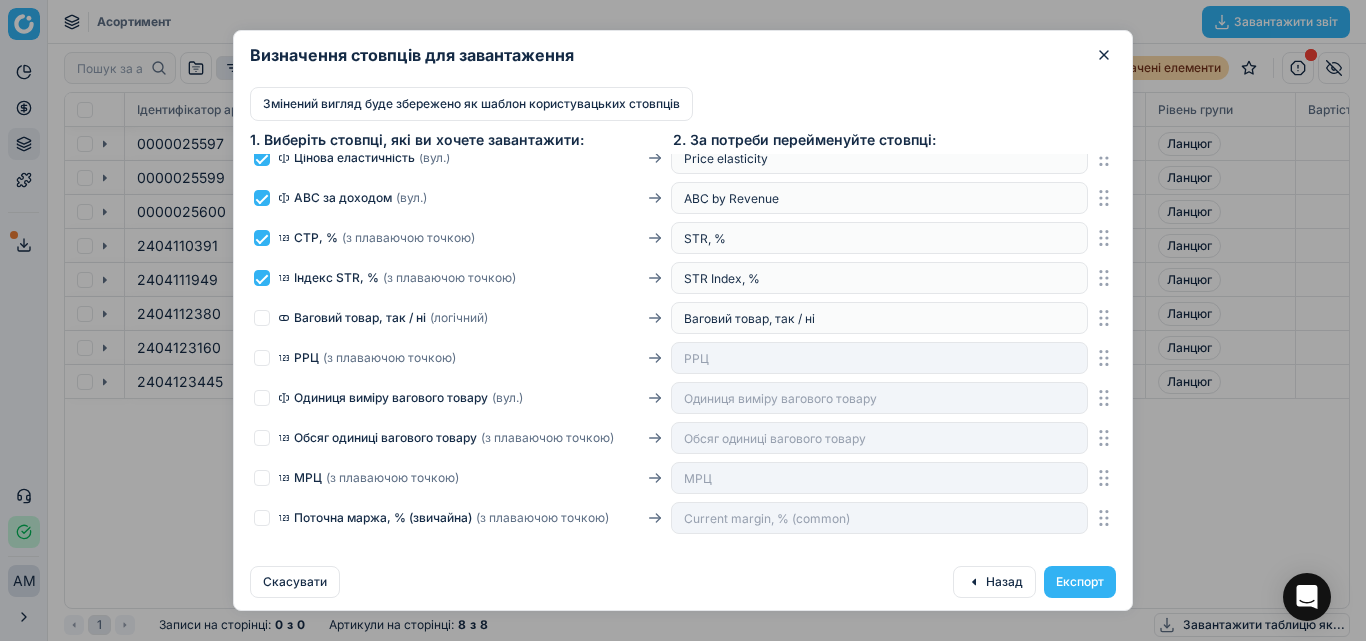 checkbox on "false" 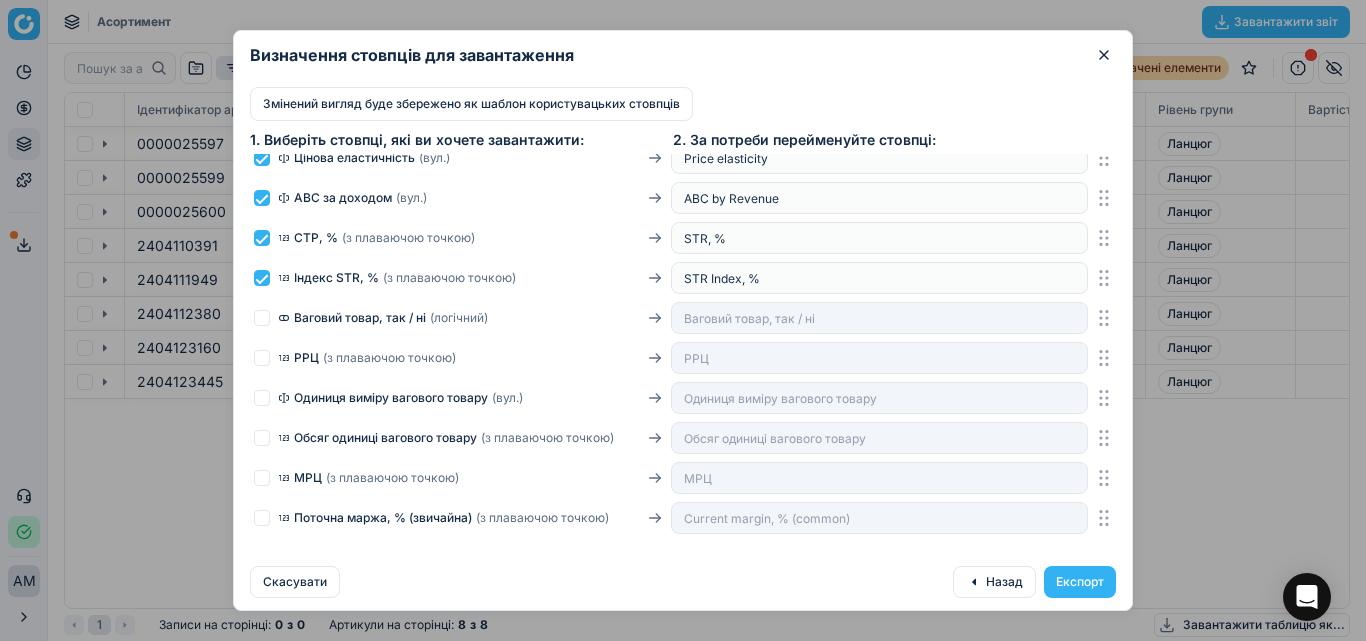 click at bounding box center (262, 278) 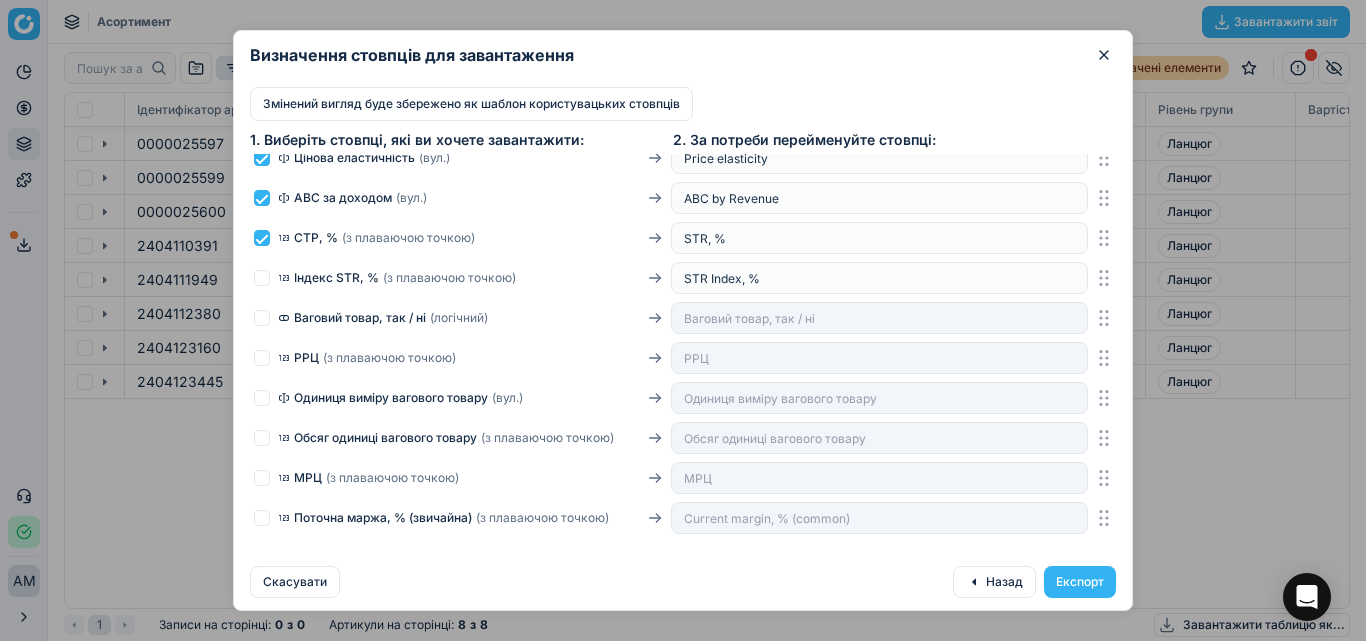 checkbox on "false" 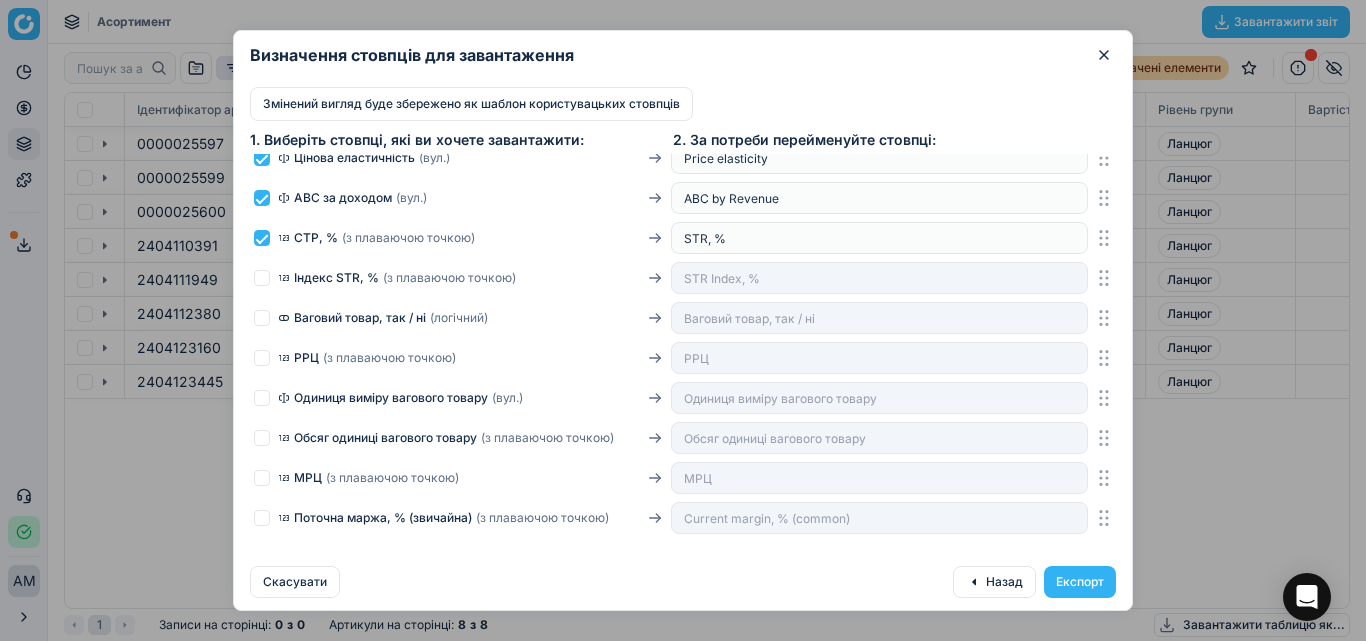 click on "СТР, % (  з плаваючою точкою  ) STR, %" at bounding box center [683, 238] 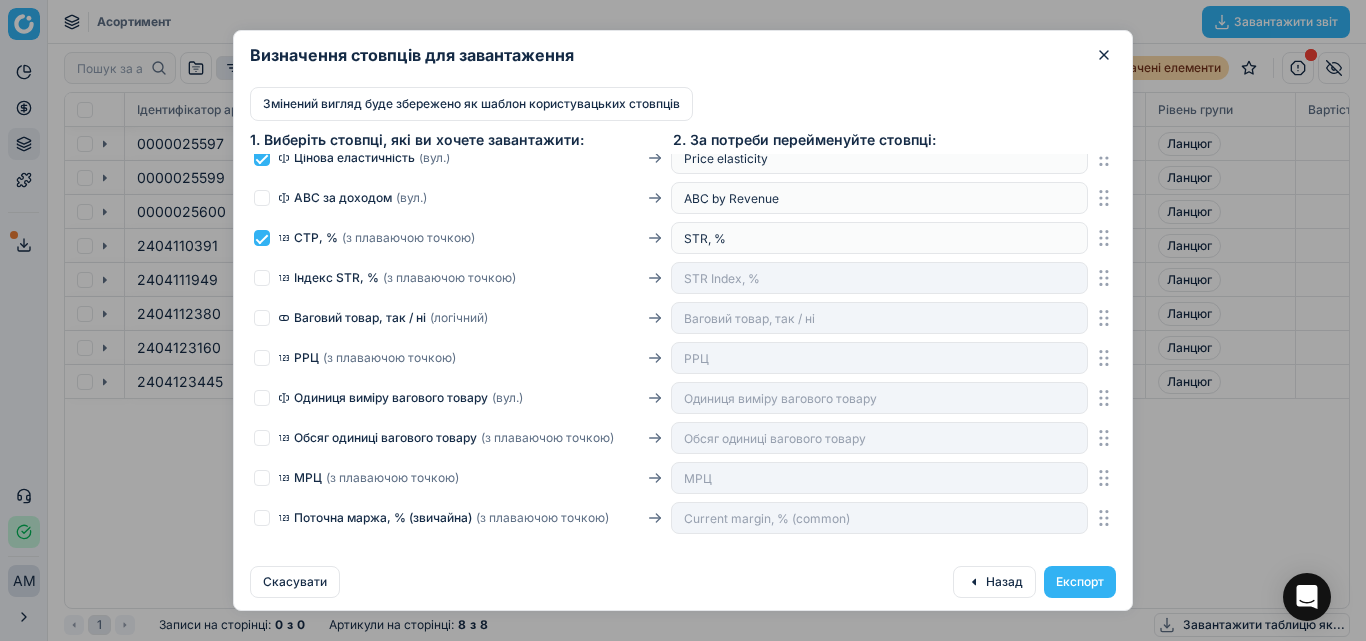 checkbox on "false" 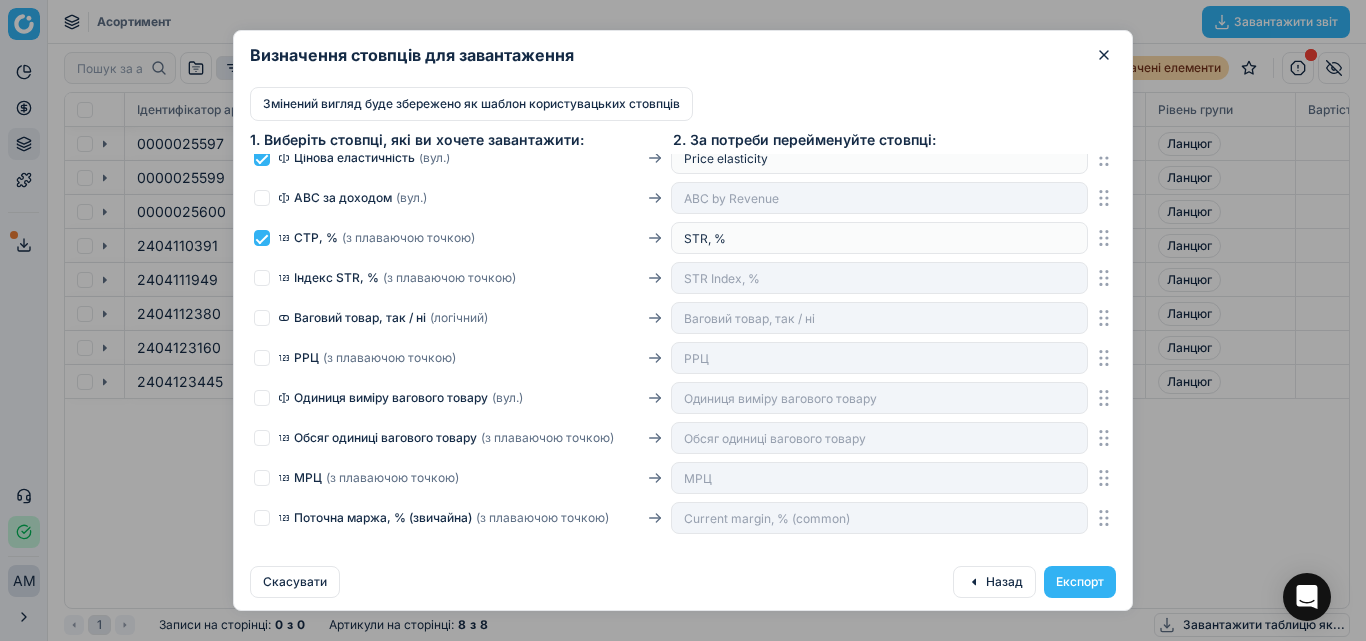 click at bounding box center [262, 238] 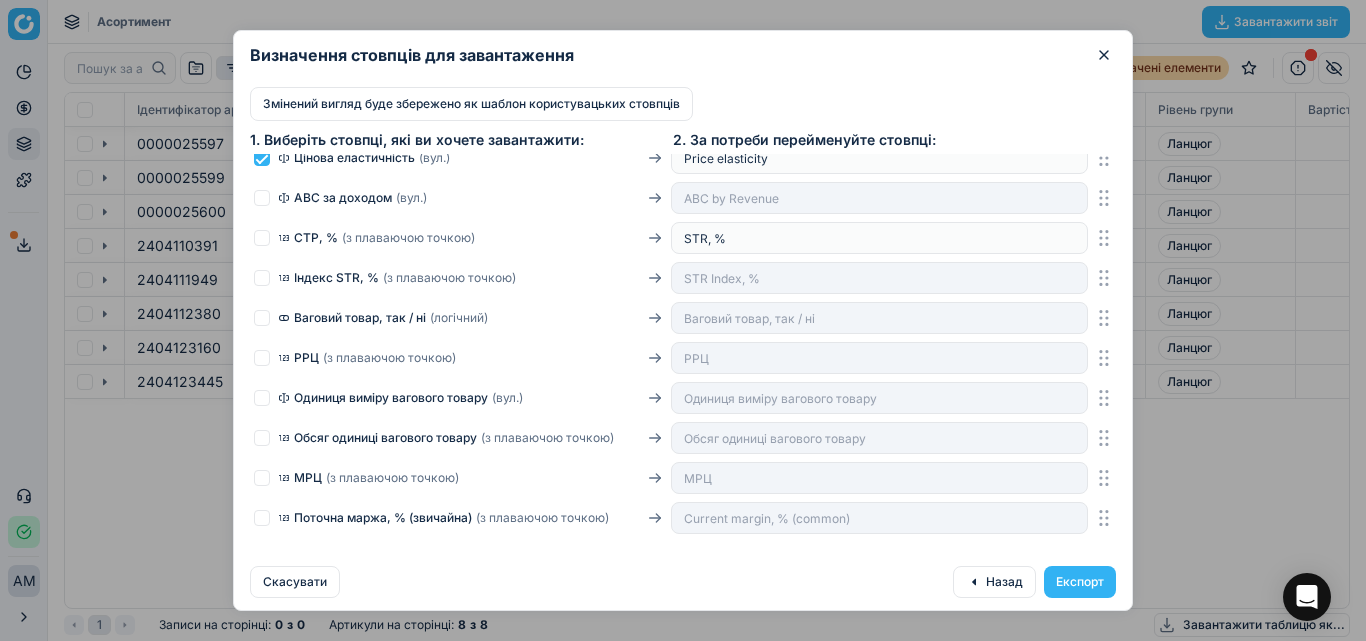 checkbox on "false" 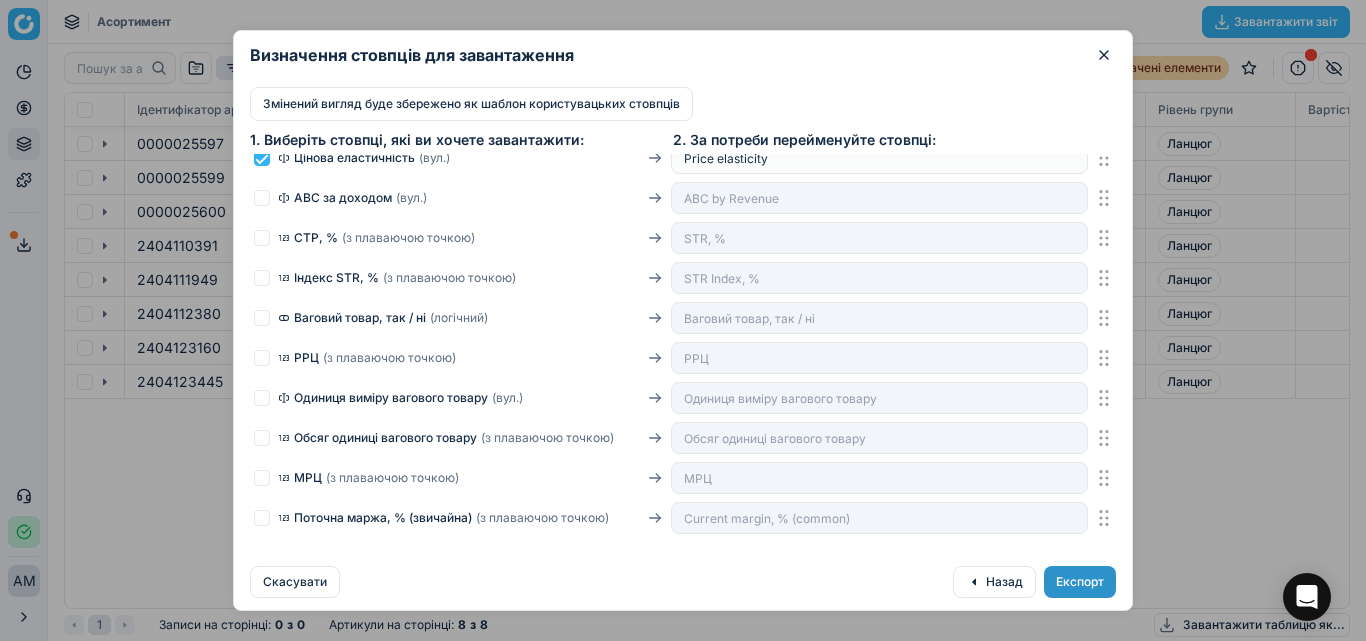click on "Експорт" at bounding box center (1080, 581) 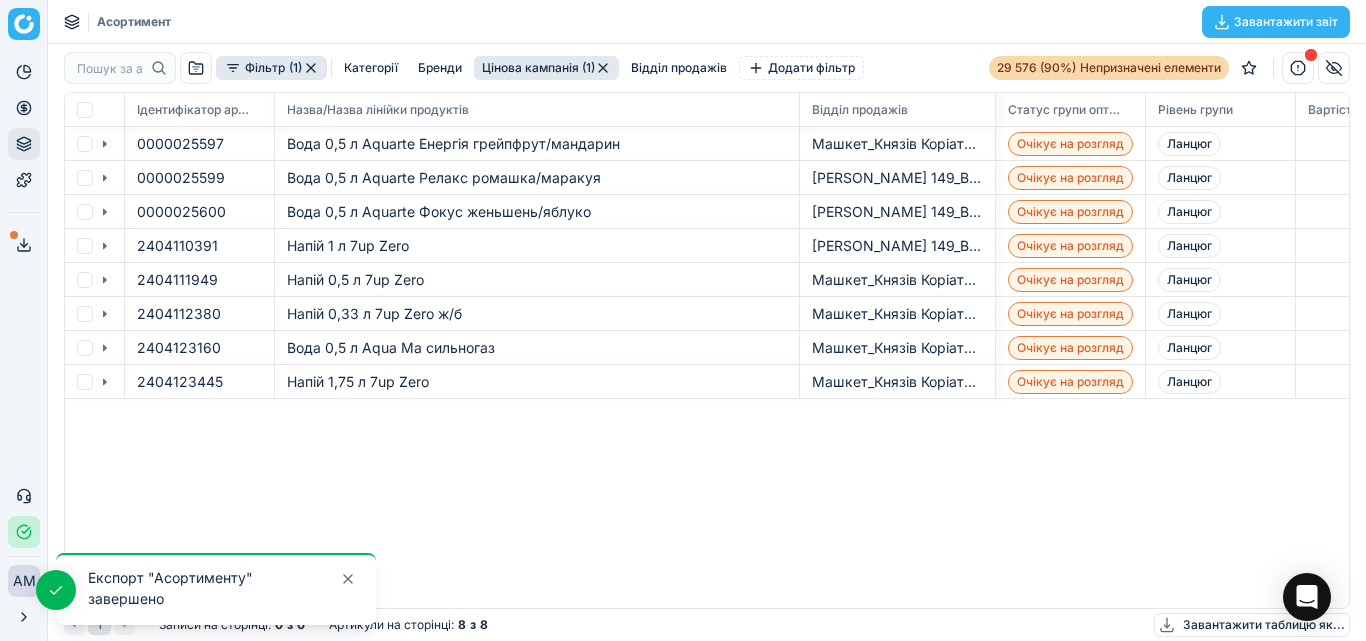 click on "Експорт "Асортименту" завершено" at bounding box center [170, 588] 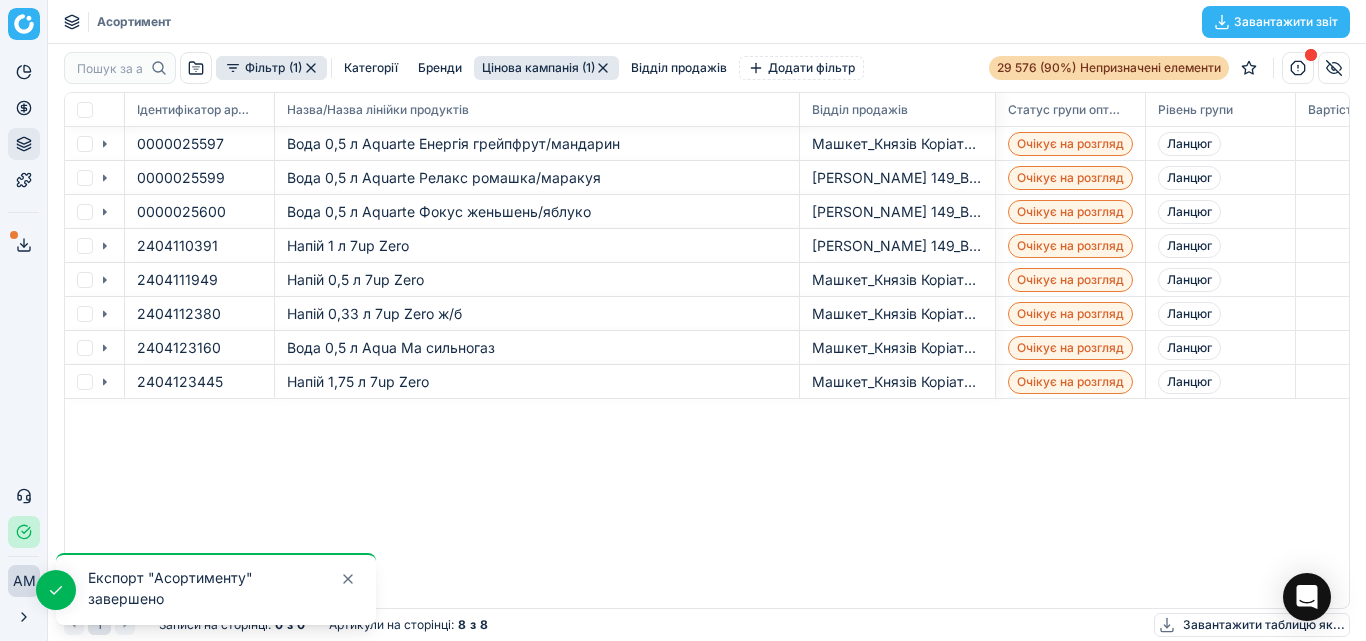 click on "АМ" at bounding box center (24, 581) 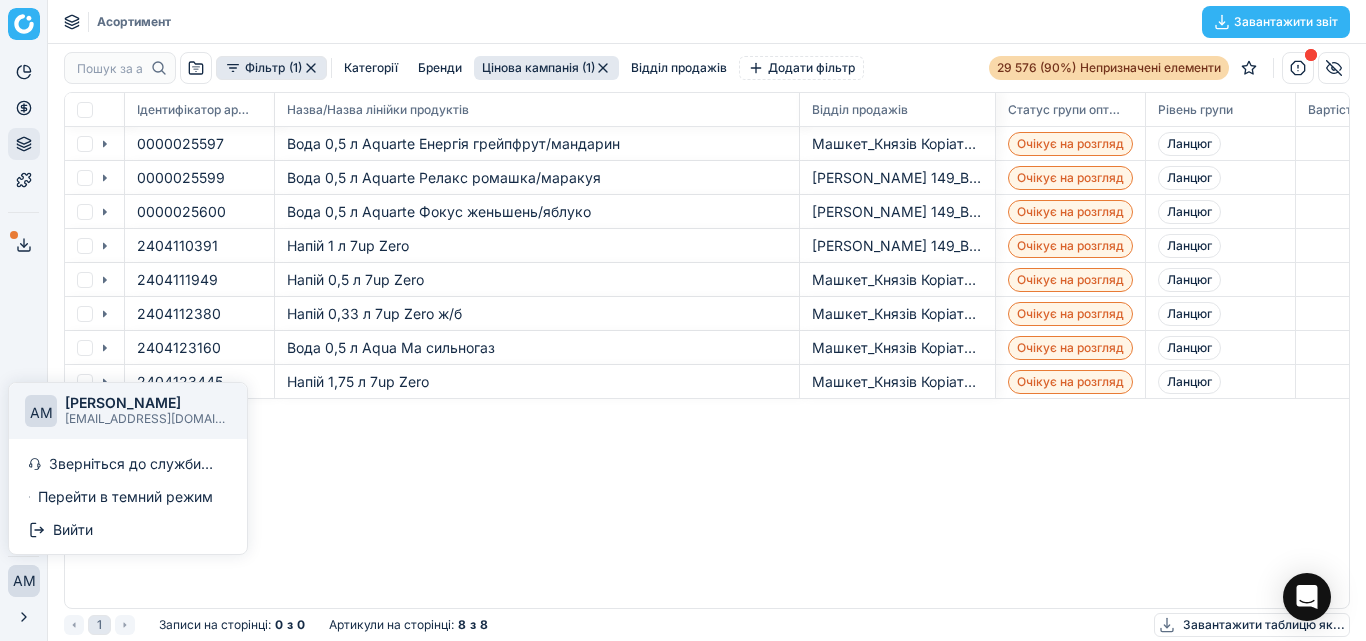 click on "АМ" at bounding box center (24, 581) 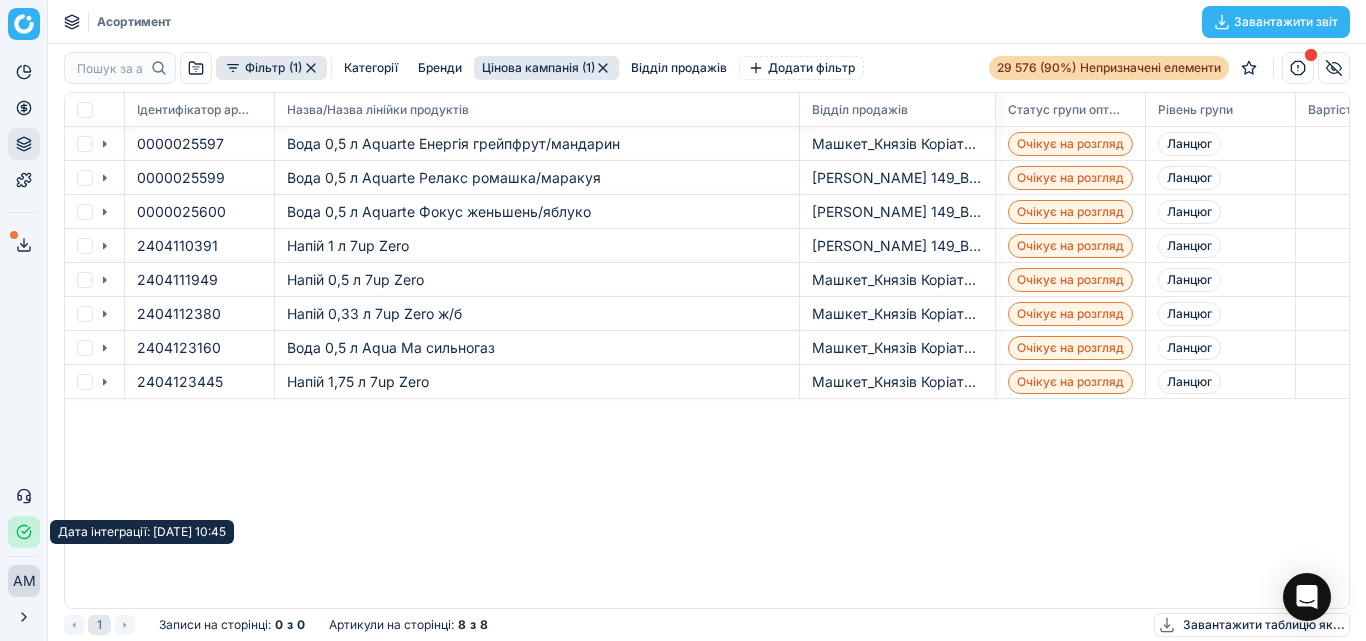 click 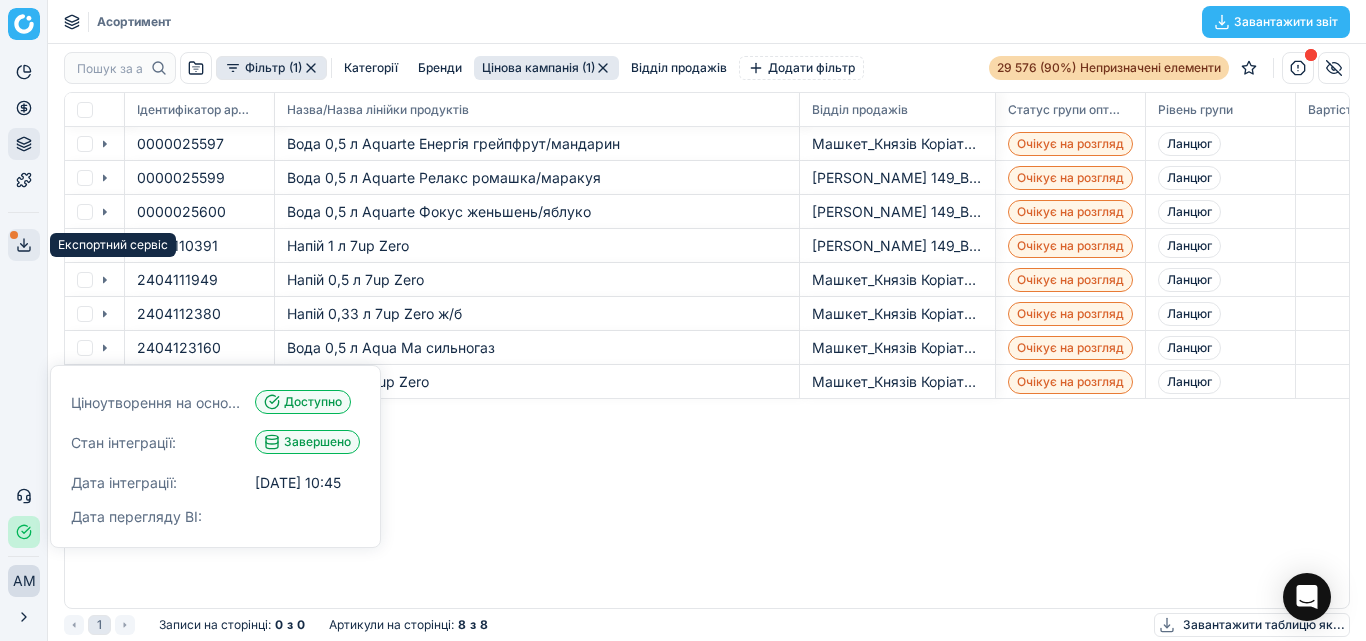click 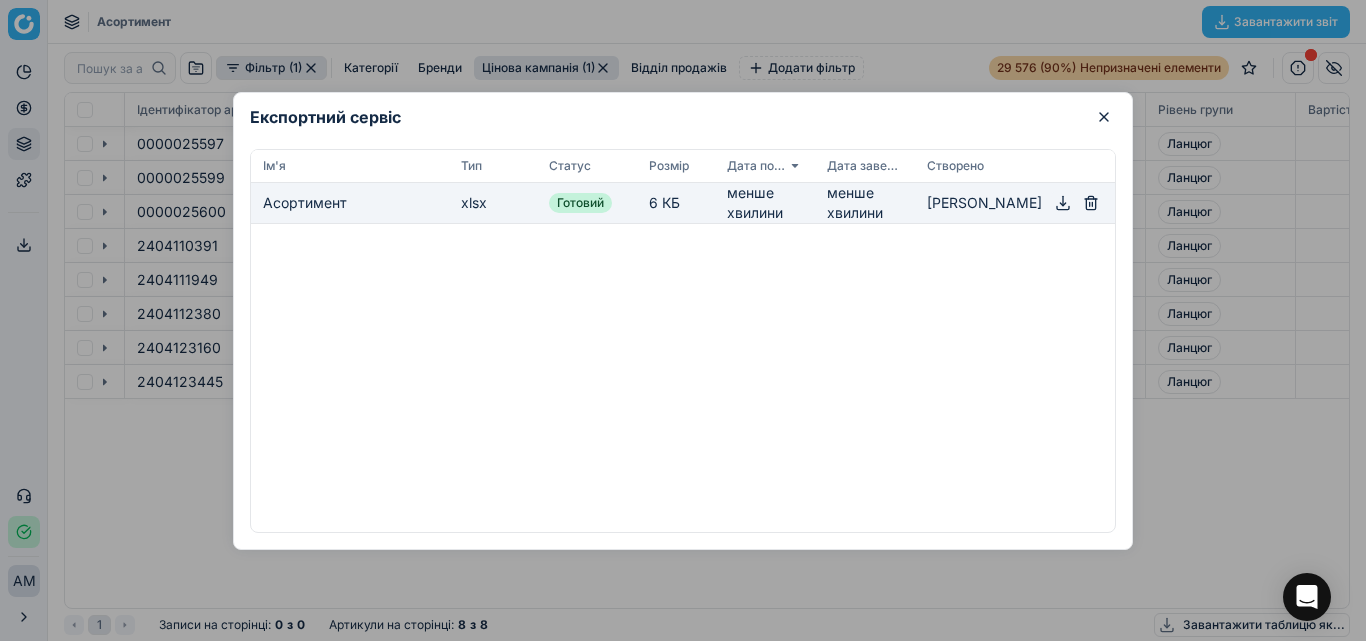 click 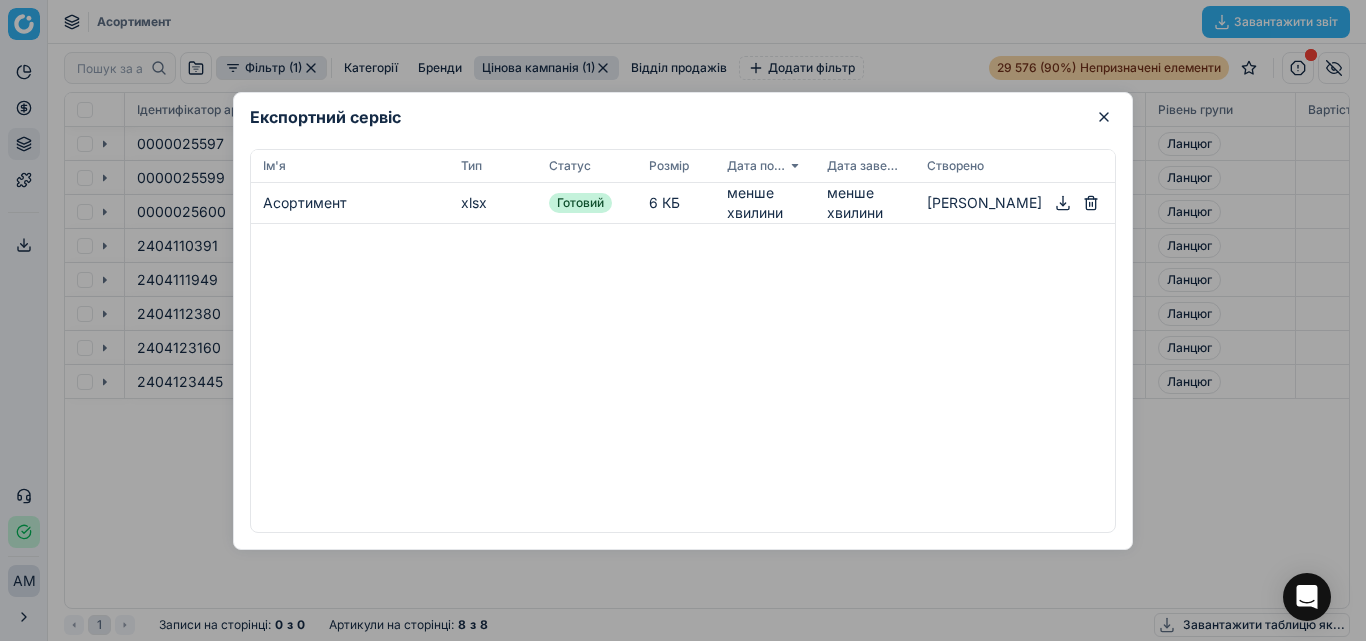 click at bounding box center [683, 320] 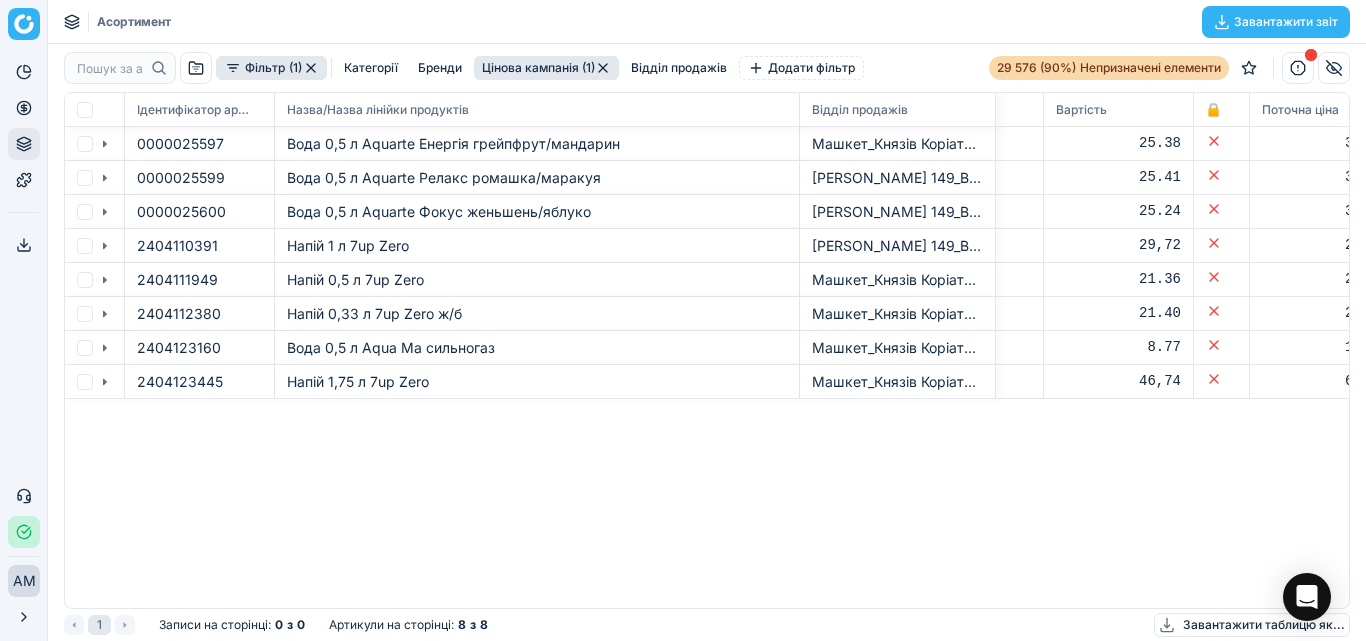scroll, scrollTop: 0, scrollLeft: 0, axis: both 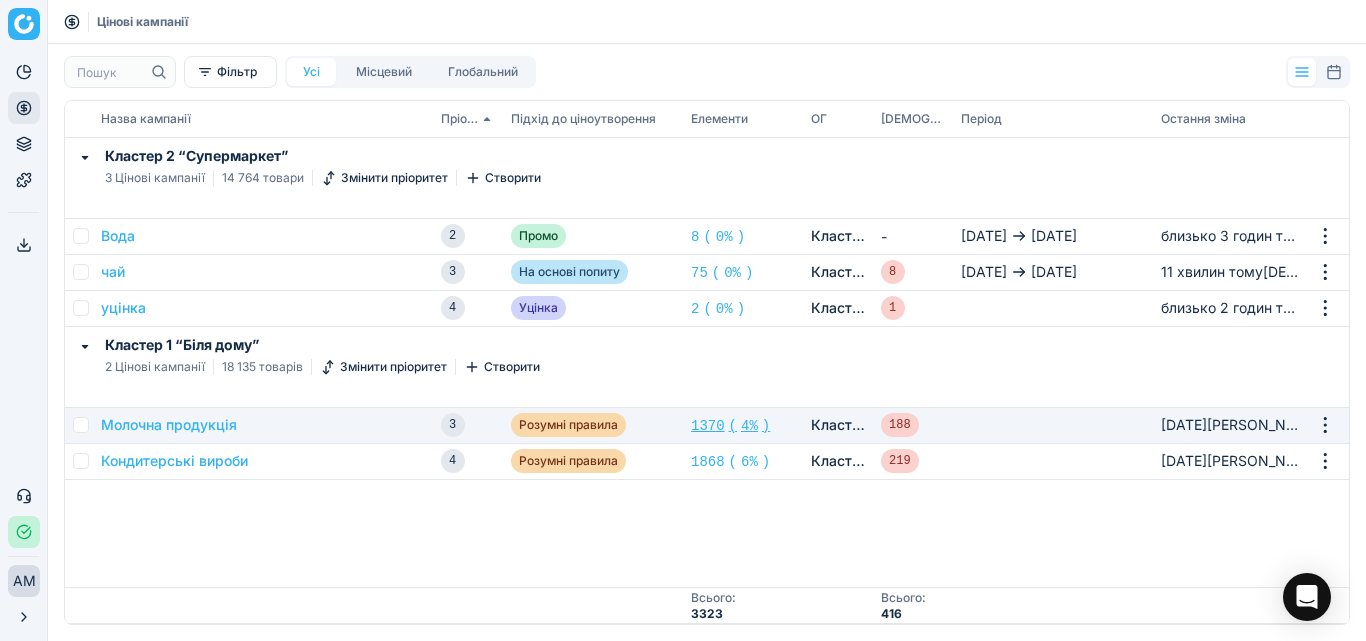 click on "1370" at bounding box center [708, 426] 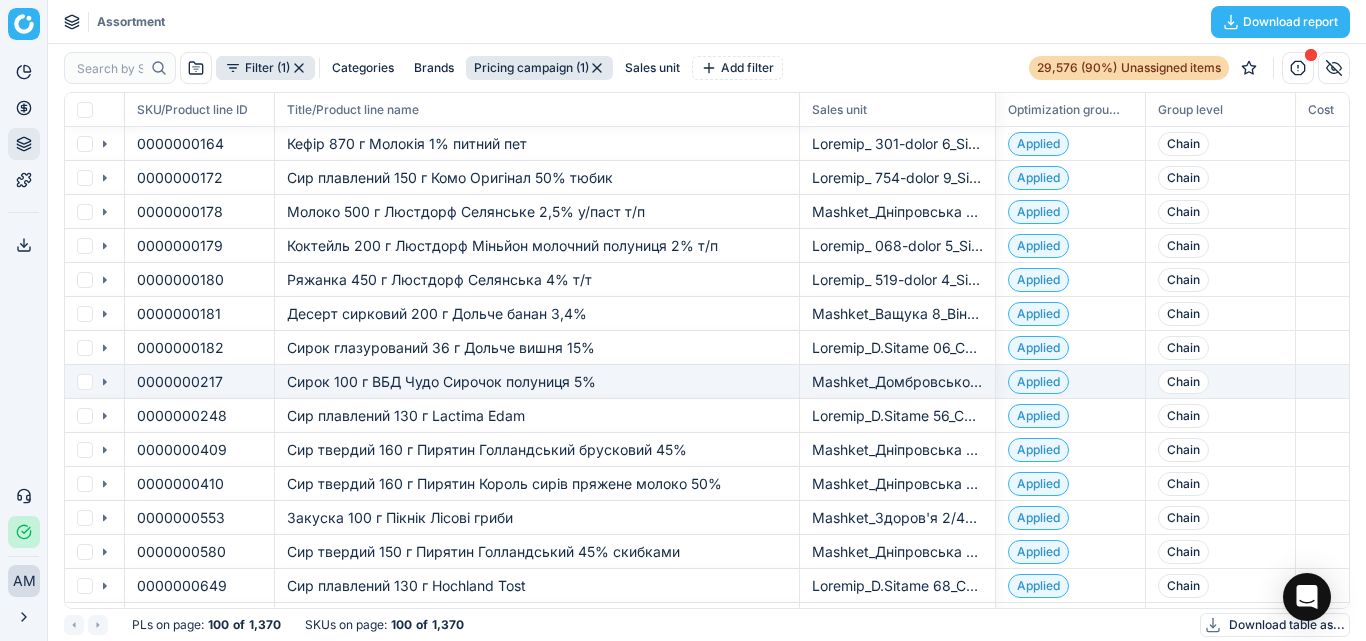 checkbox on "false" 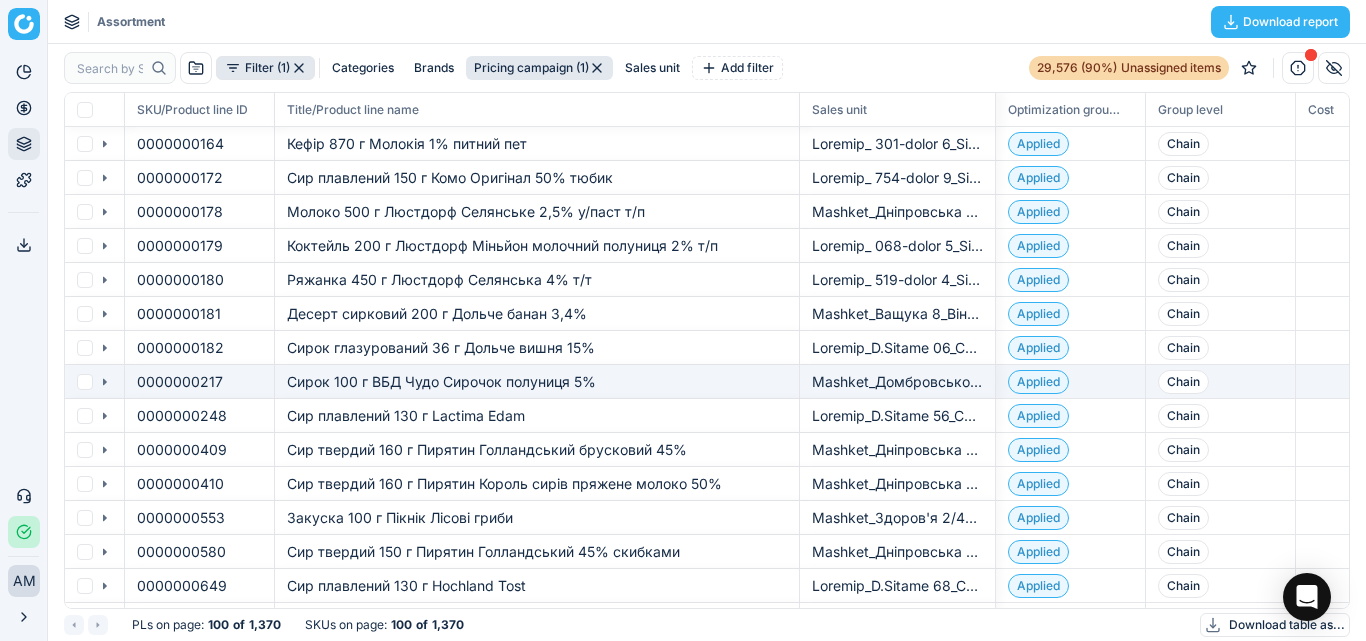 scroll, scrollTop: 485, scrollLeft: 1254, axis: both 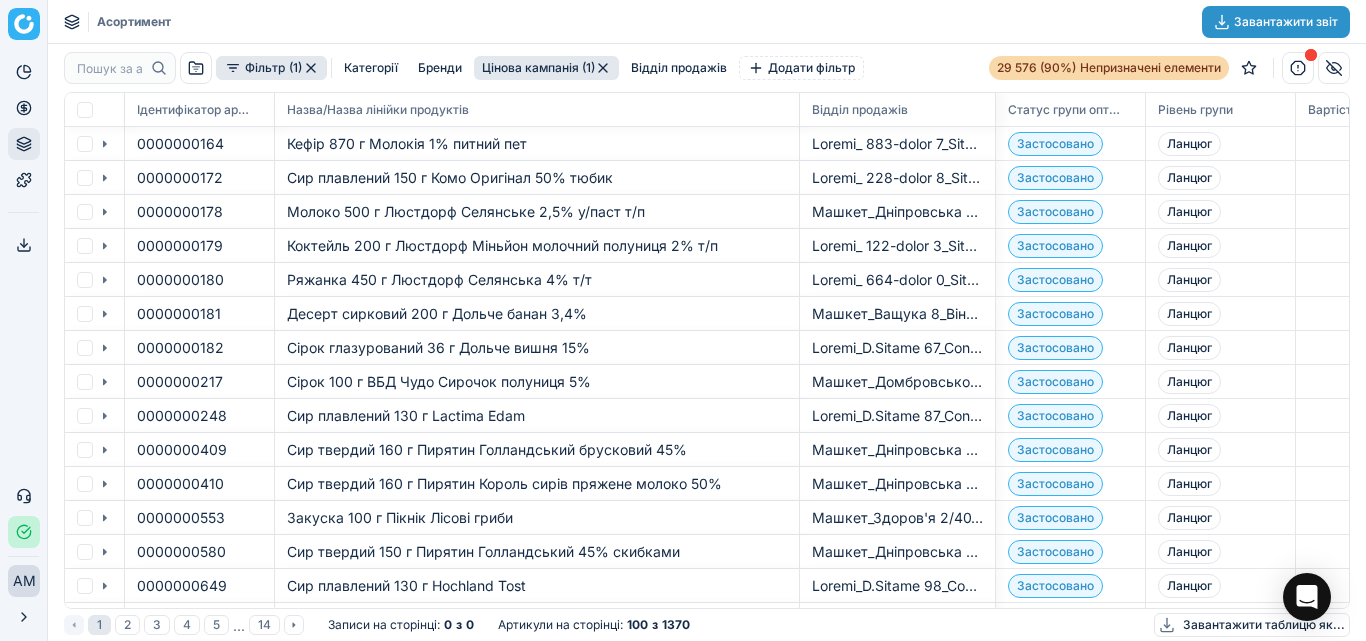 click on "Завантажити звіт" at bounding box center [1286, 21] 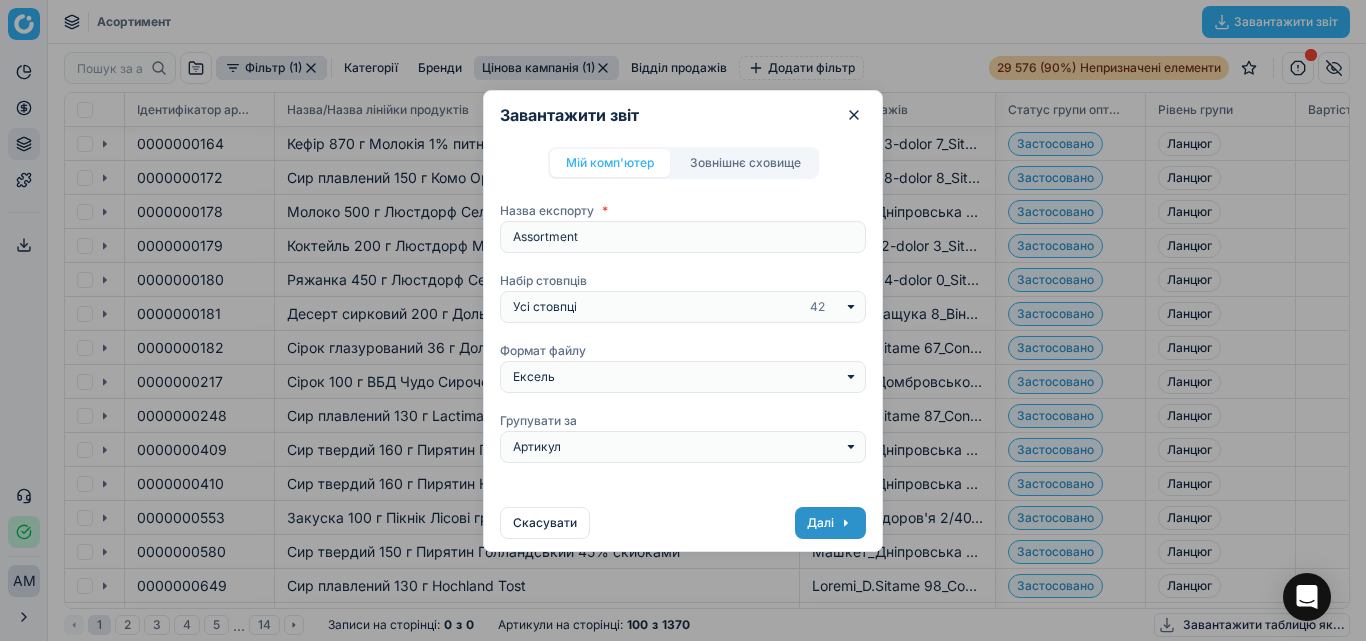 click on "Далі" at bounding box center (830, 523) 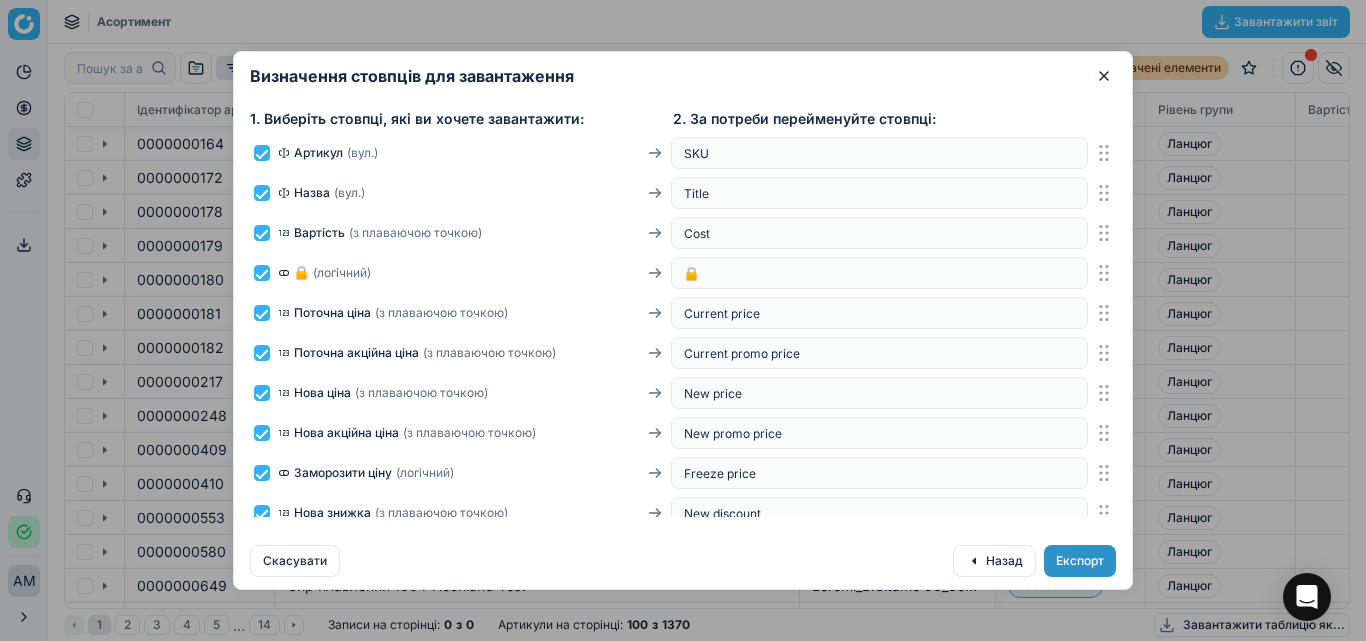 click on "Експорт" at bounding box center (1080, 560) 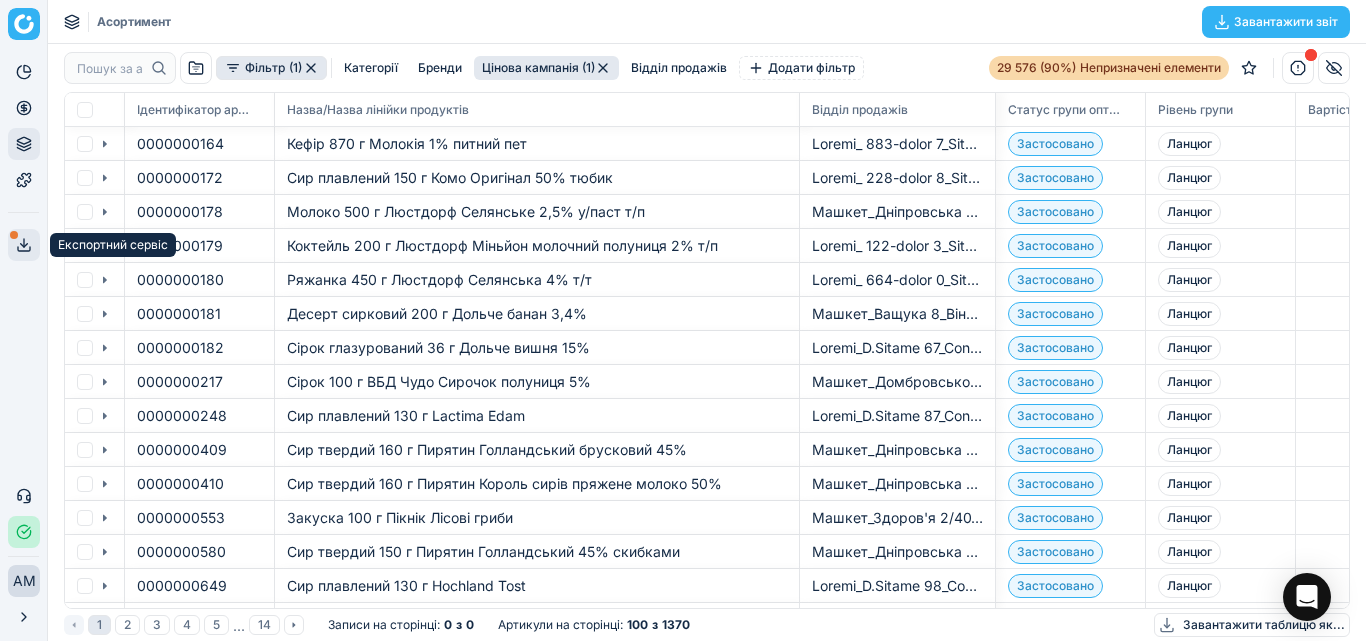 click 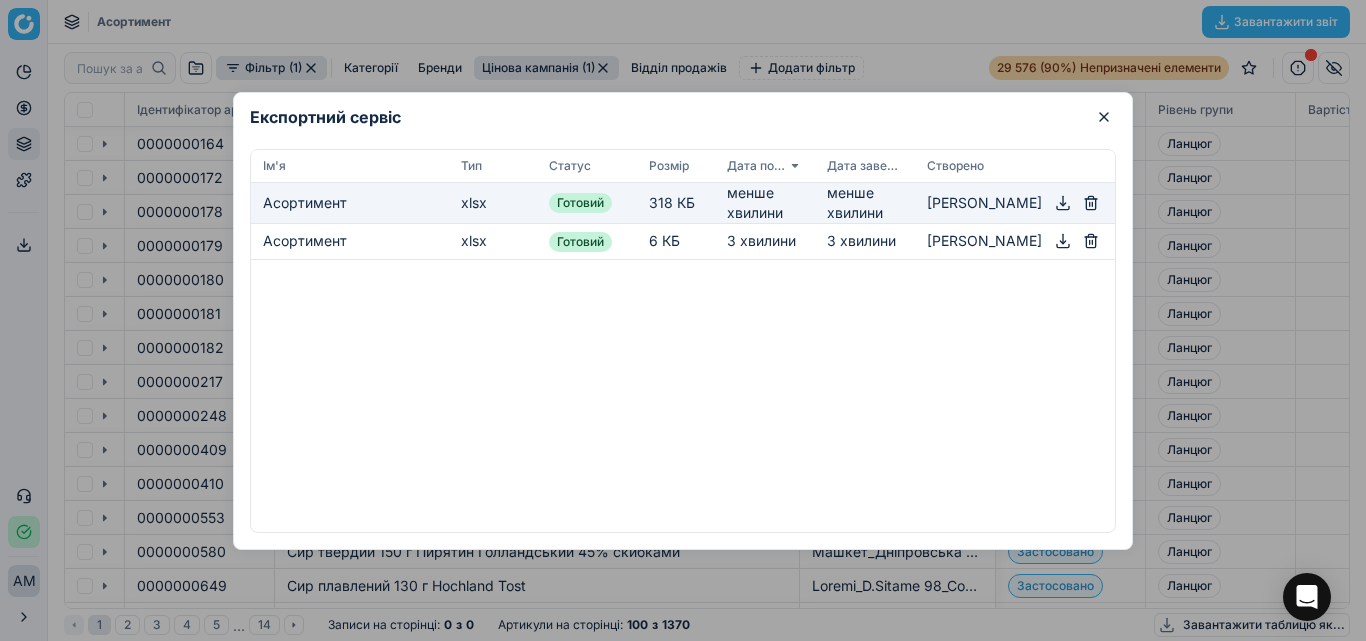 click at bounding box center [1063, 203] 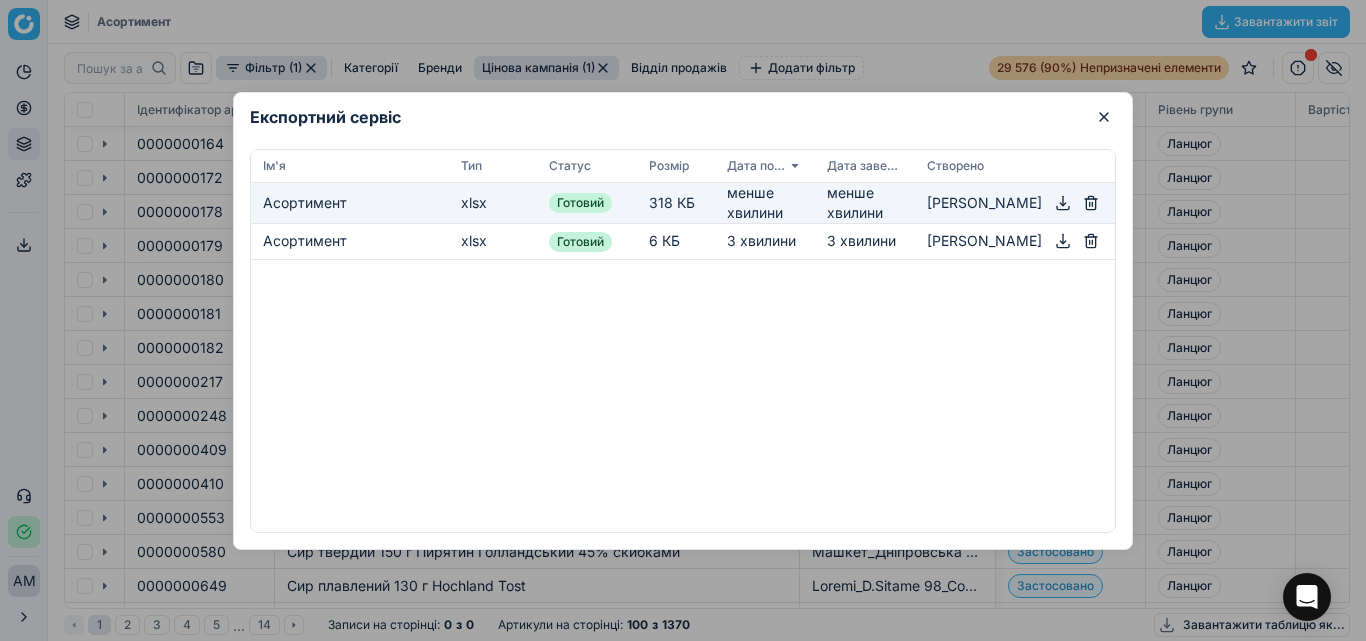 click 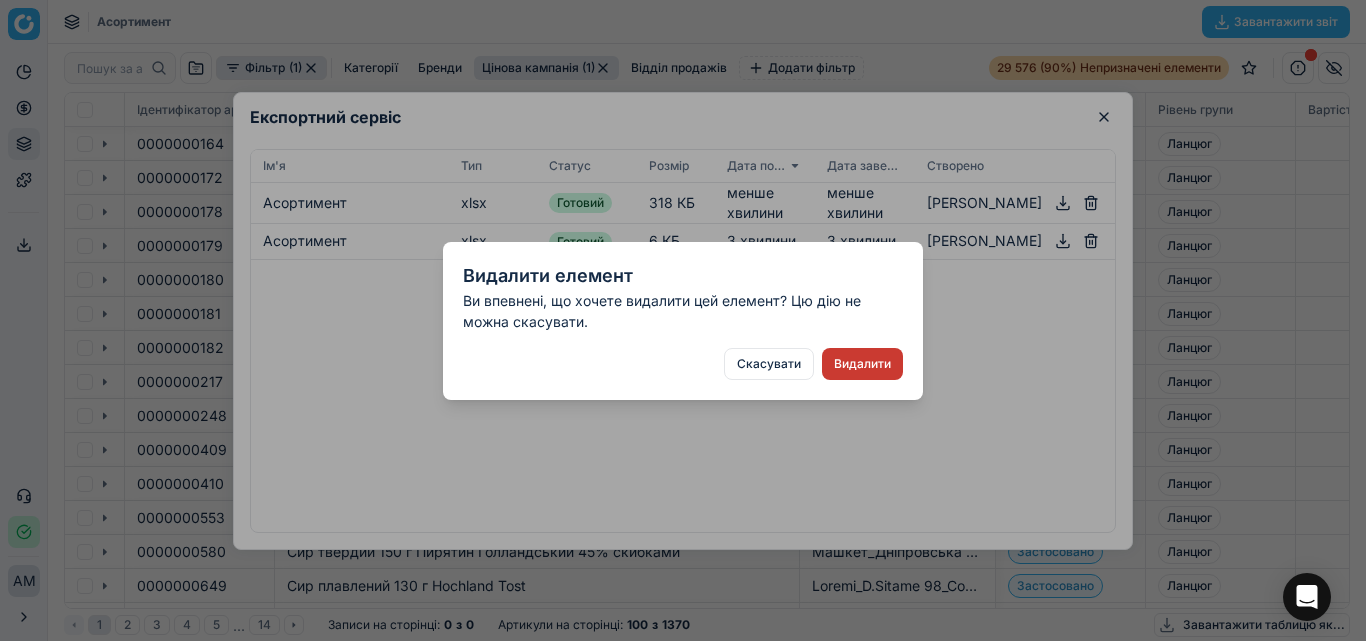 click on "Видалити" at bounding box center [862, 364] 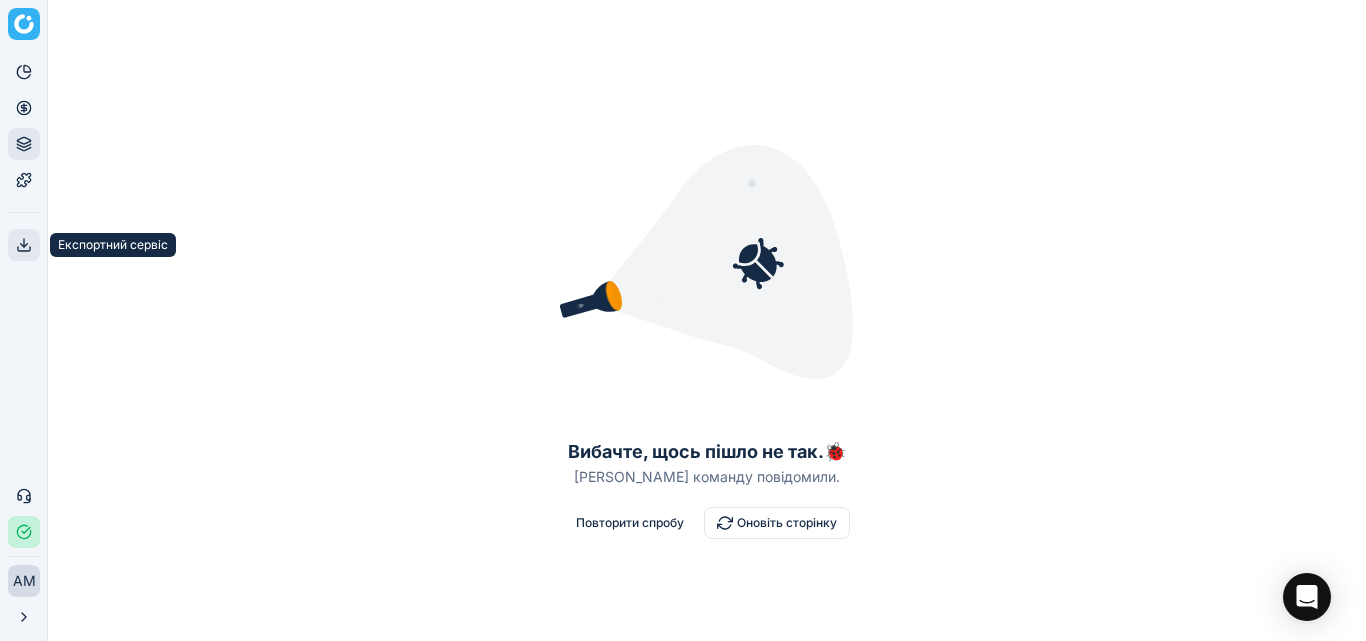 click 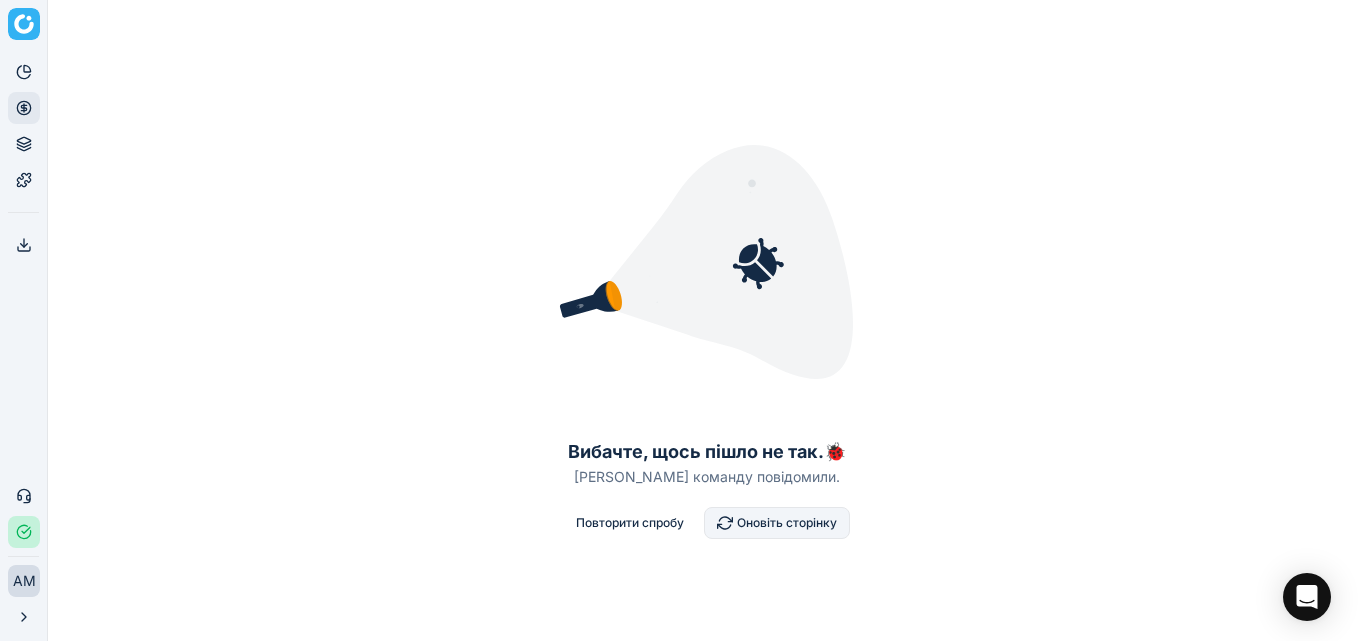 click on "Оновіть сторінку" at bounding box center [787, 522] 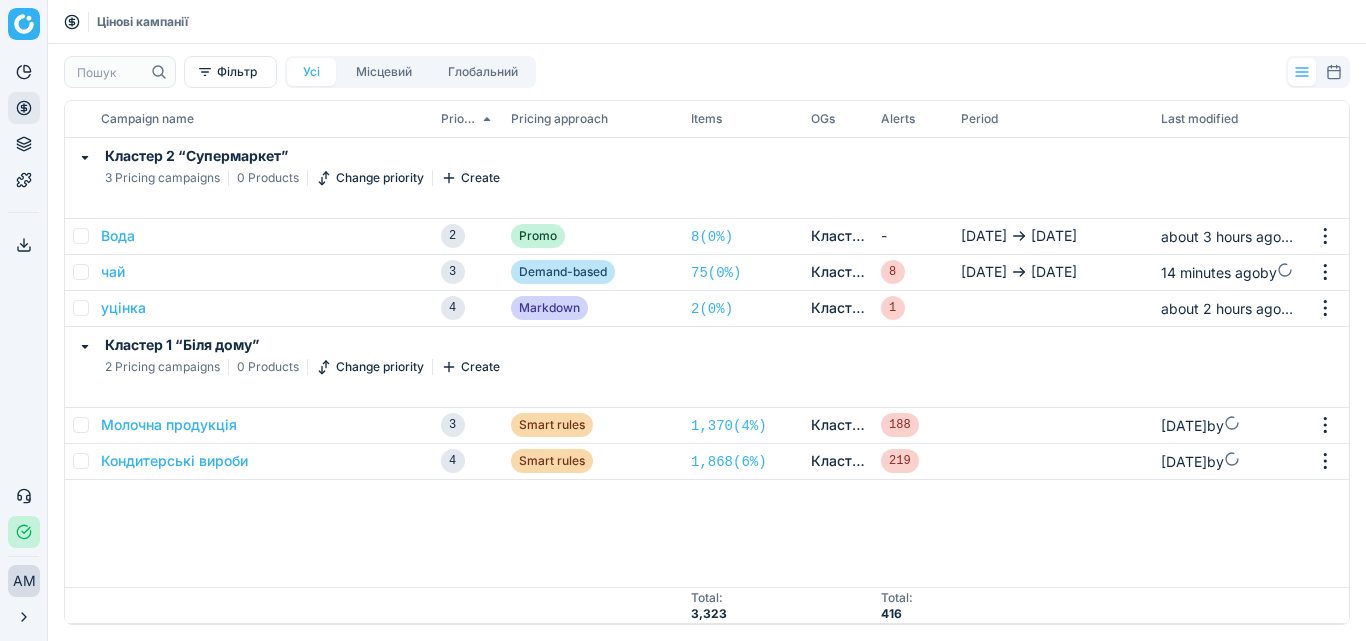 scroll, scrollTop: 0, scrollLeft: 0, axis: both 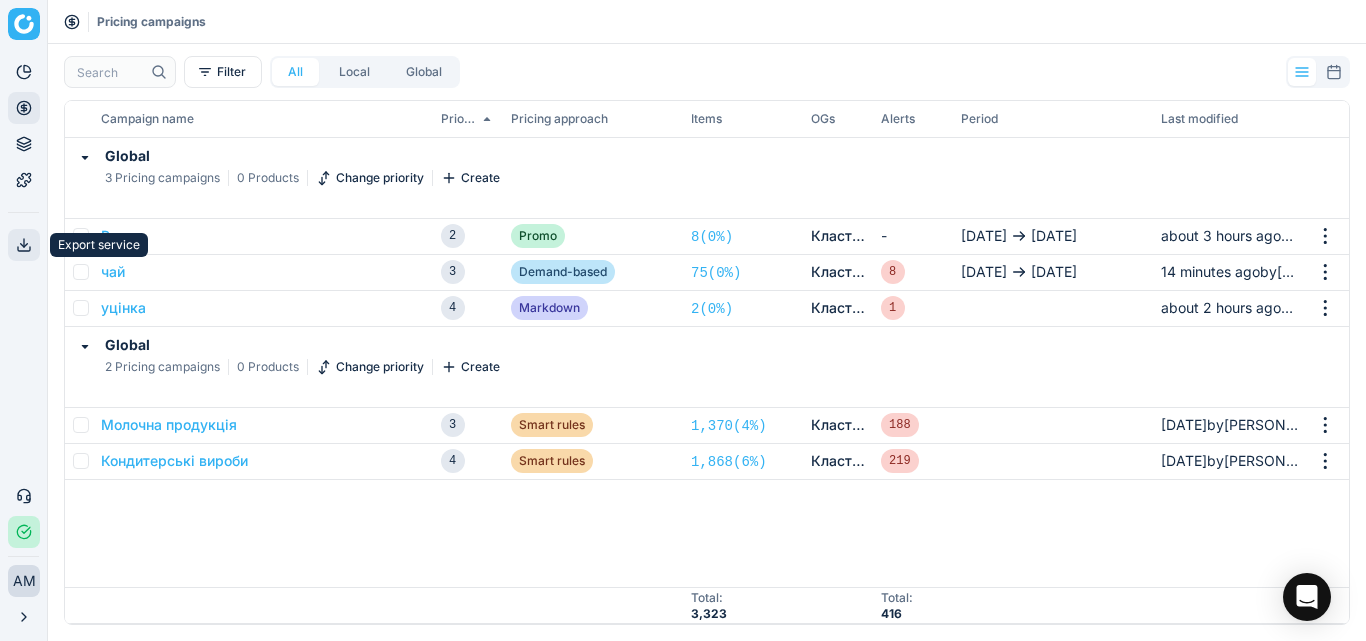 click 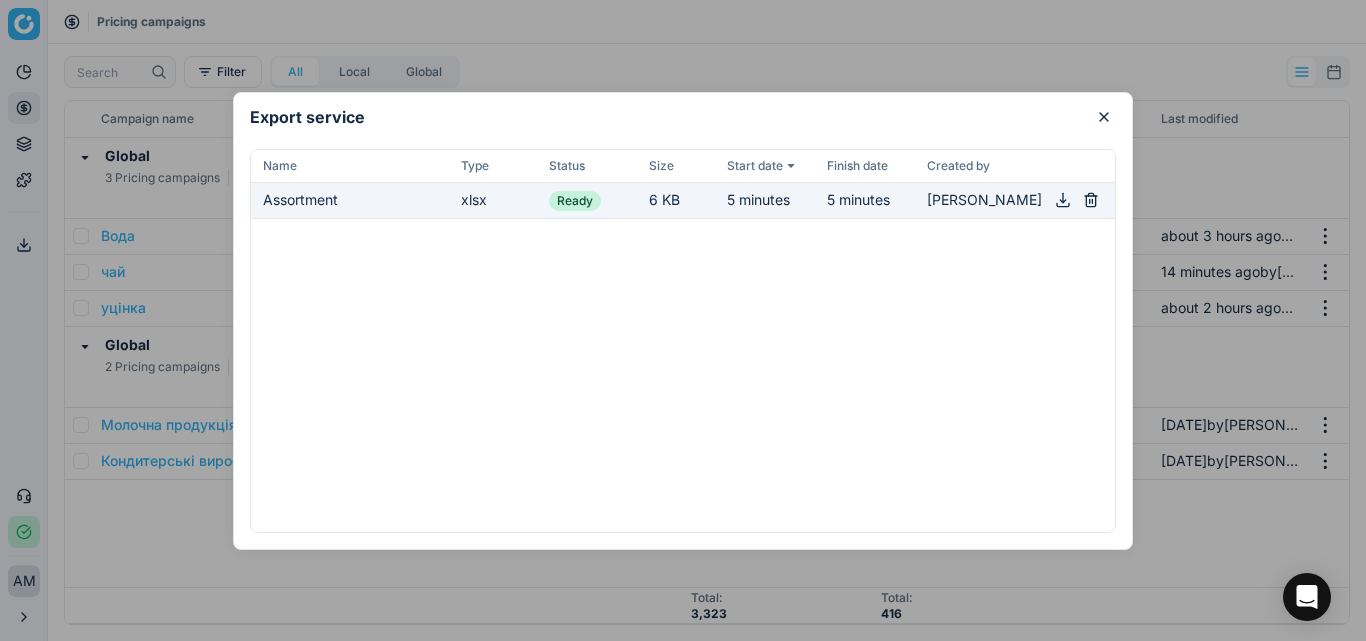 click 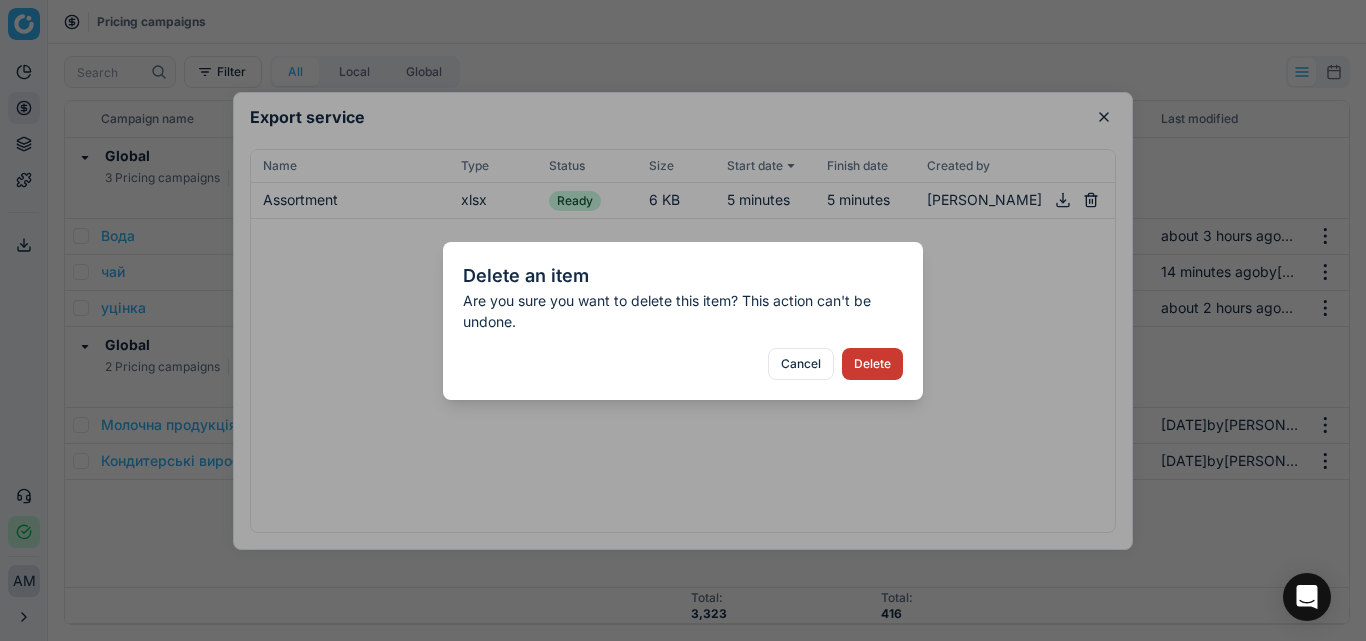 click on "Delete" at bounding box center [872, 364] 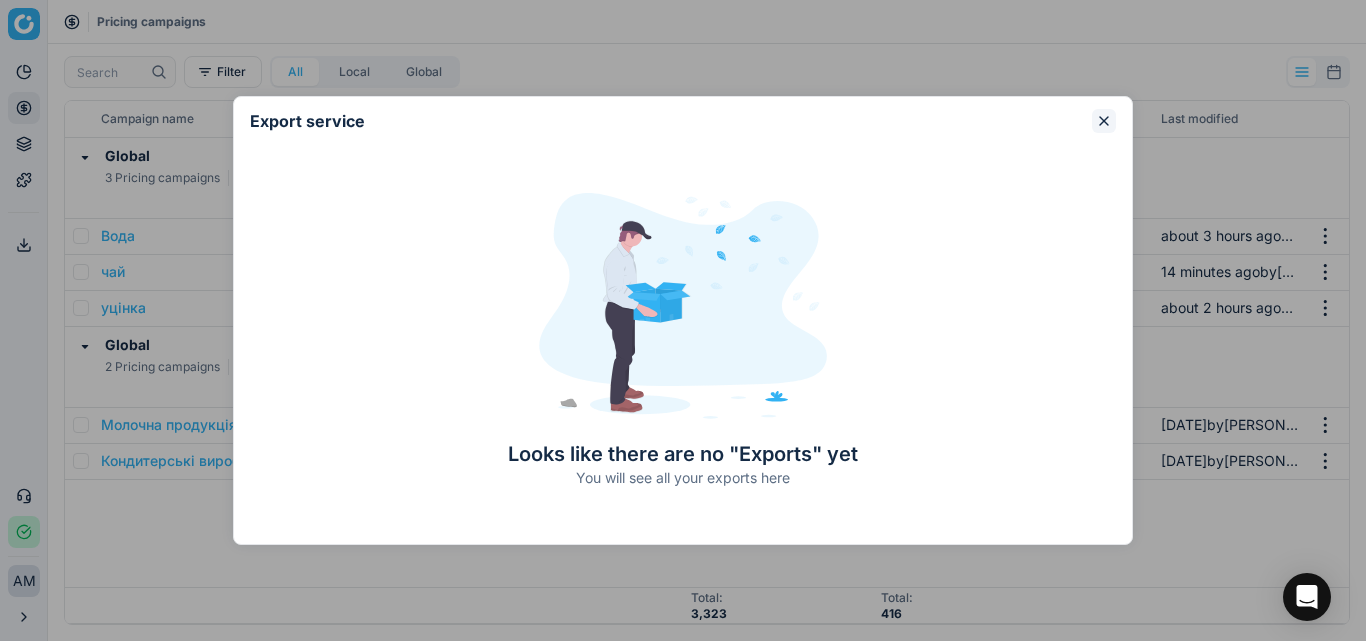 click 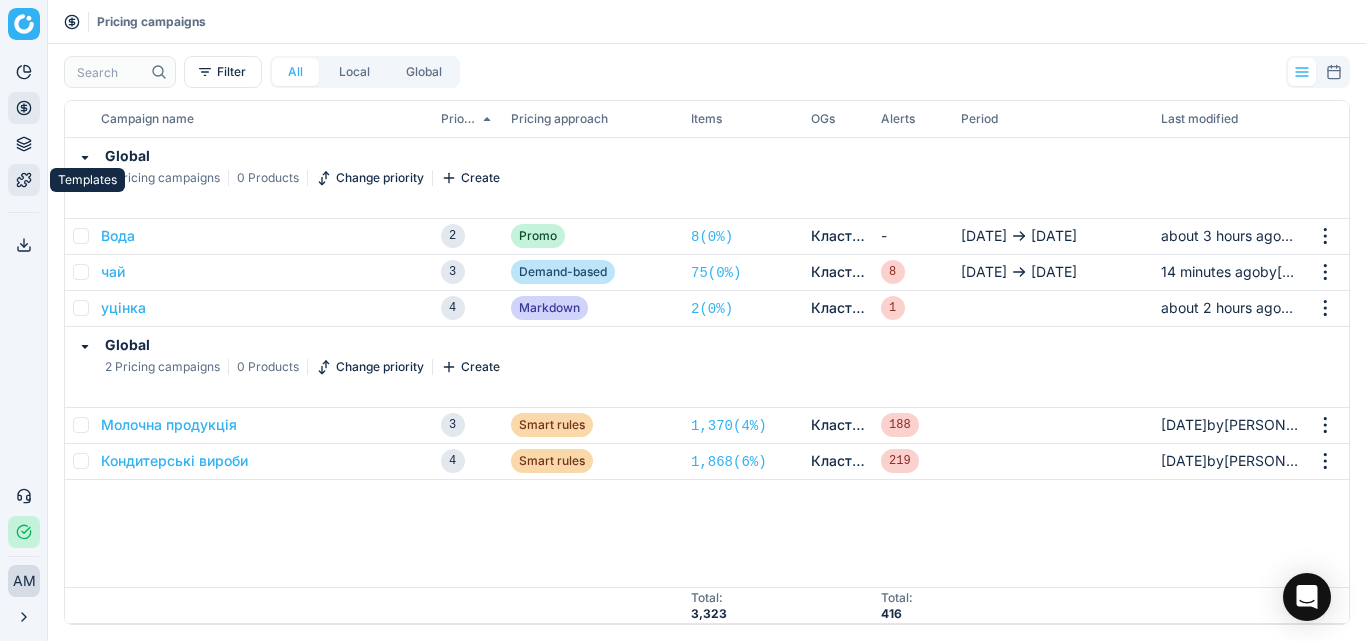 click on "Templates" at bounding box center [24, 180] 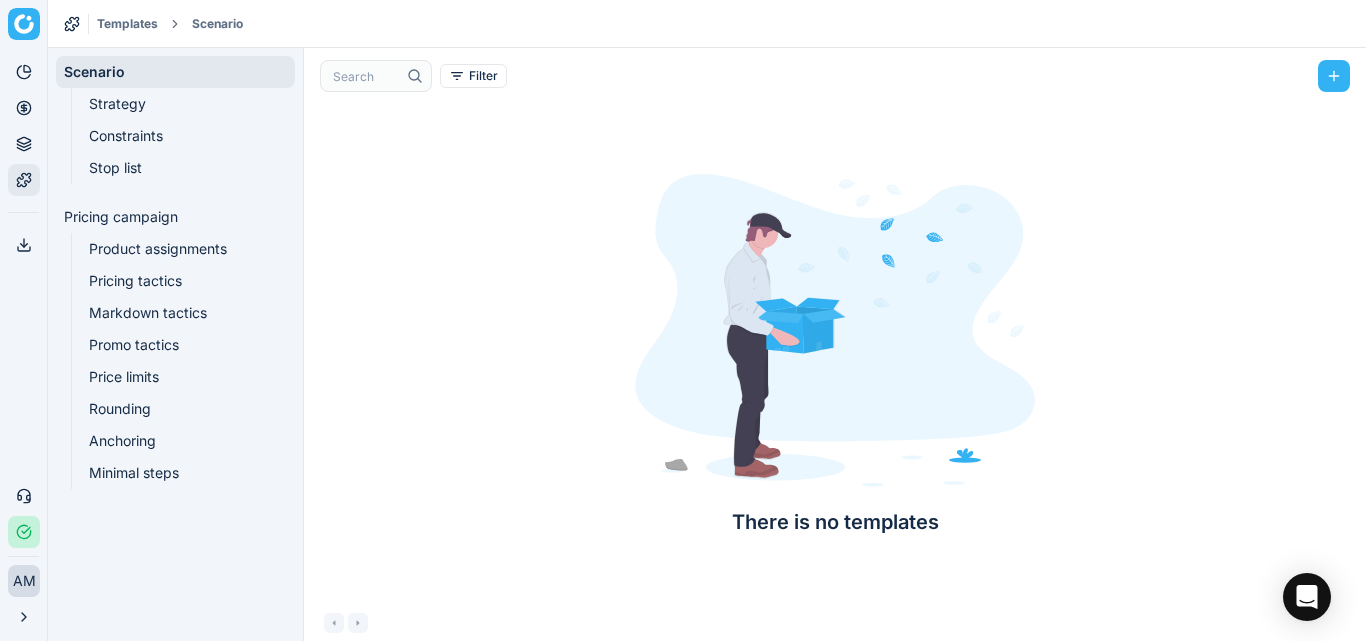 click on "There is no templates" at bounding box center (835, 354) 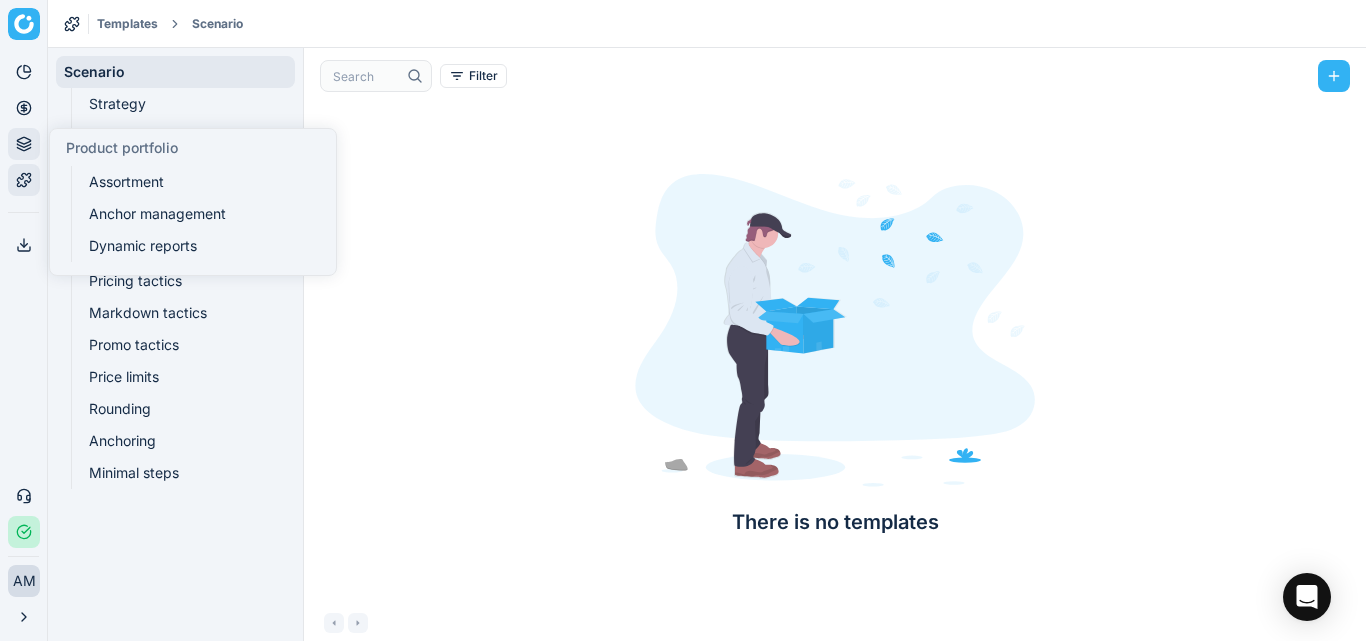 click 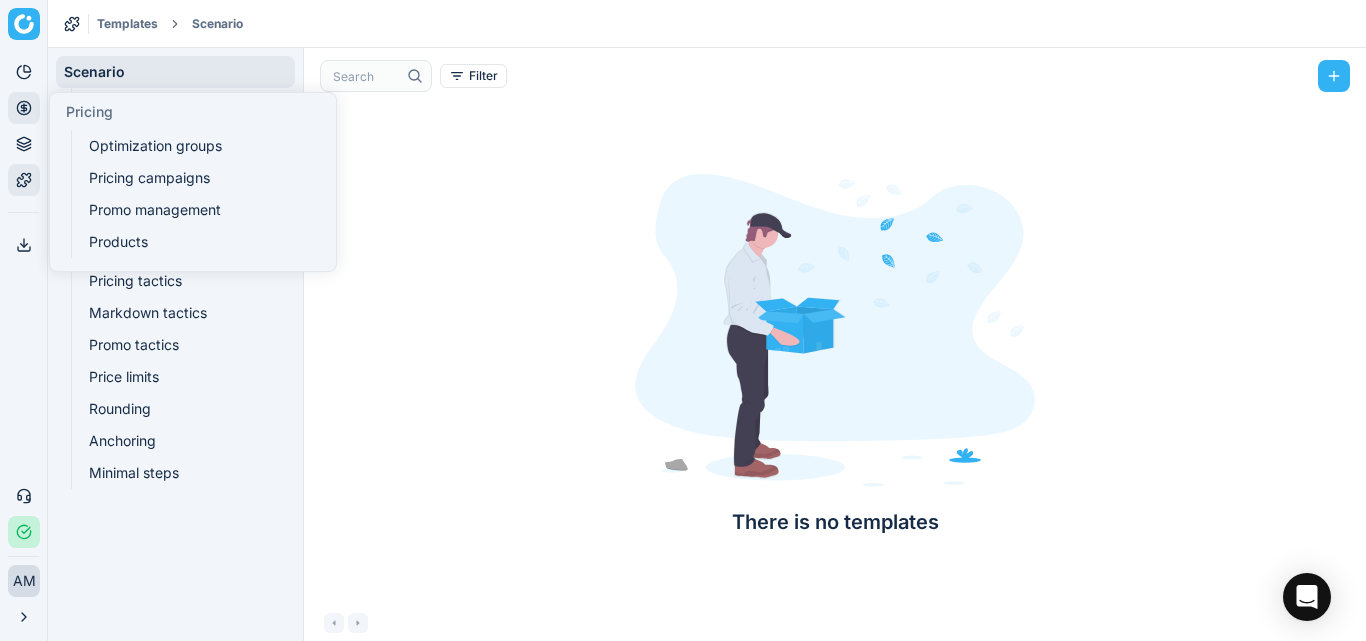 click 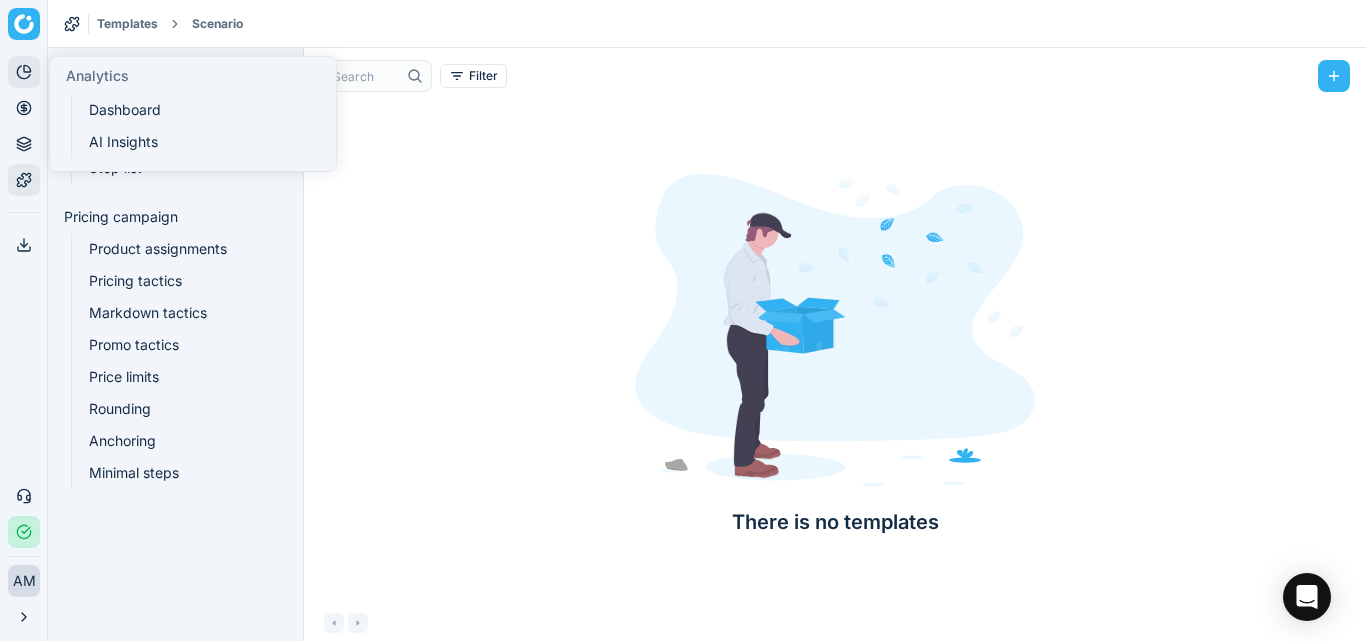click on "Analytics" at bounding box center (24, 72) 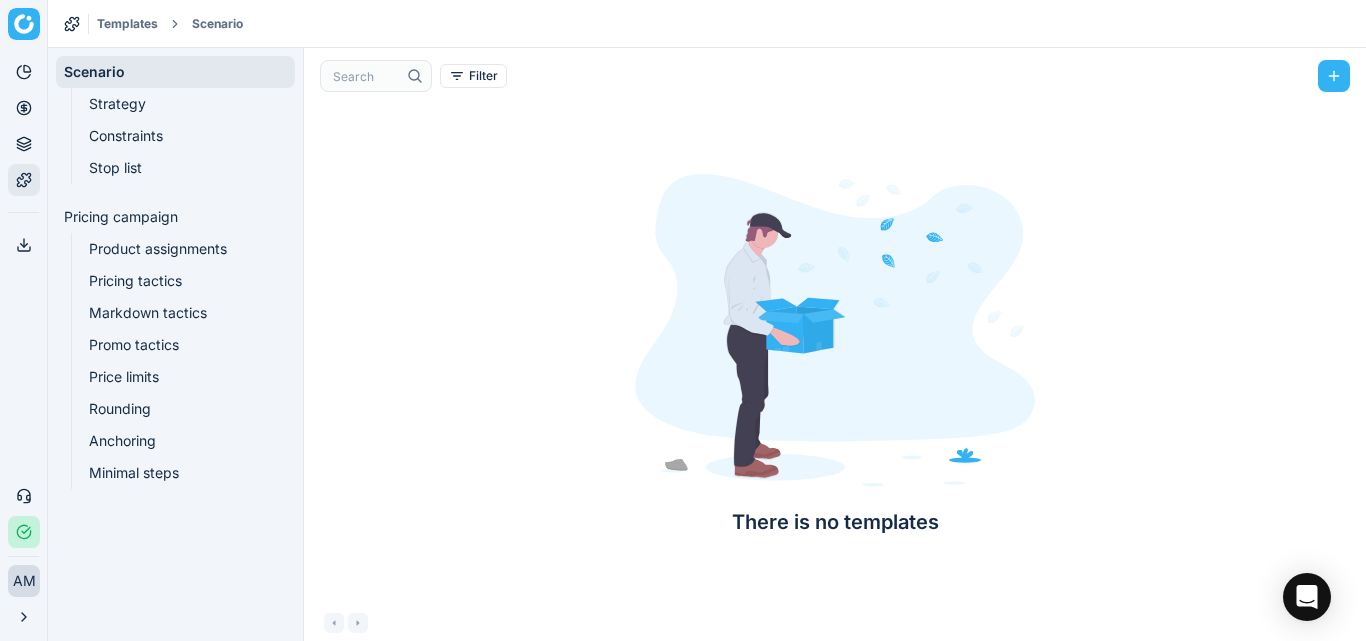 click on "There is no templates" at bounding box center [835, 354] 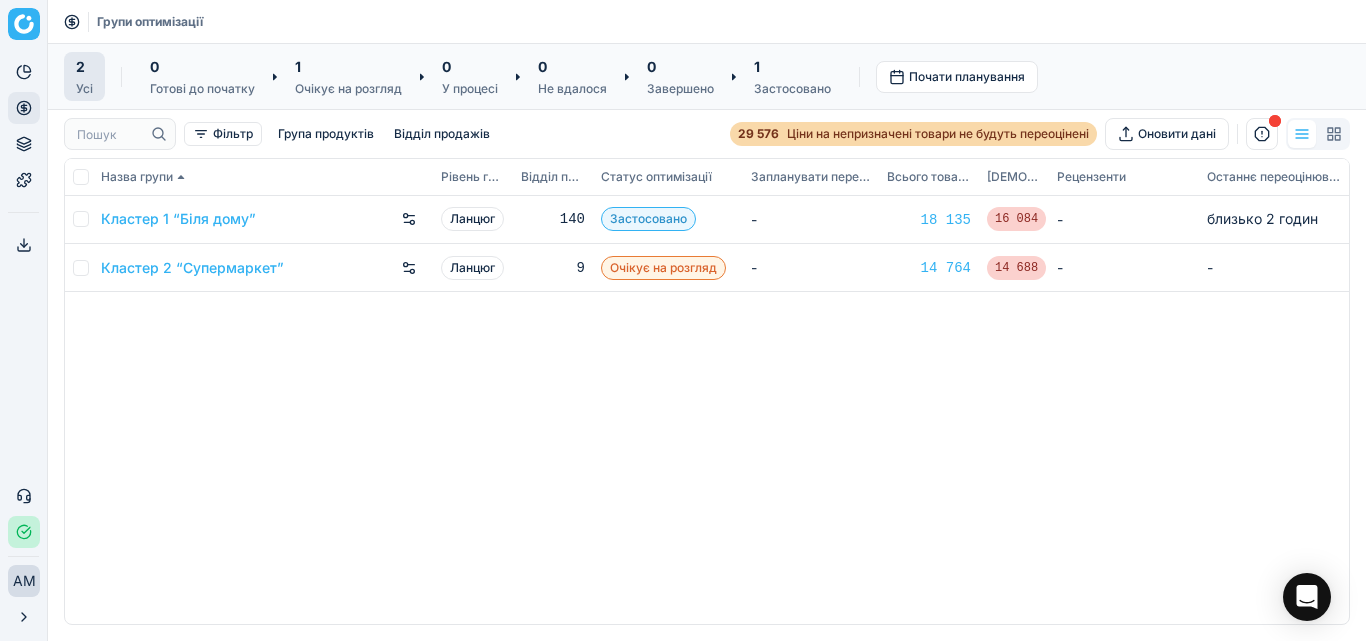 click on "Кластер 1 “Біля дому” Ланцюг 140 Застосовано - 18 135 16 084 - близько 2 годин Кластер 2 “Супермаркет” Ланцюг 9 Очікує на розгляд - 14 764 14 688 - -" at bounding box center (707, 410) 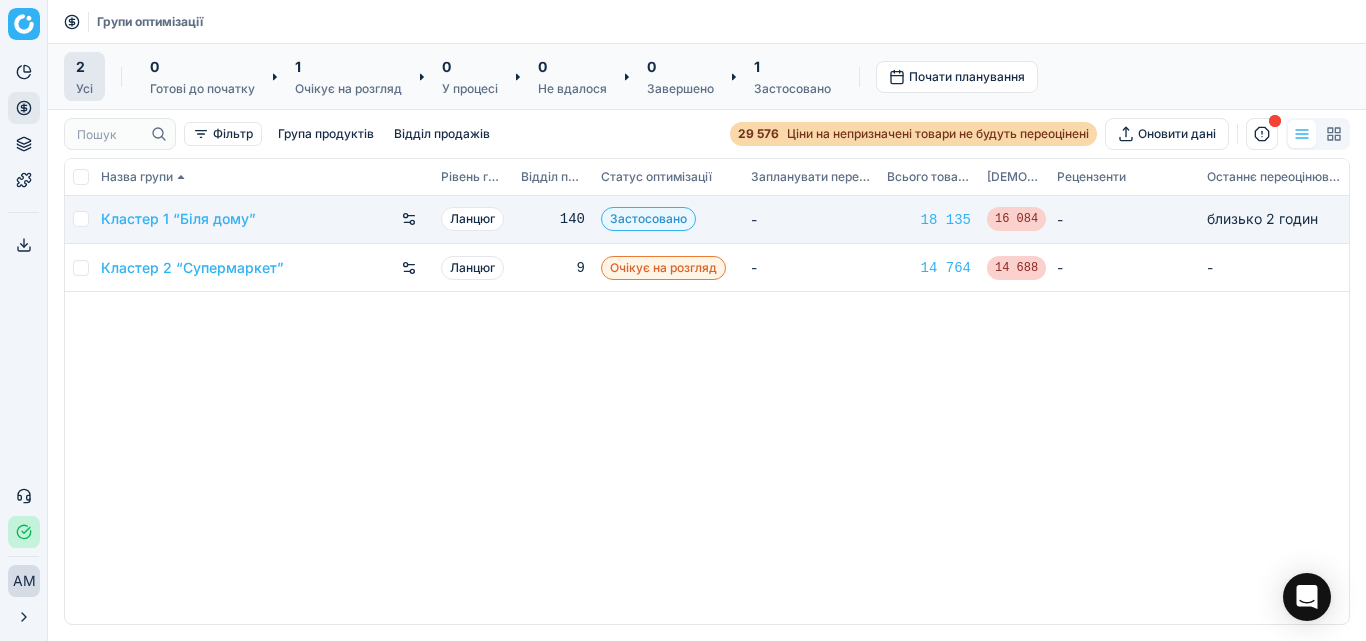click on "Застосовано" at bounding box center [648, 218] 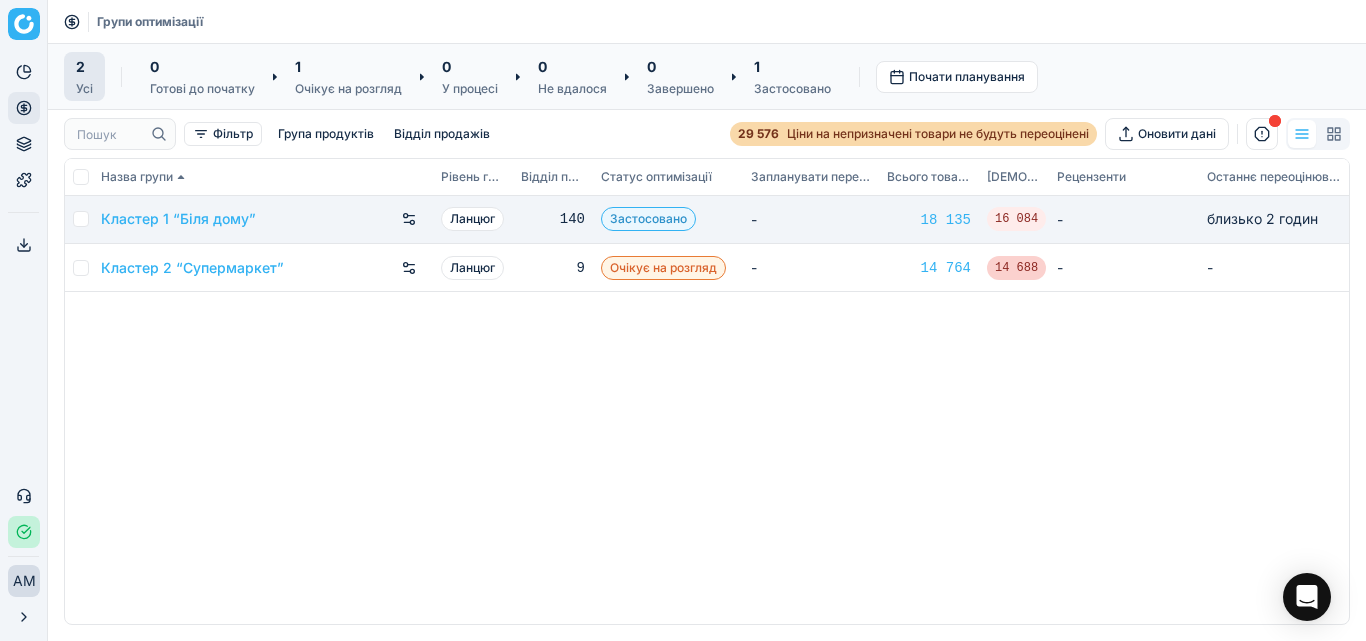 click on "16 084" at bounding box center [1016, 219] 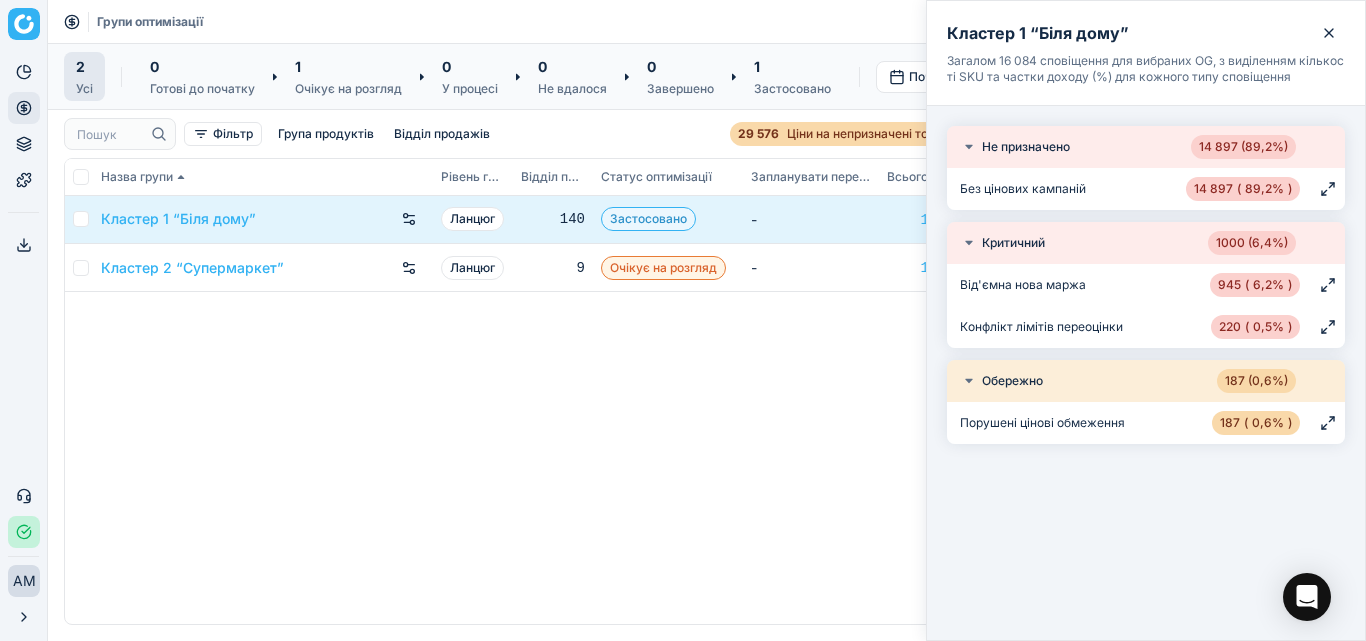 click on "Кластер 1 “Біля дому” Ланцюг 140 Застосовано - 18 135 16 084 - близько 2 годин Кластер 2 “Супермаркет” Ланцюг 9 Очікує на розгляд - 14 764 14 688 - -" at bounding box center (707, 410) 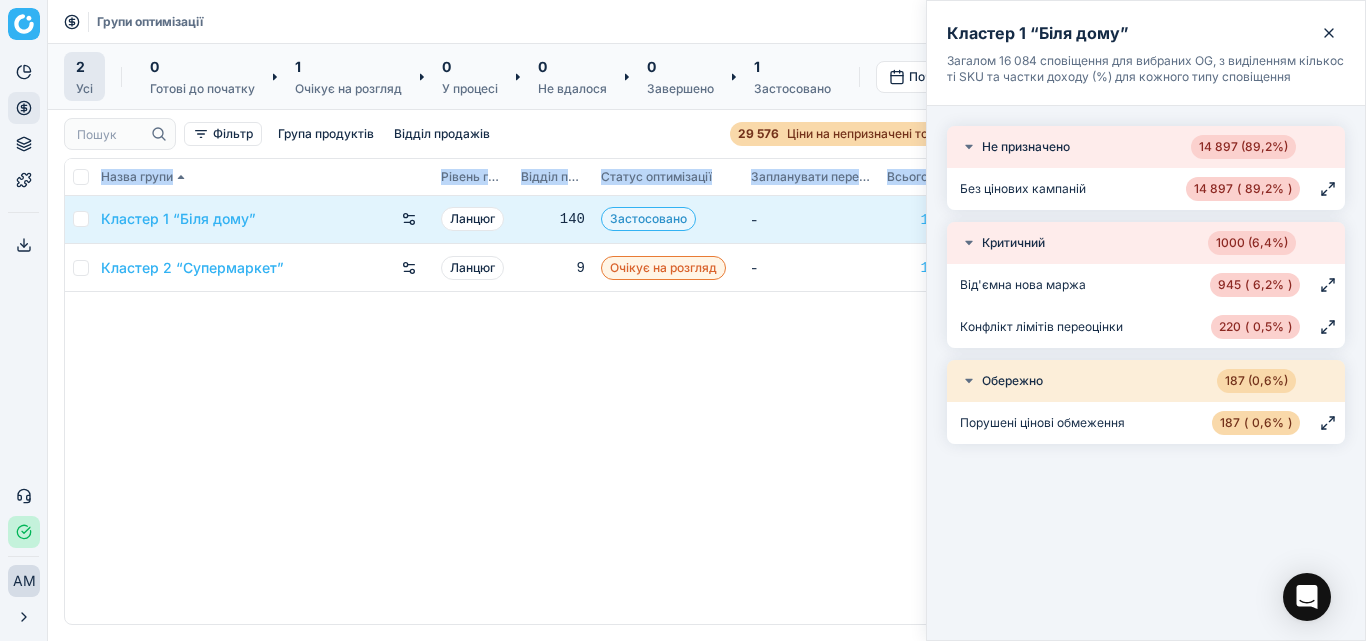 click on "Кластер 1 “Біля дому” Ланцюг 140 Застосовано - 18 135 16 084 - близько 2 годин Кластер 2 “Супермаркет” Ланцюг 9 Очікує на розгляд - 14 764 14 688 - -" at bounding box center [707, 410] 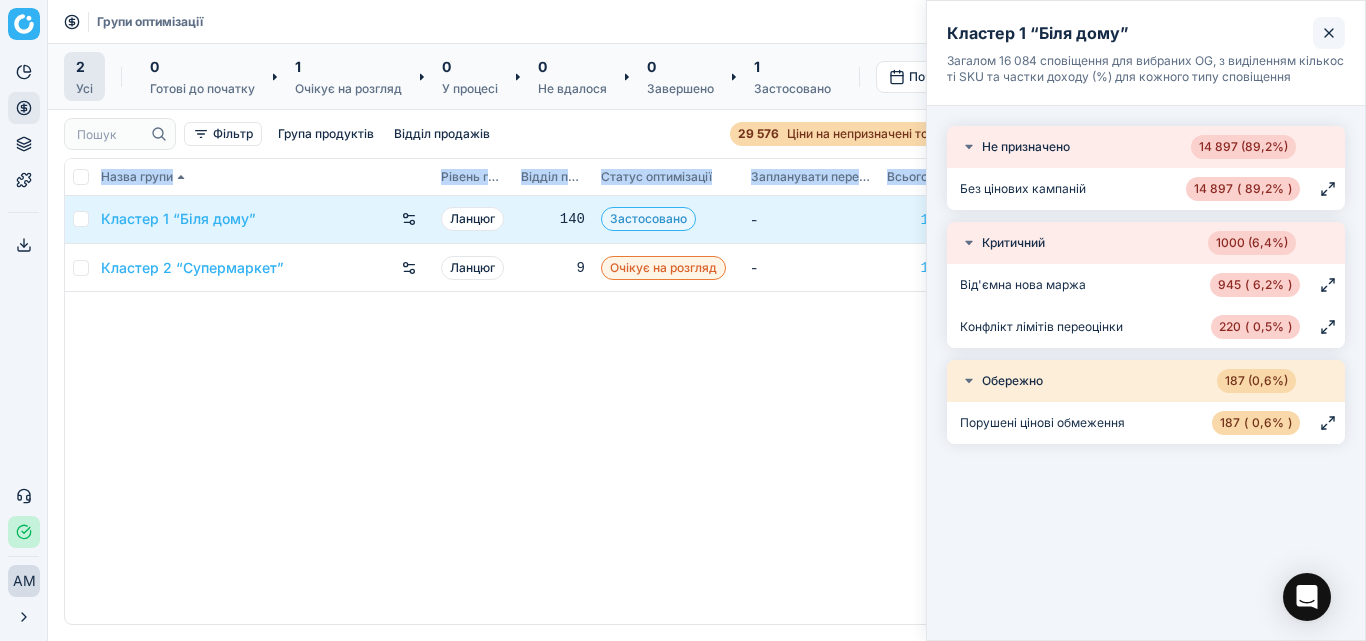click 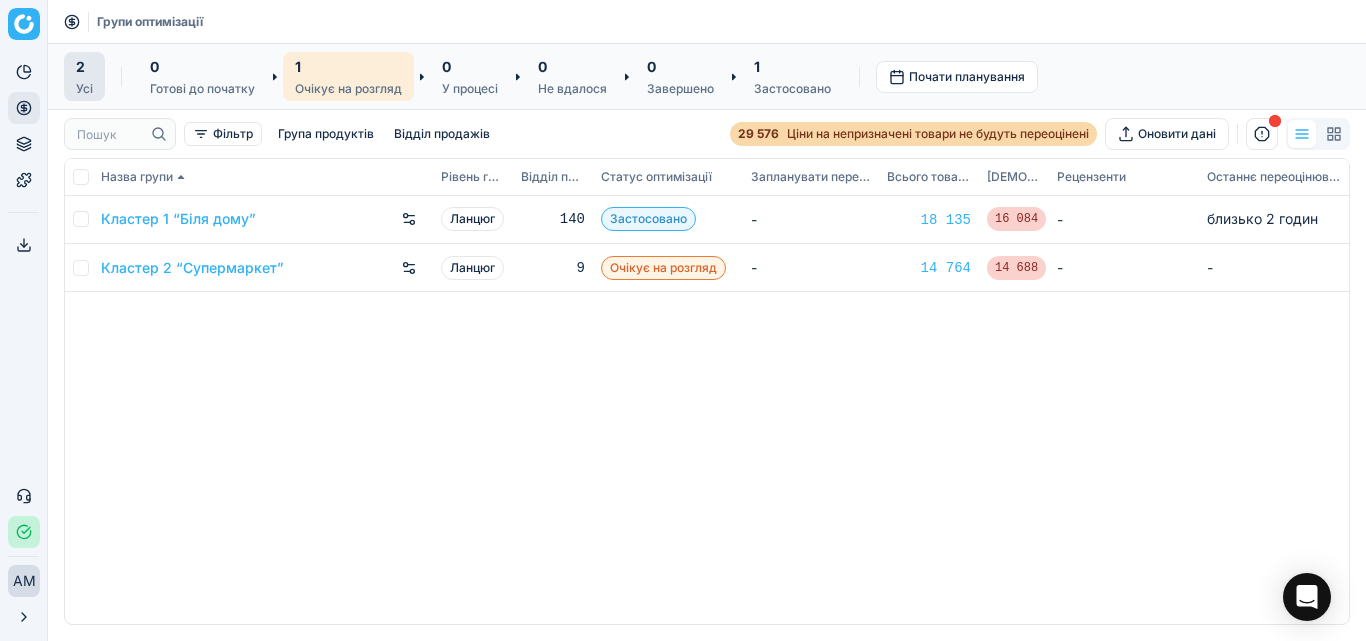 click on "Очікує на розгляд" at bounding box center (348, 88) 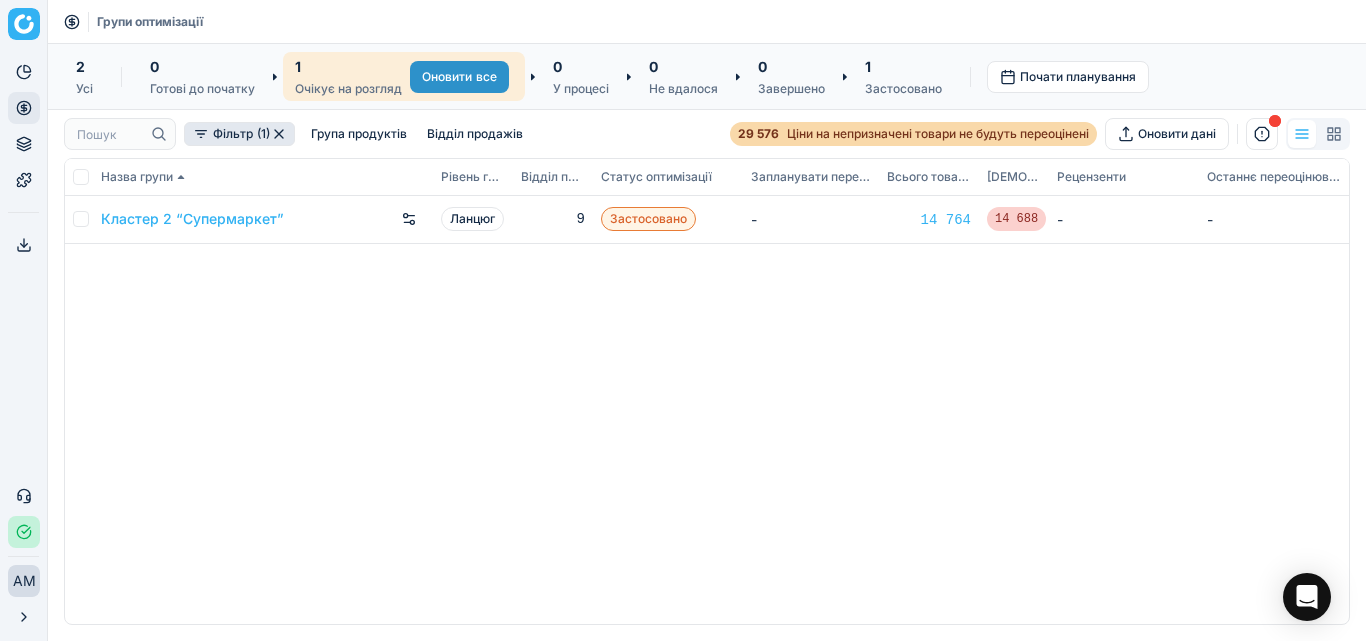 click on "Оновити" at bounding box center (447, 76) 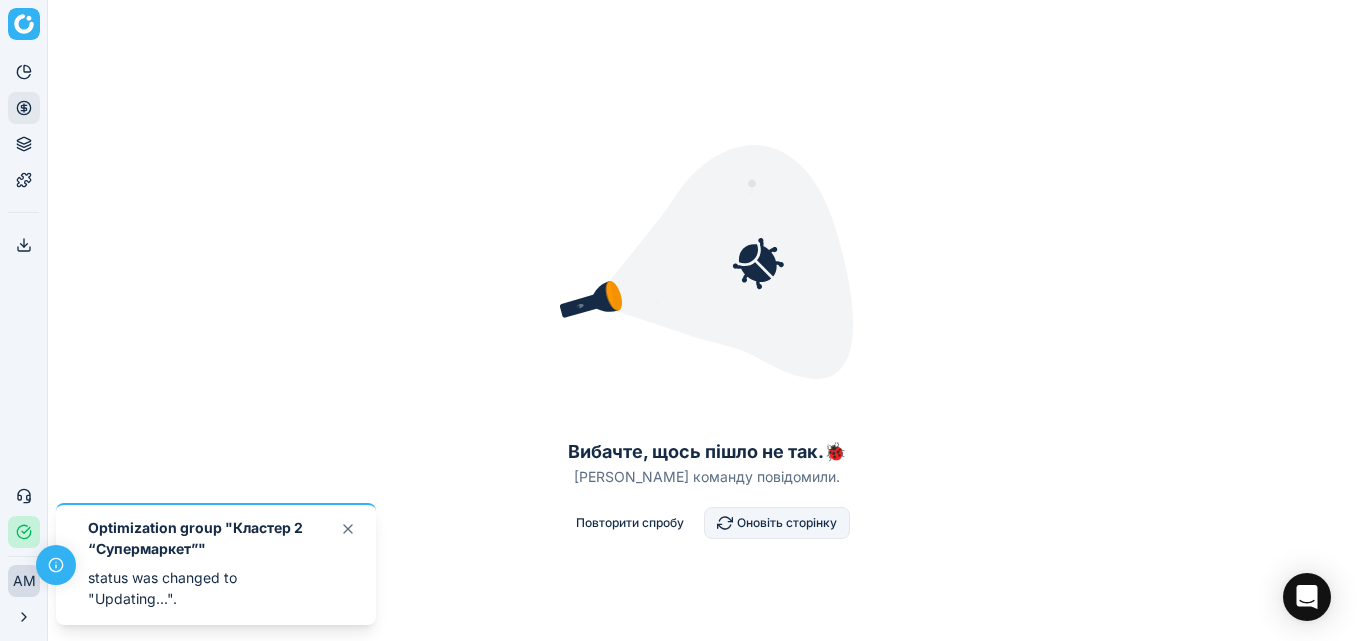 click on "Оновіть сторінку" at bounding box center [787, 522] 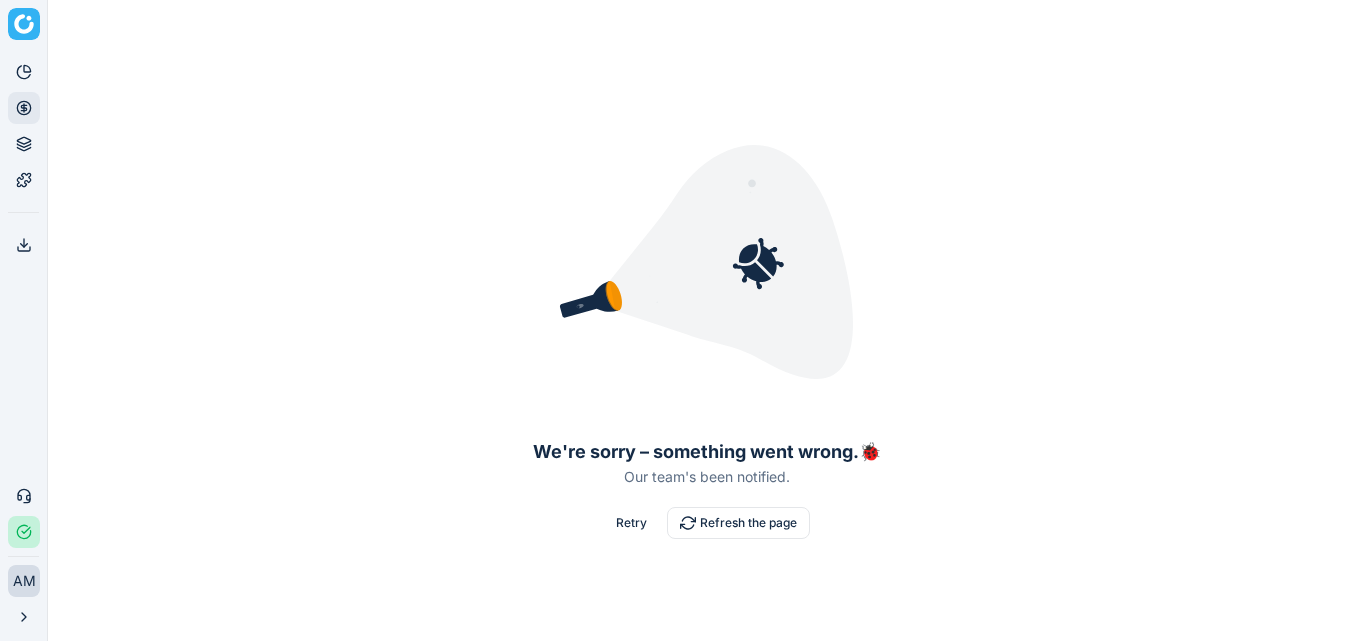 scroll, scrollTop: 0, scrollLeft: 0, axis: both 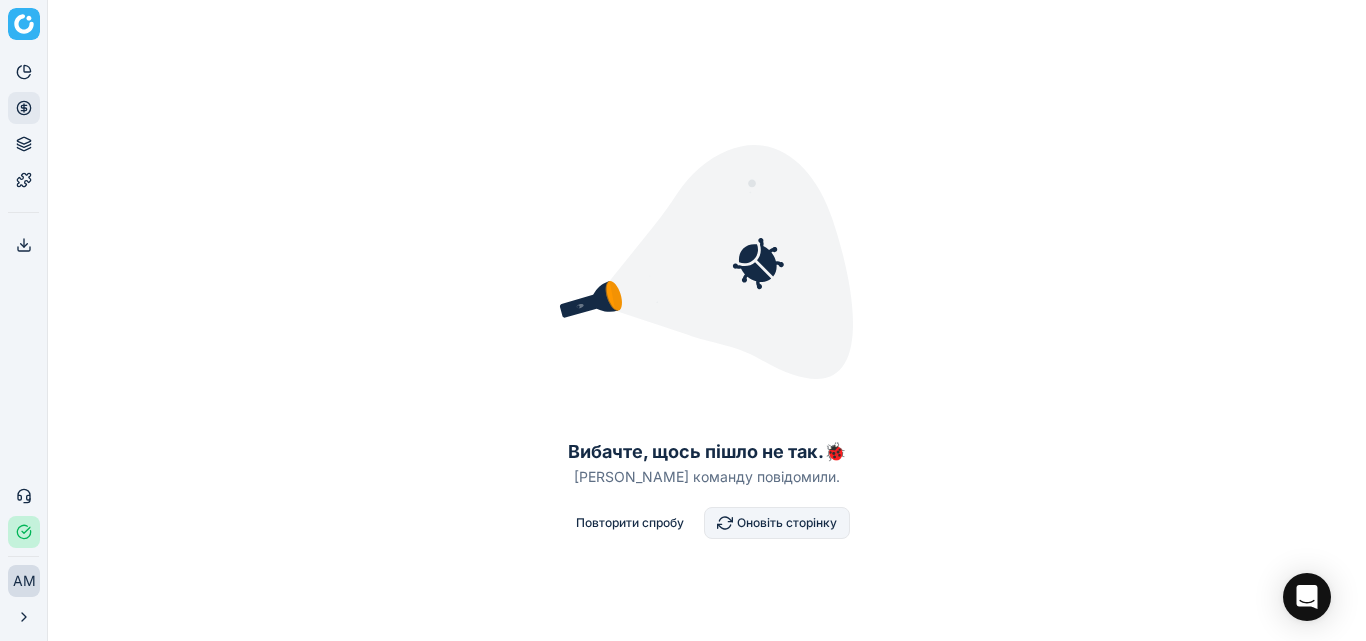 click on "Оновіть сторінку" at bounding box center [787, 522] 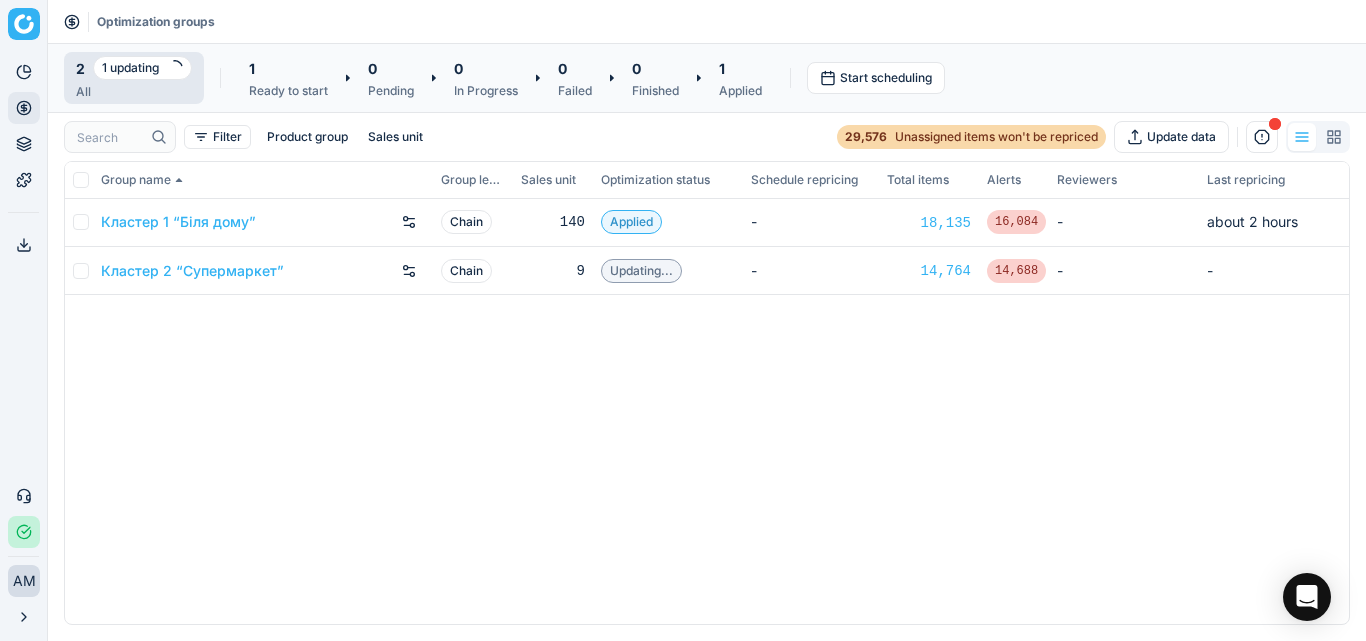 scroll, scrollTop: 0, scrollLeft: 0, axis: both 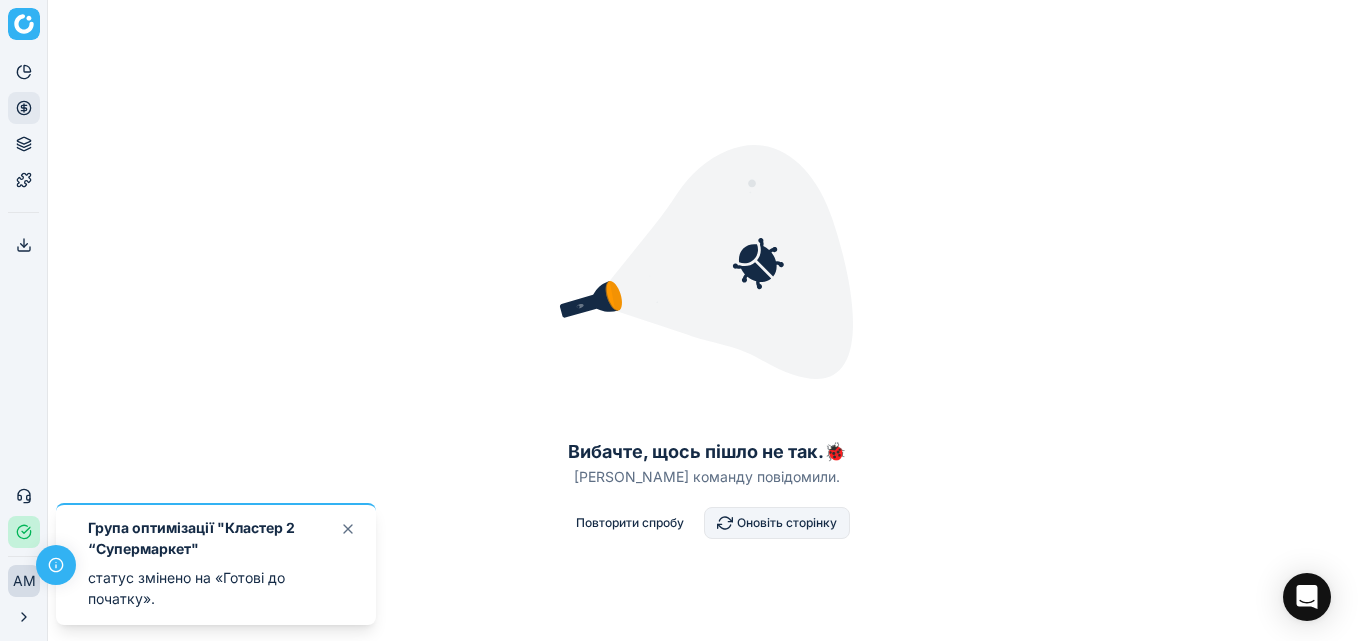 click on "Оновіть сторінку" at bounding box center (787, 522) 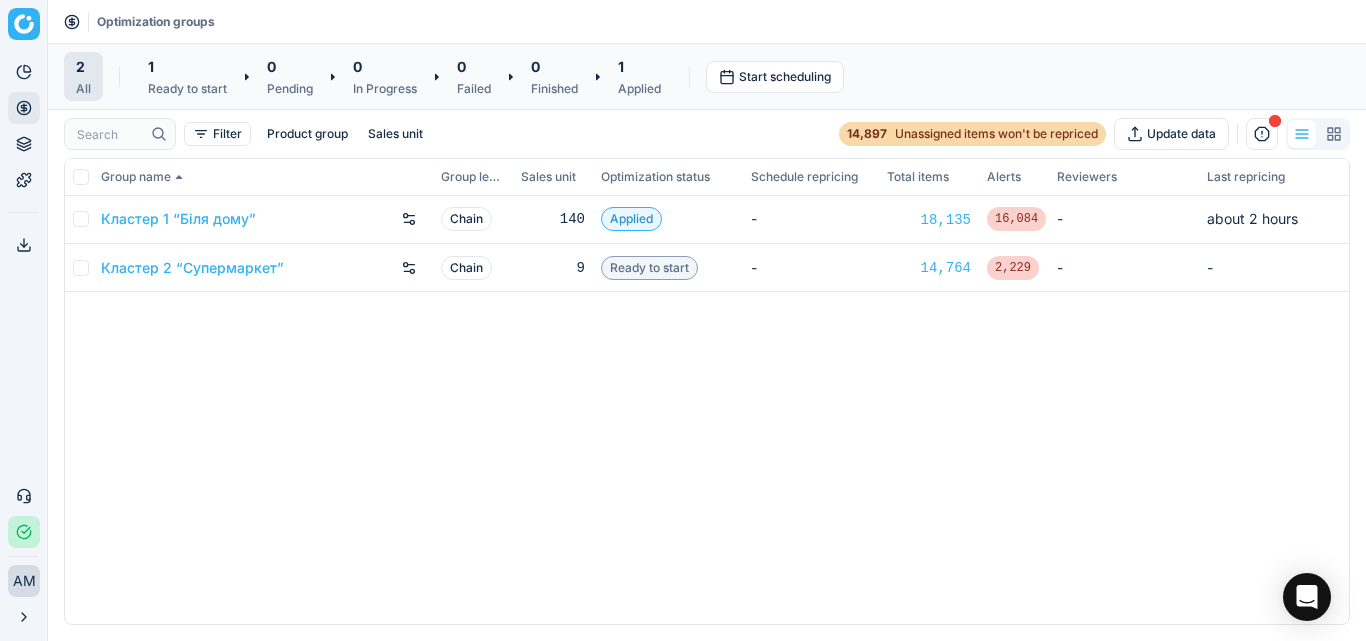scroll, scrollTop: 0, scrollLeft: 0, axis: both 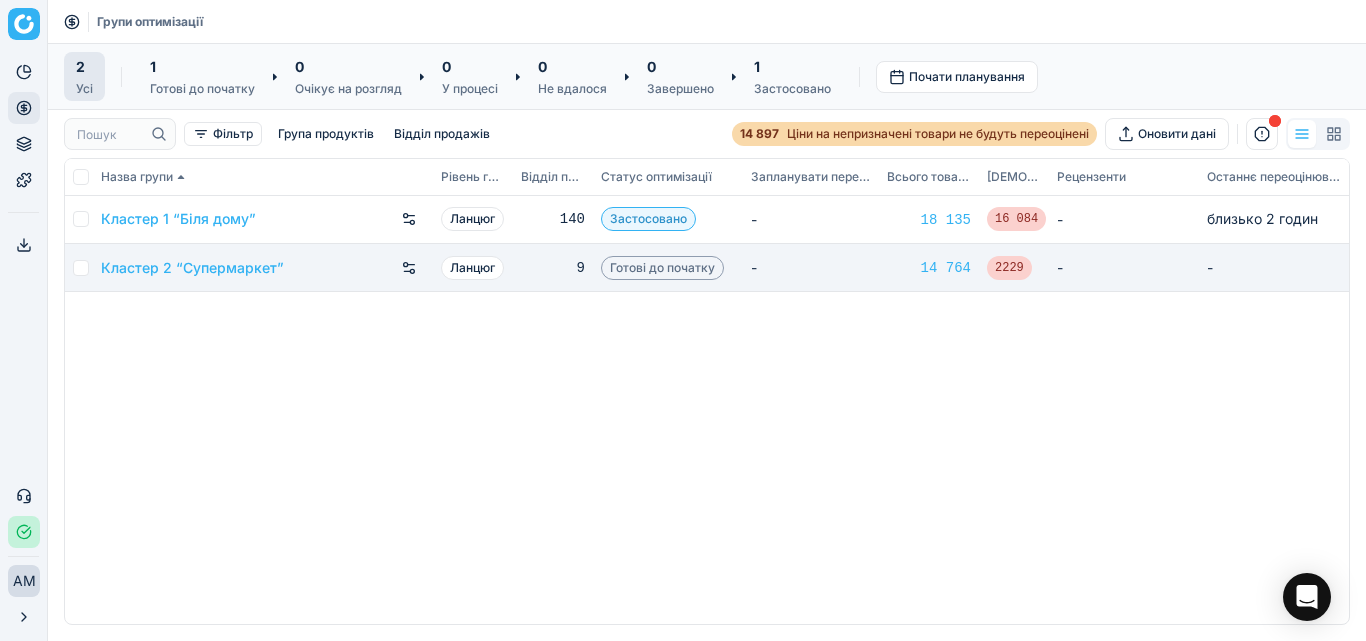 click on "Готові до початку" at bounding box center [662, 268] 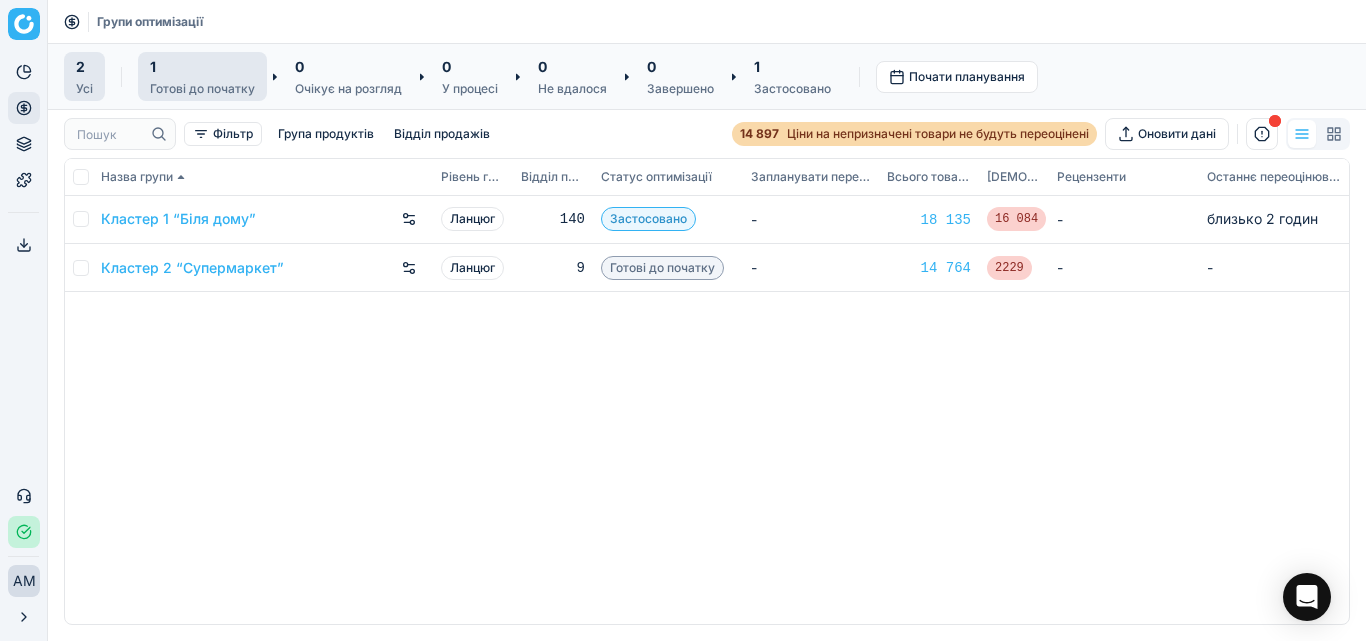 click on "Готові до початку" at bounding box center [202, 88] 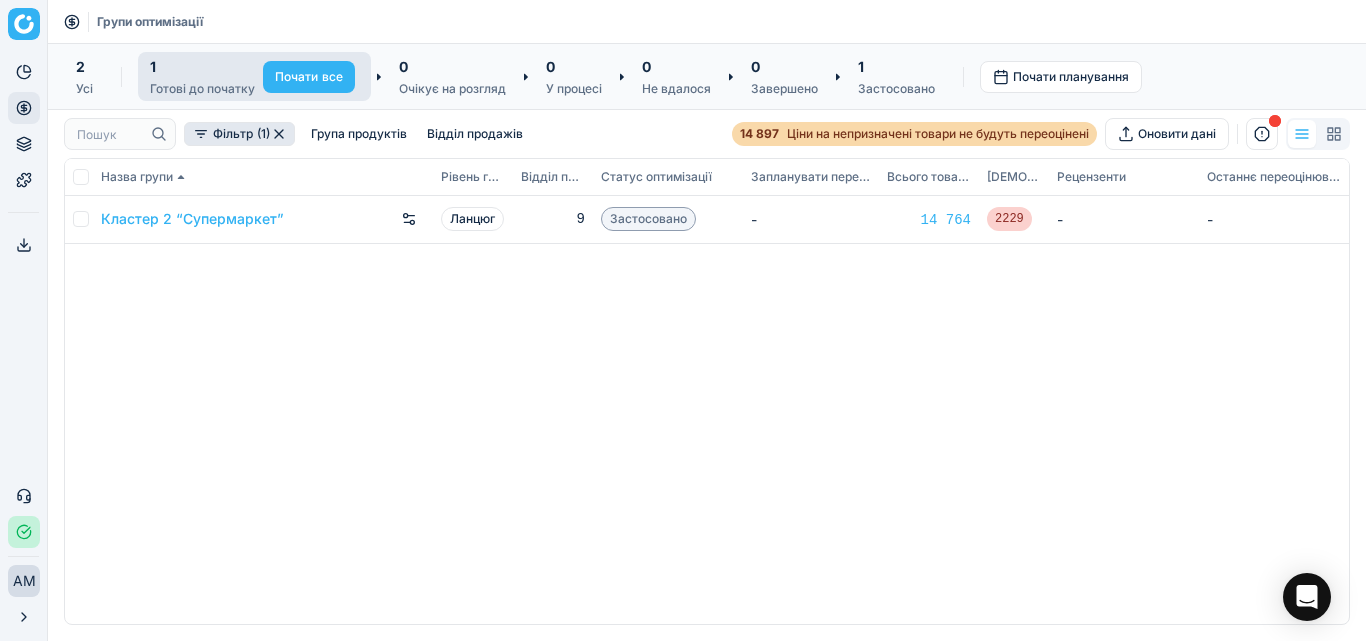 click on "Кластер 2 “Супермаркет” Ланцюг 9 Застосовано - 14 764 2229 - -" at bounding box center (707, 410) 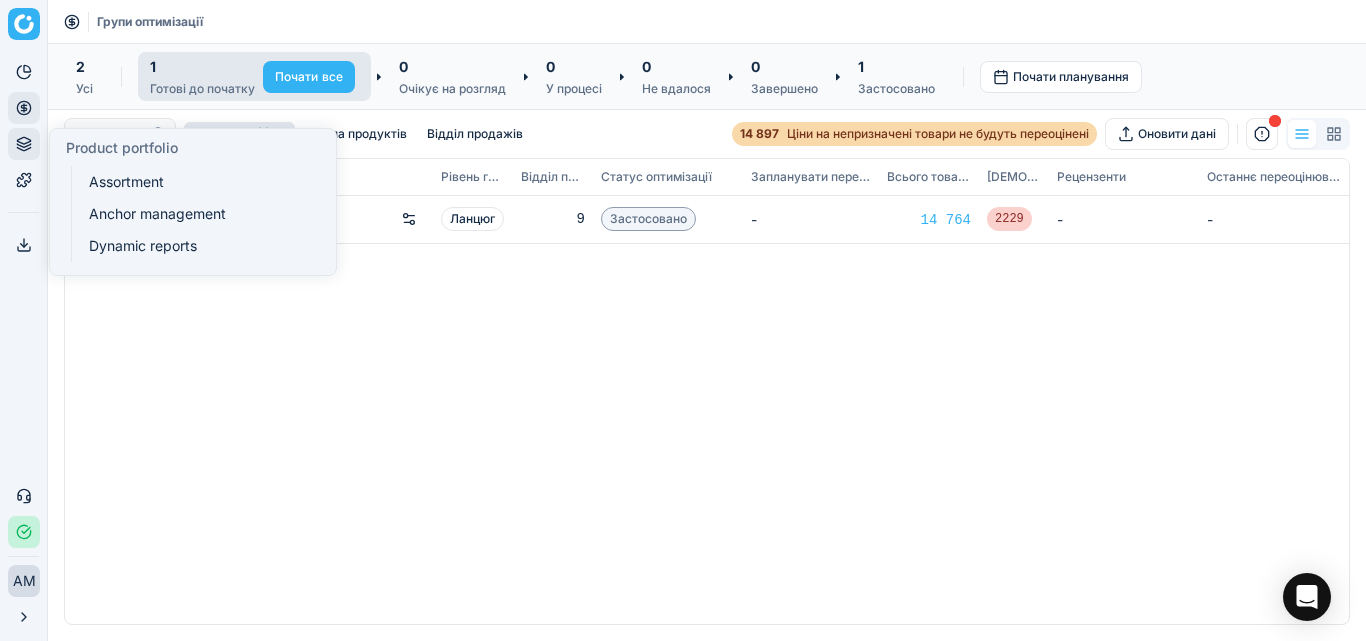 click 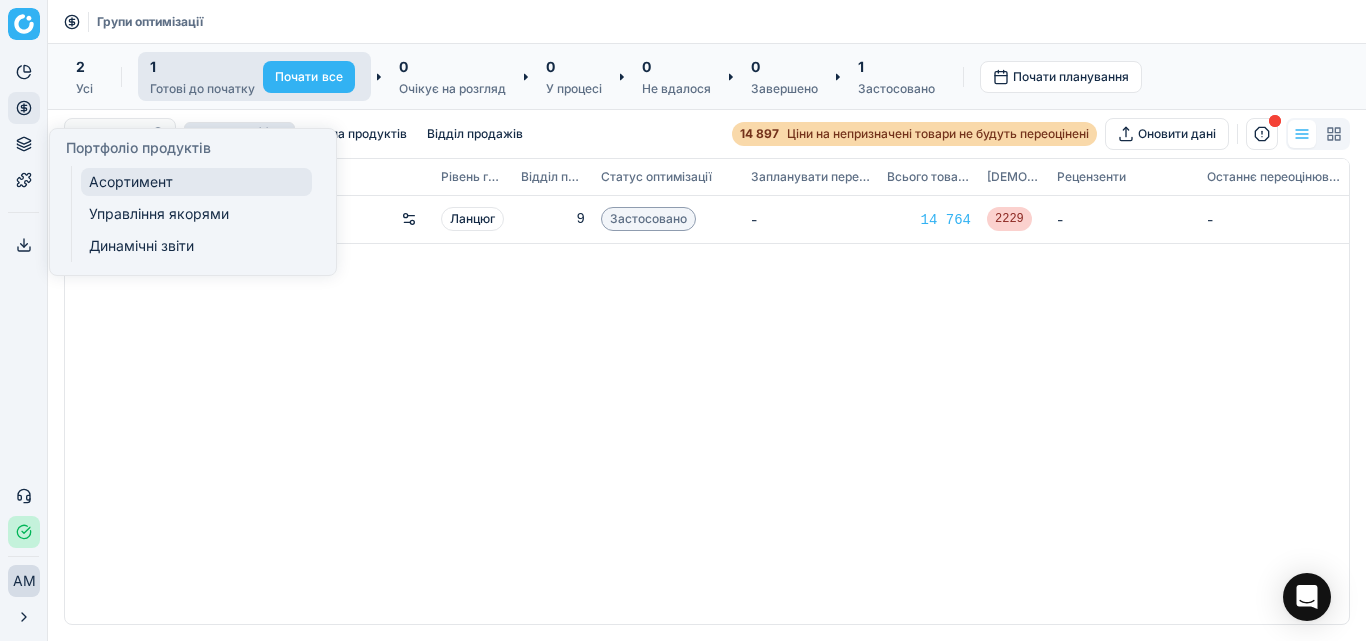 click on "Асортимент" at bounding box center [131, 181] 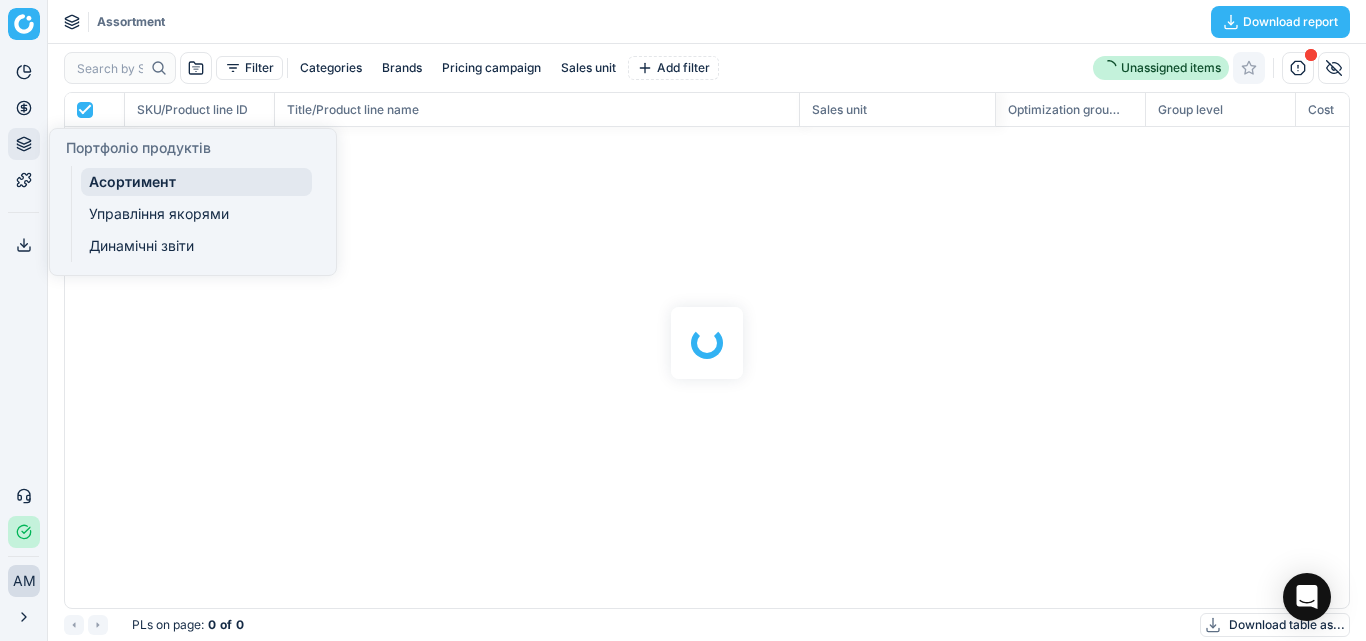 scroll, scrollTop: 2, scrollLeft: 2, axis: both 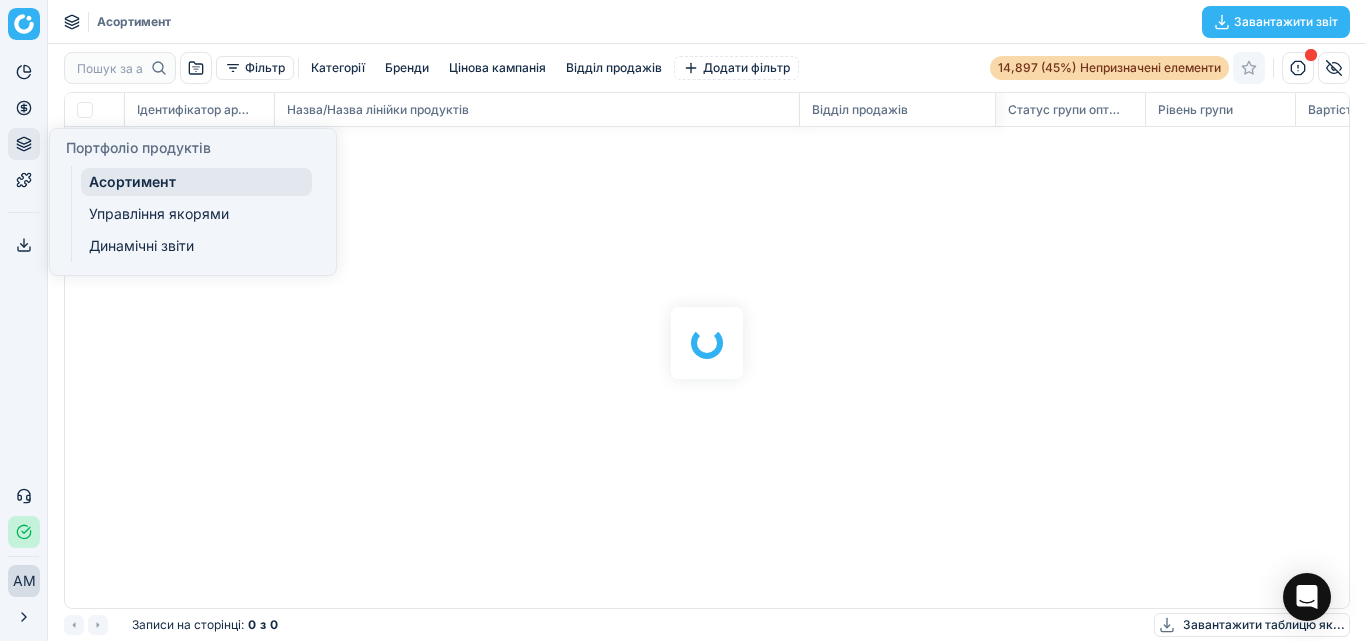 checkbox on "false" 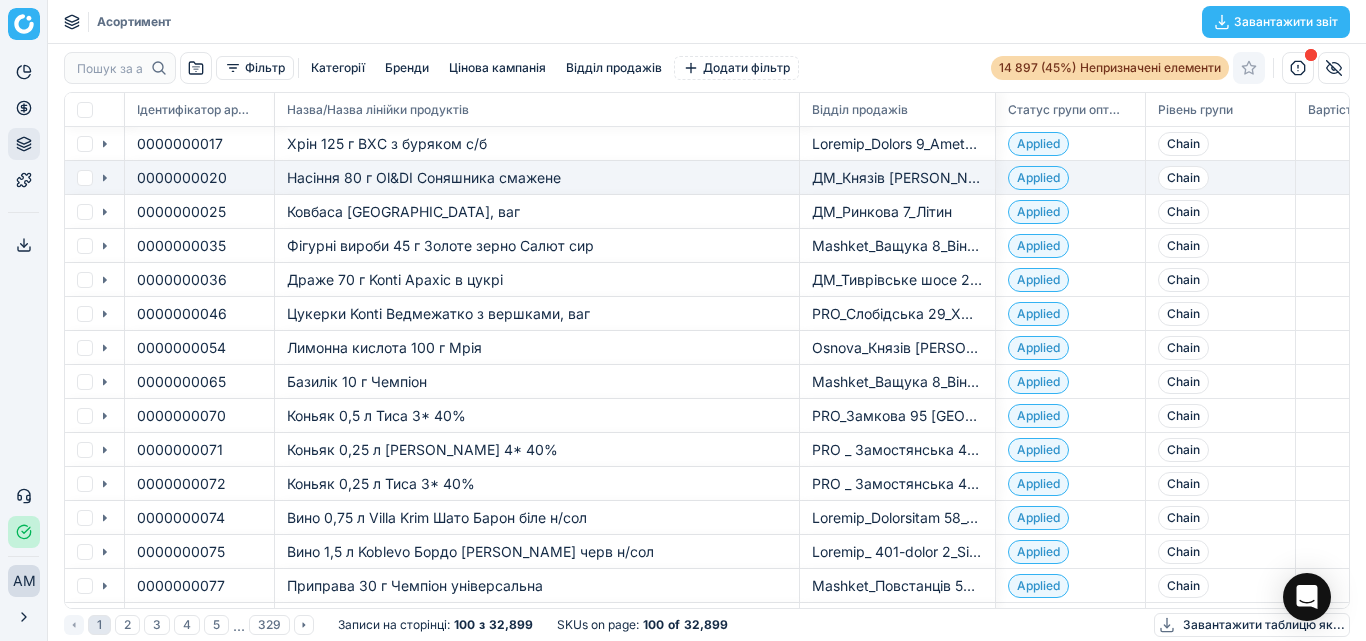 scroll, scrollTop: 485, scrollLeft: 1254, axis: both 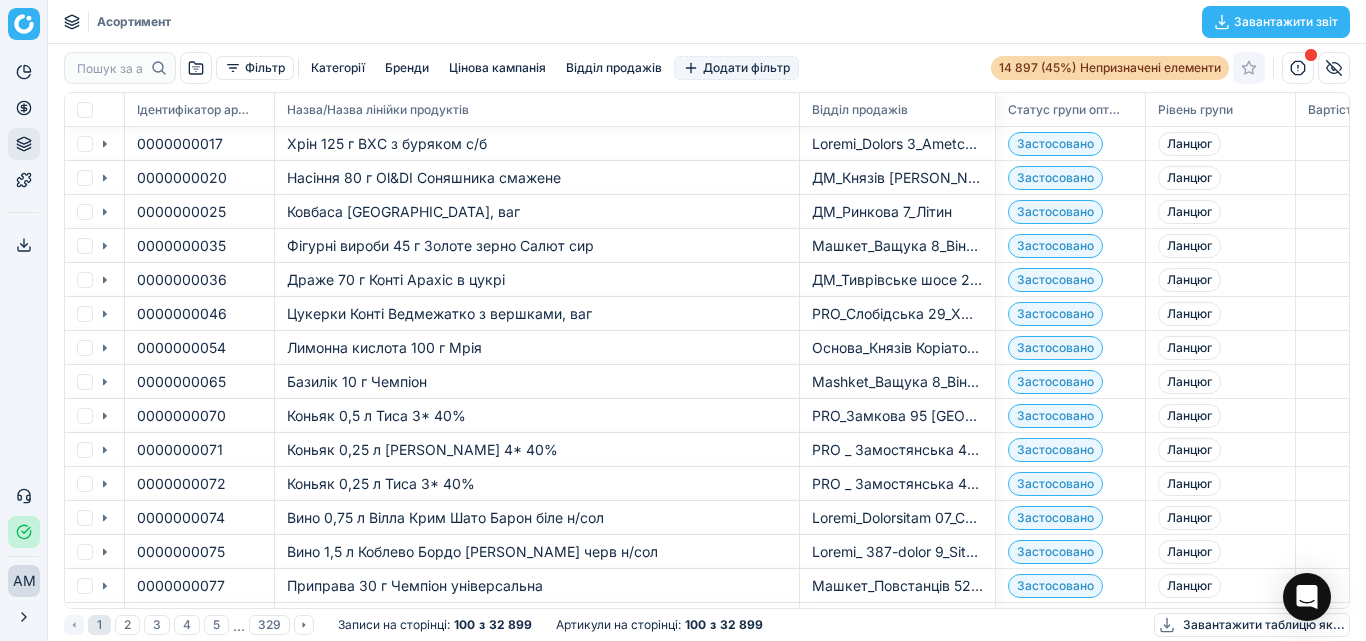 click on "Додати фільтр" at bounding box center [746, 67] 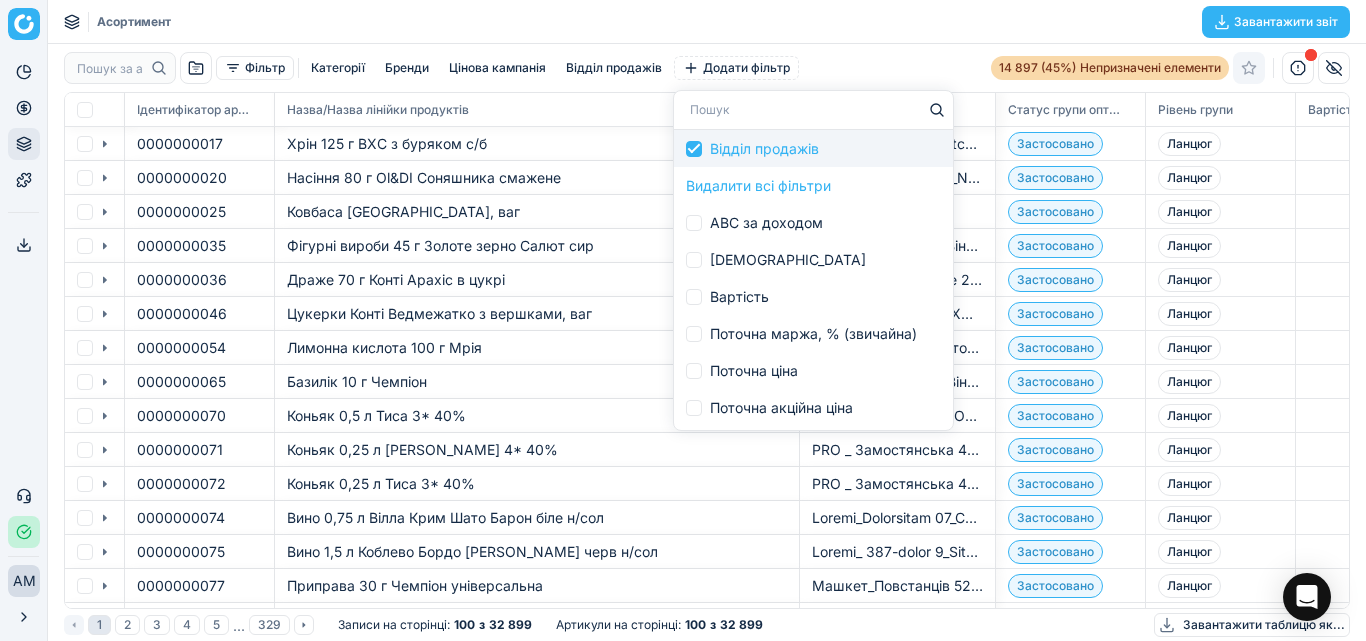 click on "Відділ продажів" at bounding box center (764, 148) 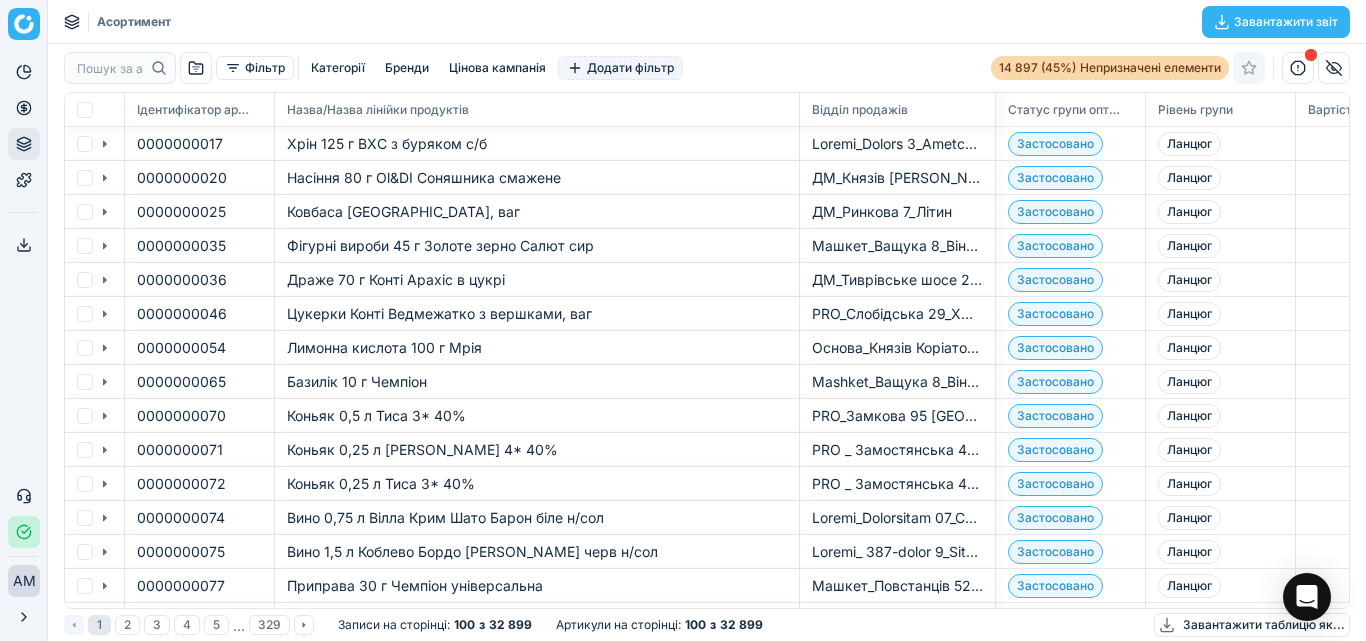 click on "Додати фільтр" at bounding box center (630, 67) 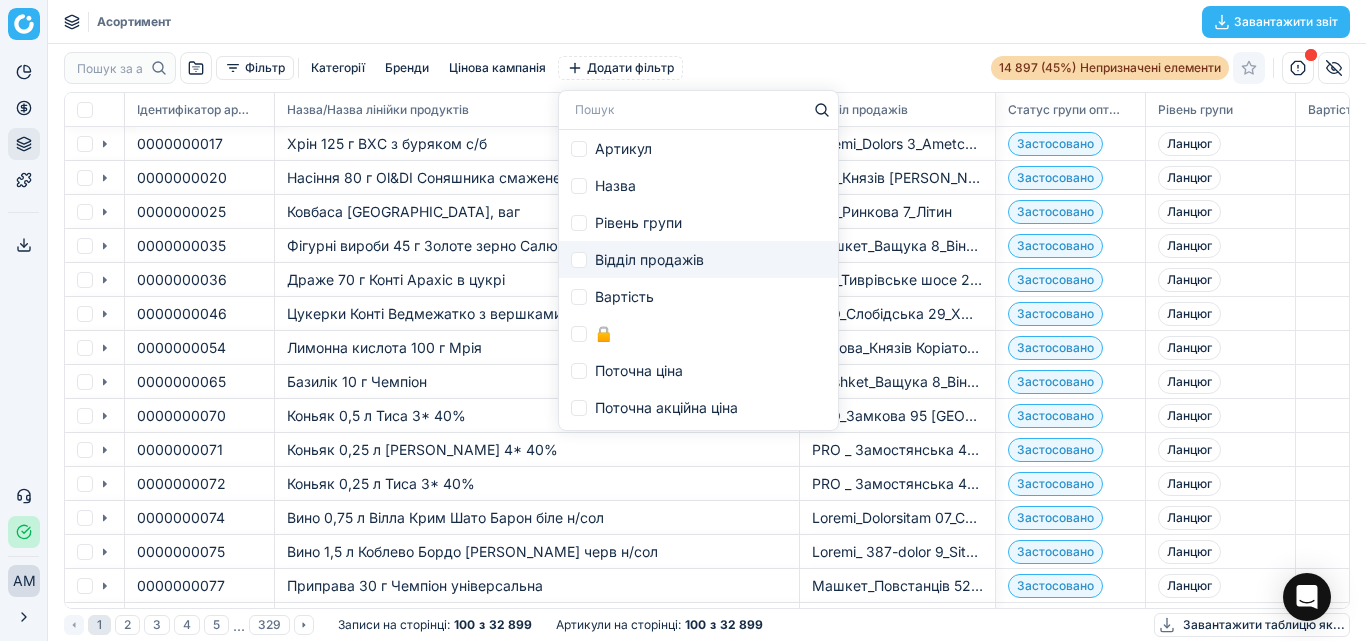 click at bounding box center [579, 260] 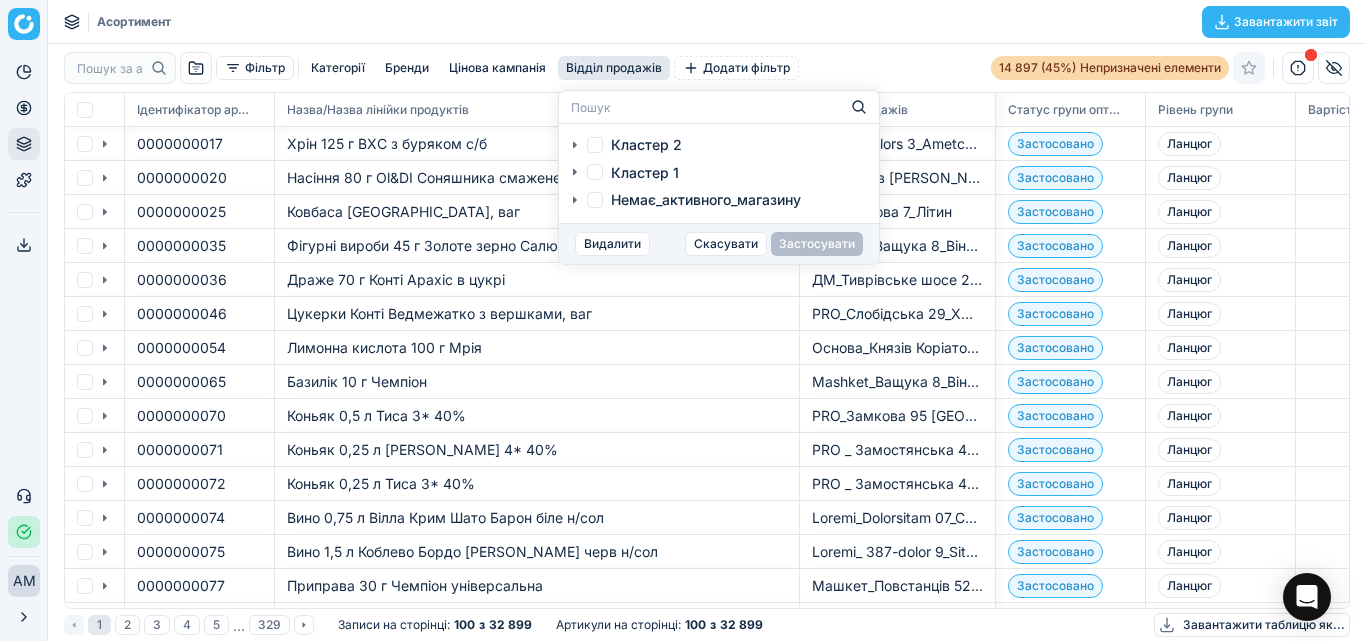 click 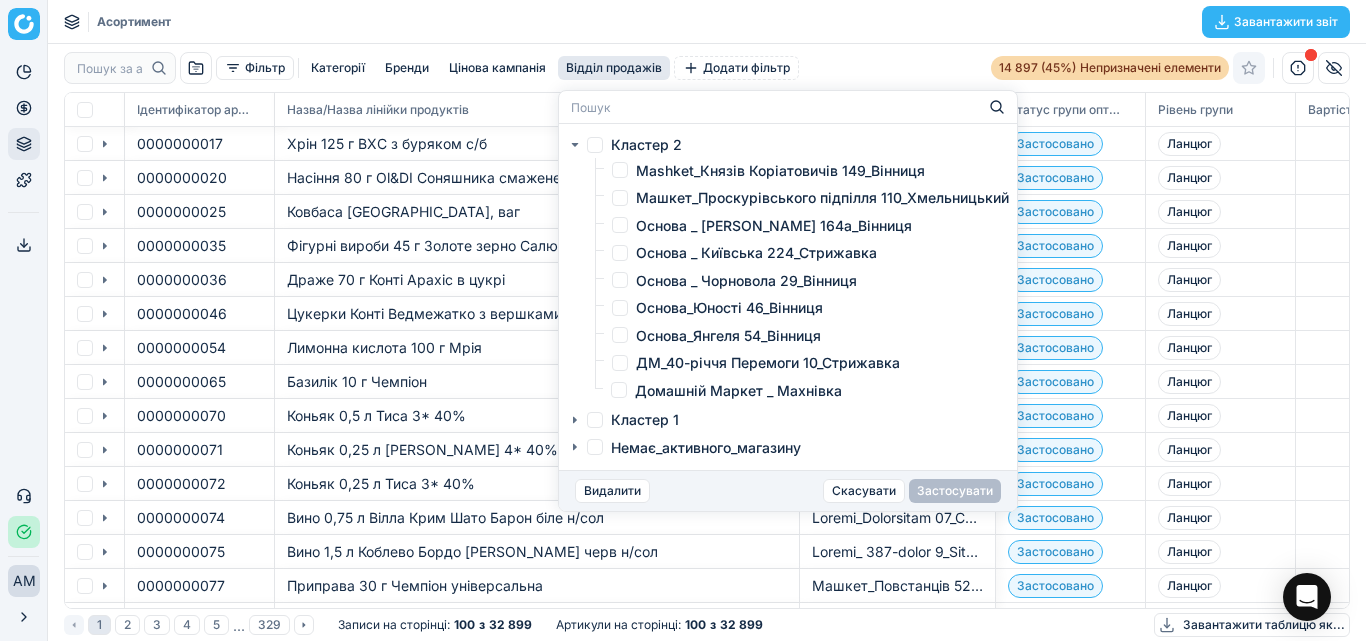click on "Mashket_Князів Коріатовичів 149_Вінниця" at bounding box center [620, 170] 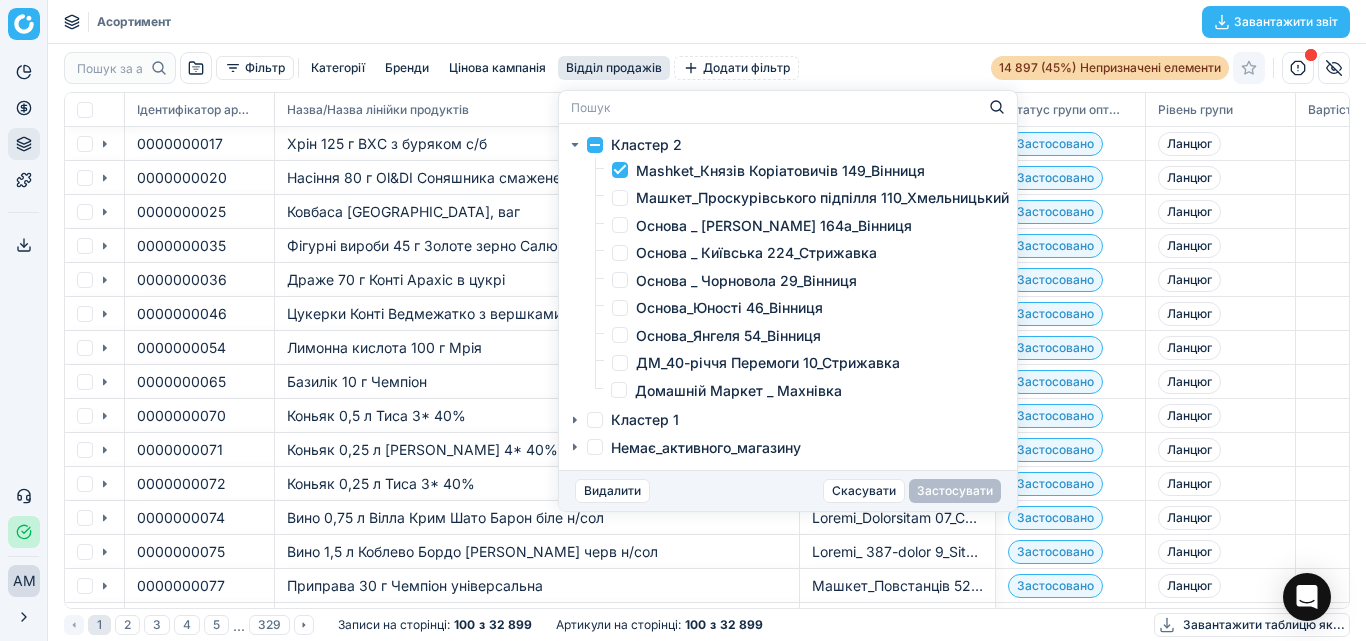 checkbox on "true" 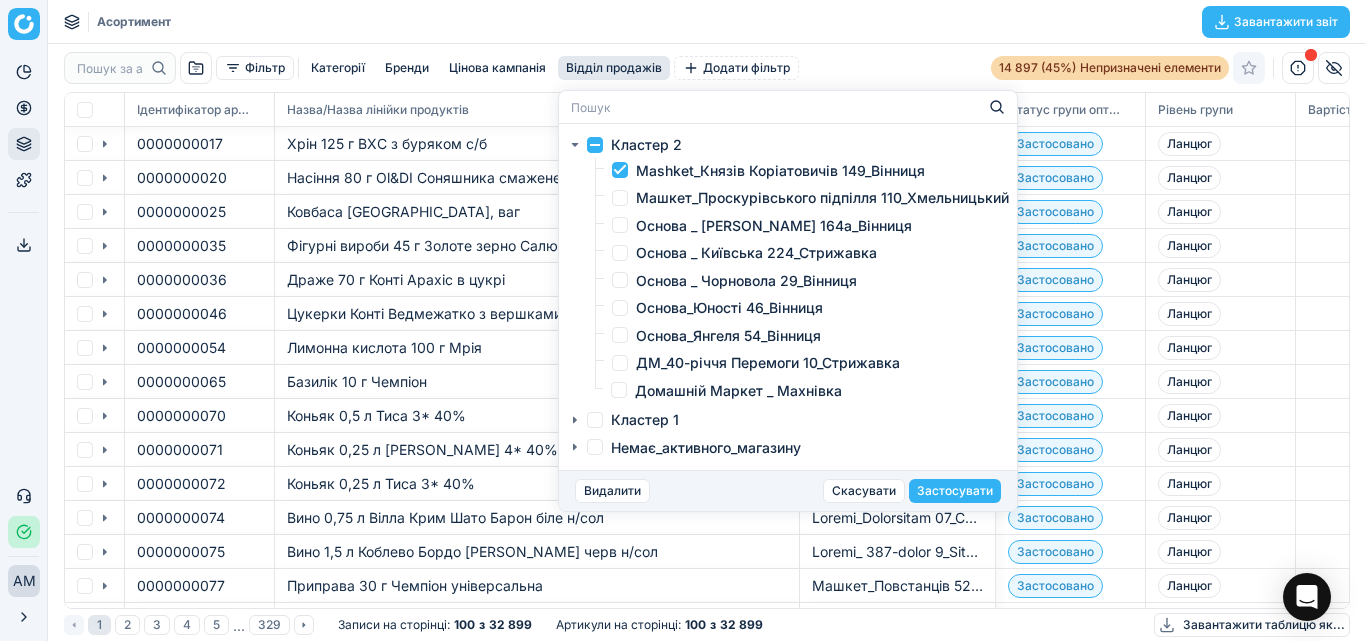 drag, startPoint x: 967, startPoint y: 487, endPoint x: 957, endPoint y: 484, distance: 10.440307 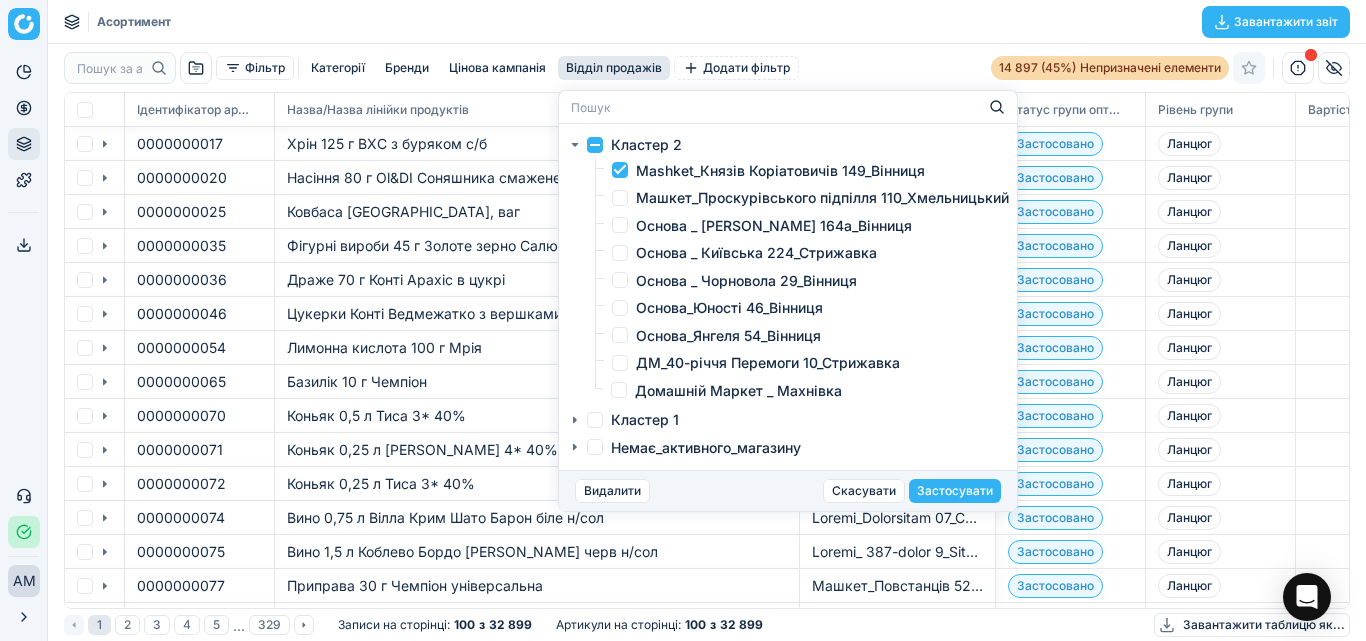 click on "Застосувати" at bounding box center (955, 490) 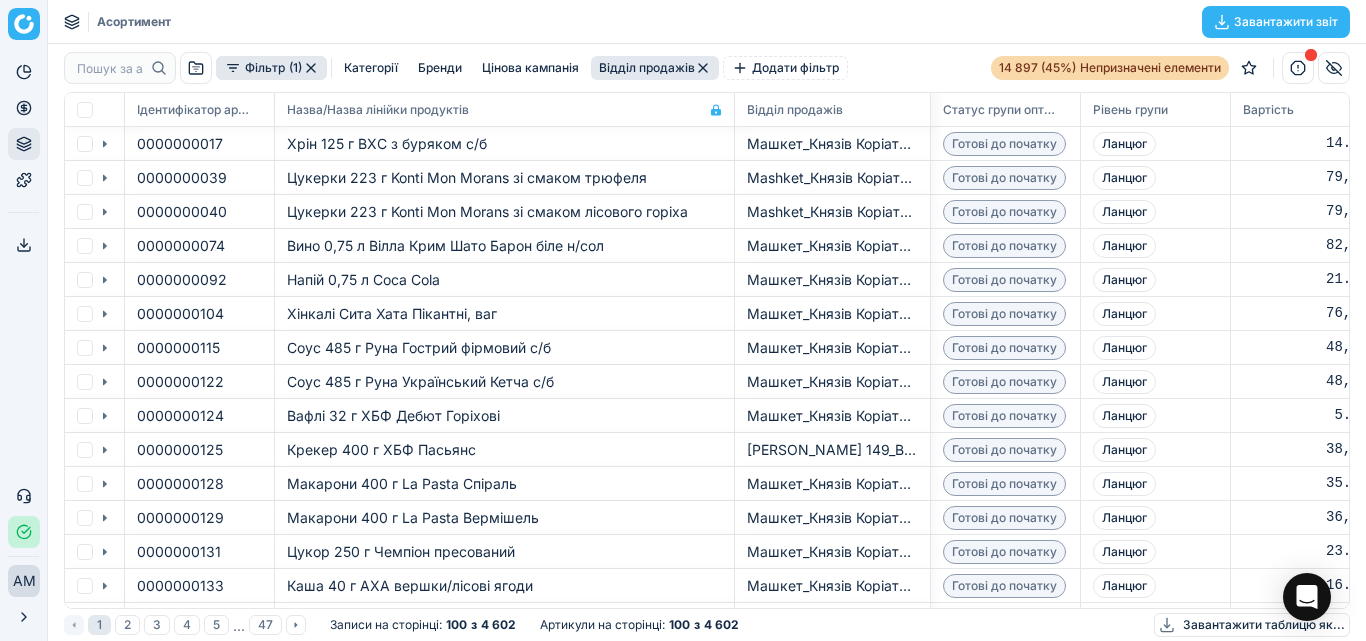 drag, startPoint x: 797, startPoint y: 94, endPoint x: 732, endPoint y: 105, distance: 65.9242 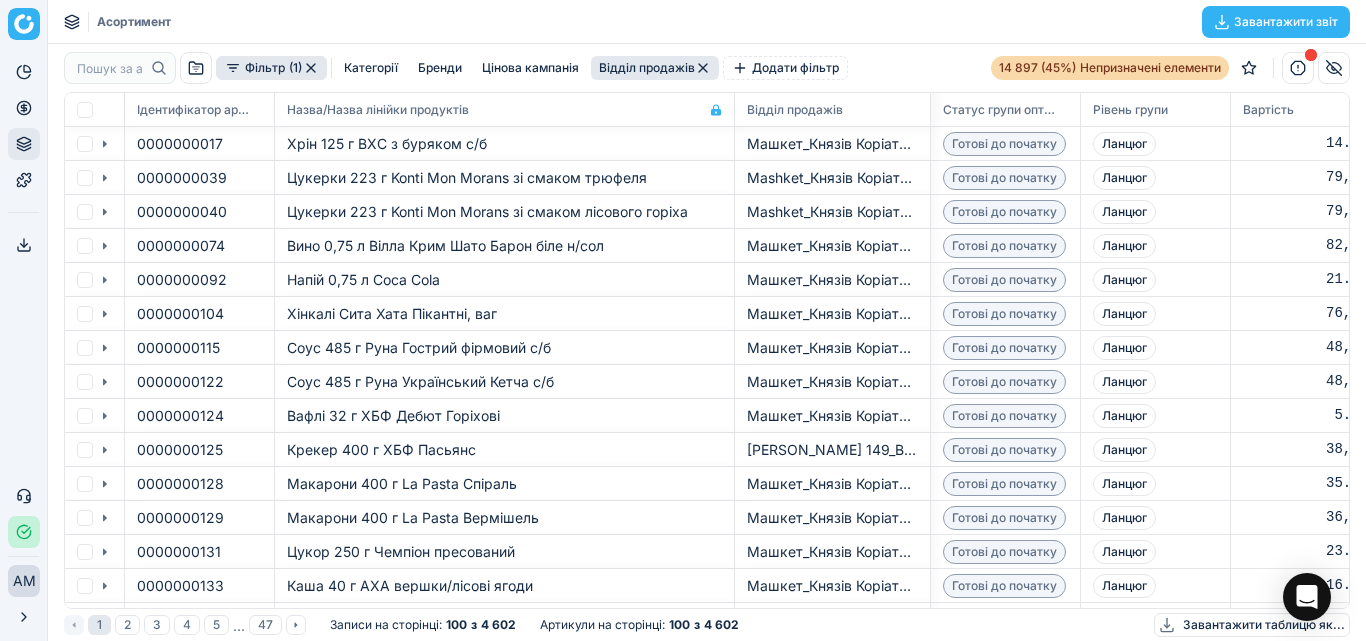 click at bounding box center (732, 109) 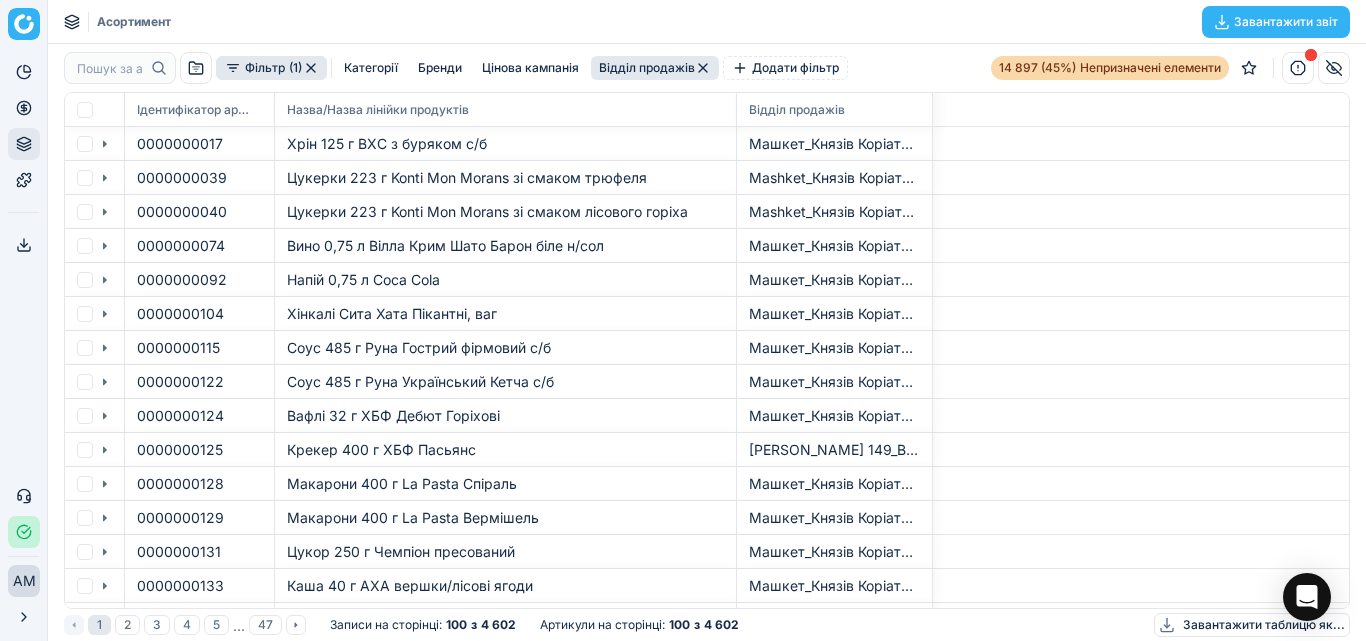 scroll, scrollTop: 0, scrollLeft: 5805, axis: horizontal 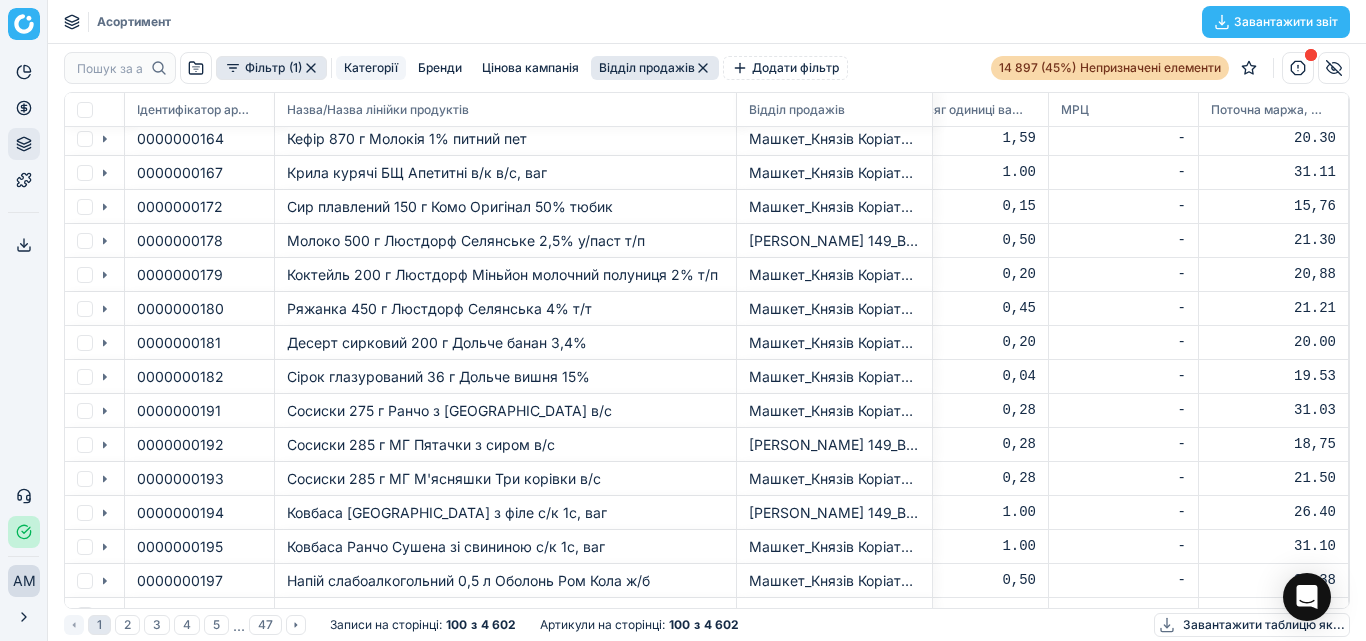 click on "Категорії" at bounding box center [371, 67] 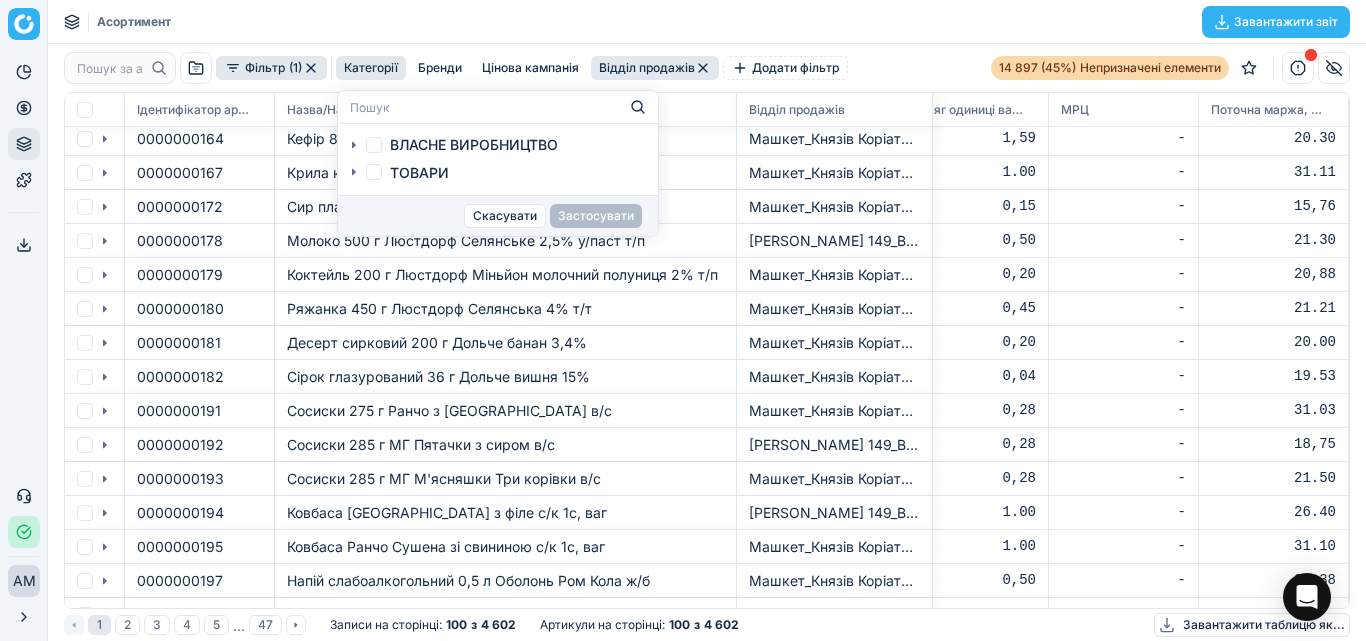 click 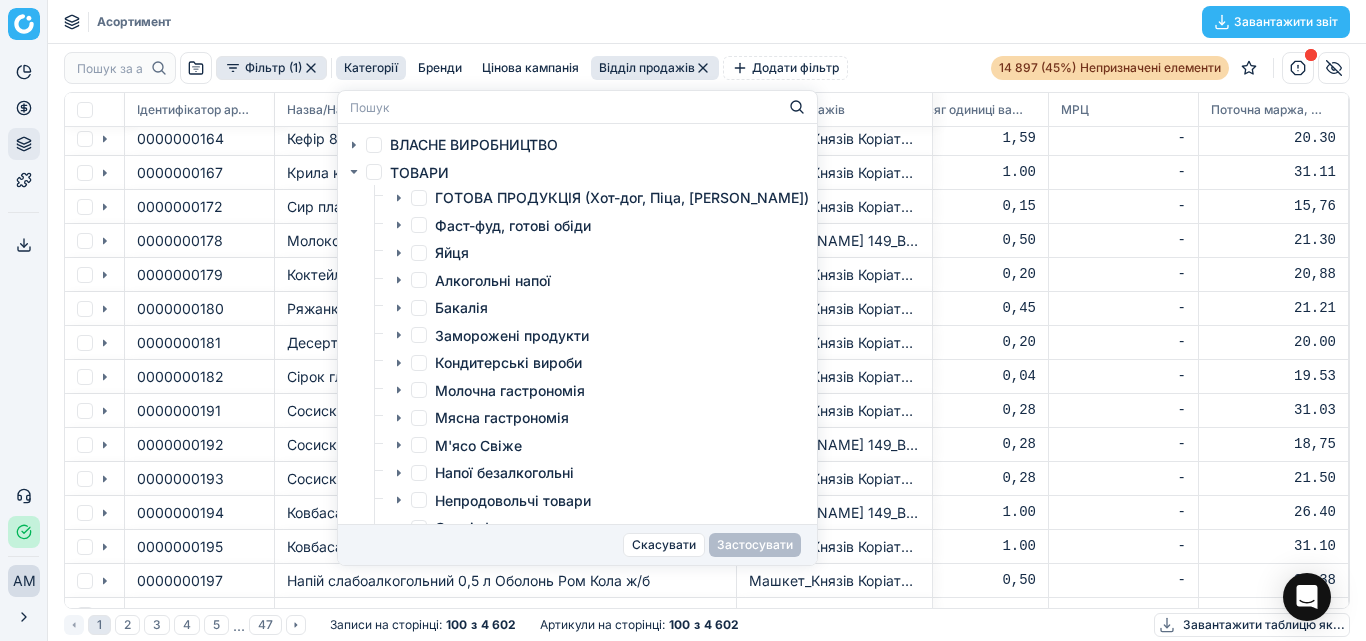 click on "Молочна гастрономія" at bounding box center [419, 390] 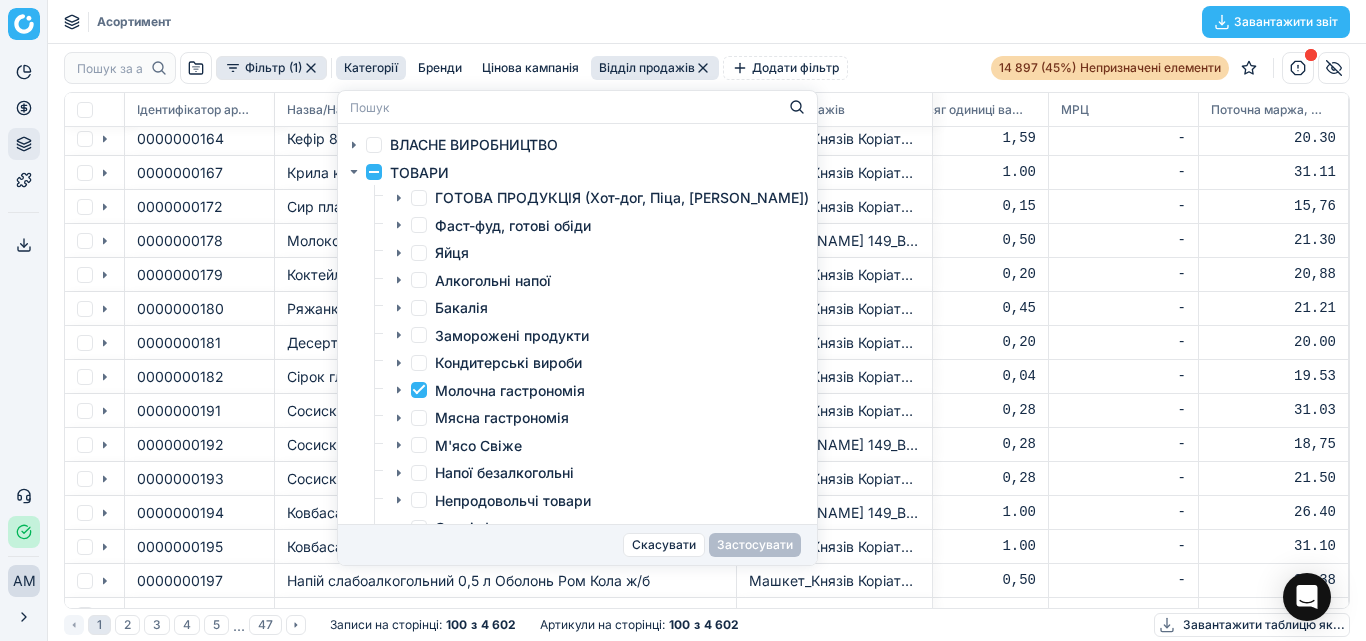 checkbox on "true" 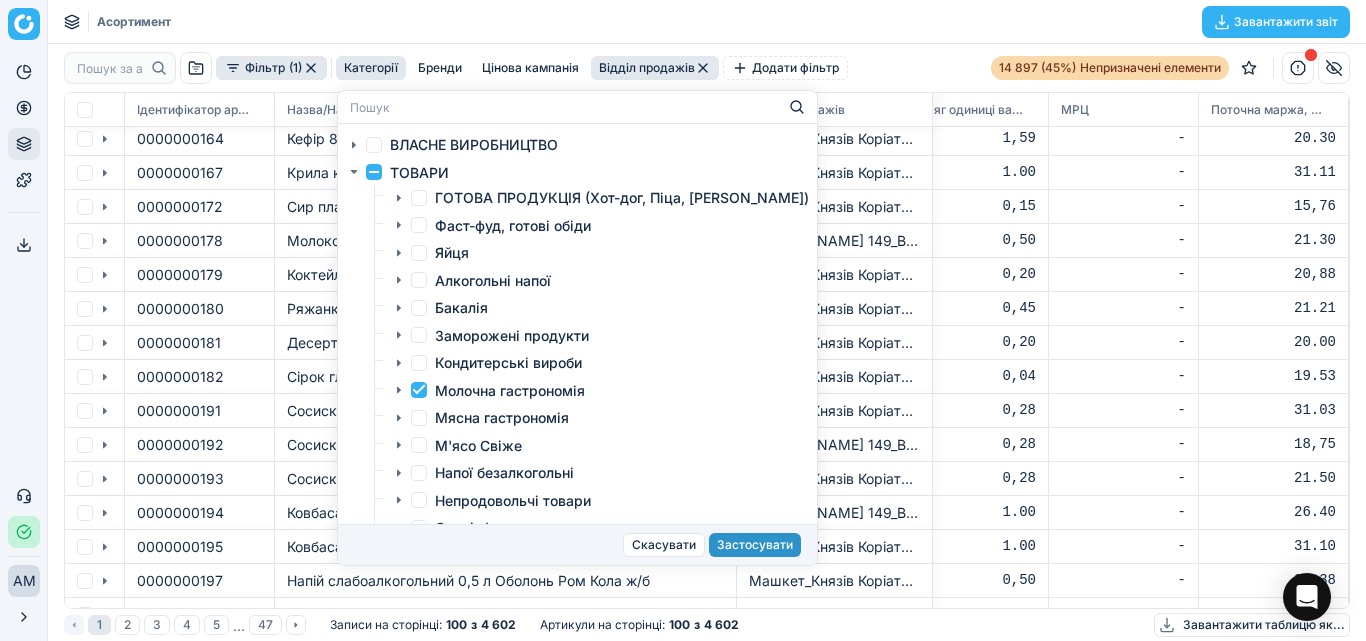 click on "Застосувати" at bounding box center [755, 544] 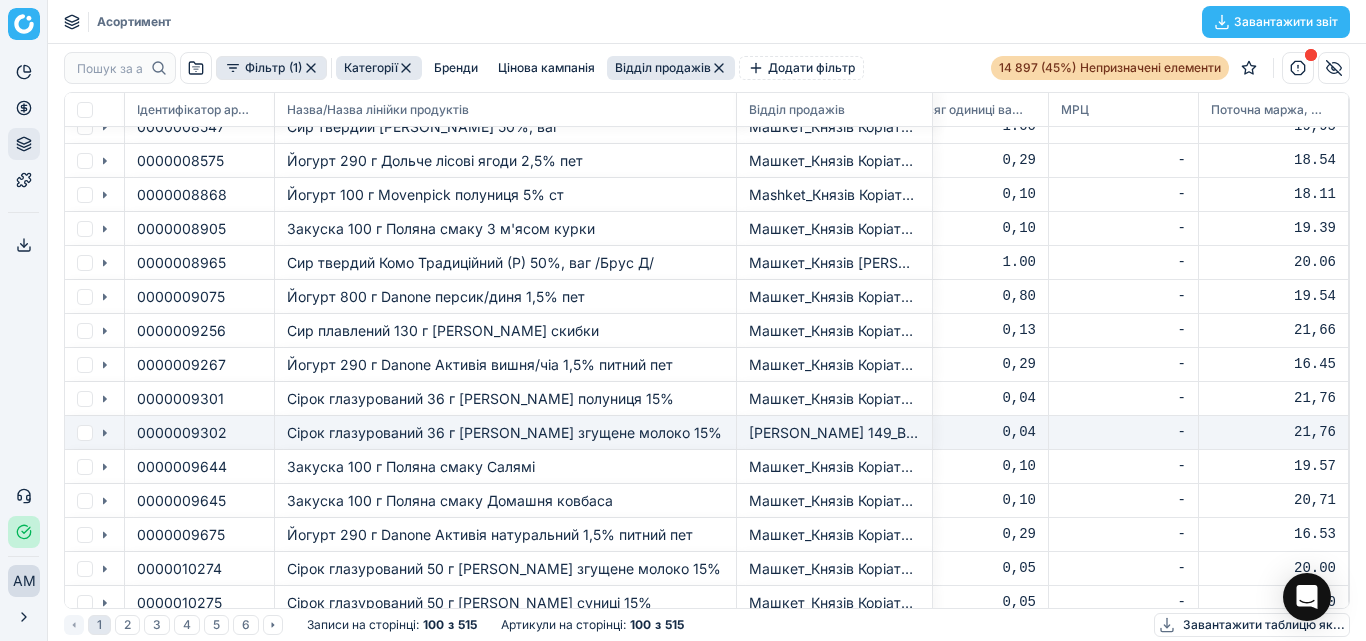 scroll, scrollTop: 2189, scrollLeft: 5805, axis: both 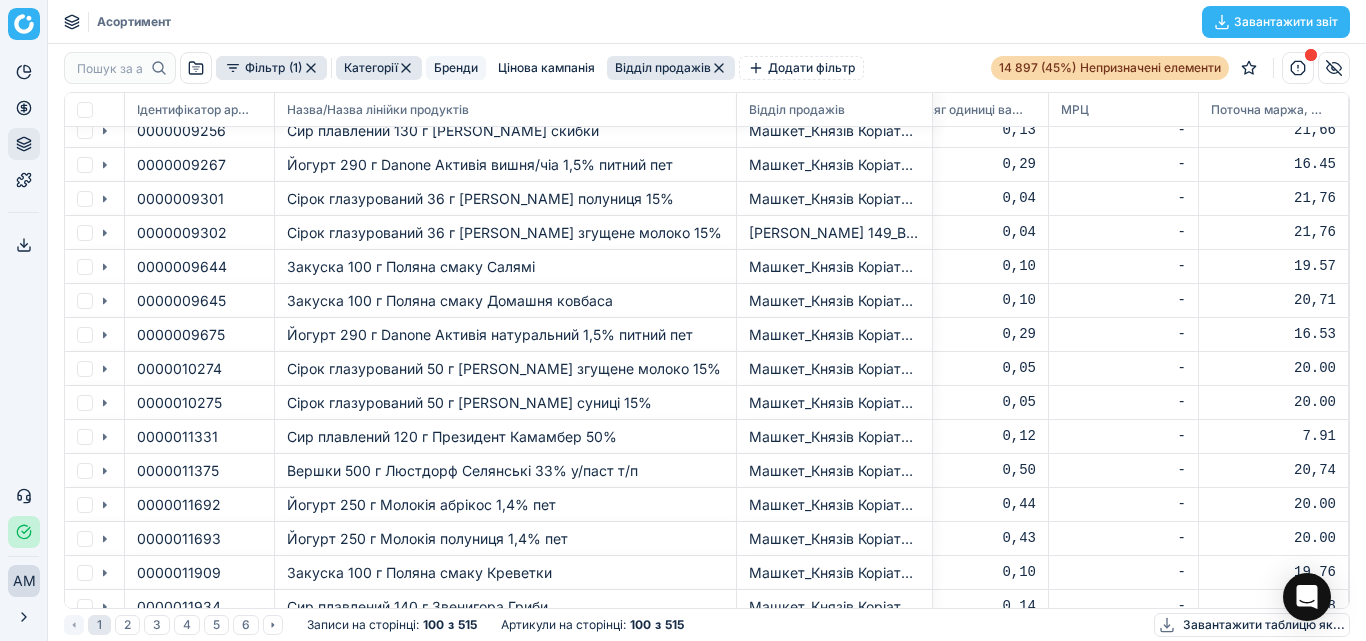 click on "Бренди" at bounding box center (456, 68) 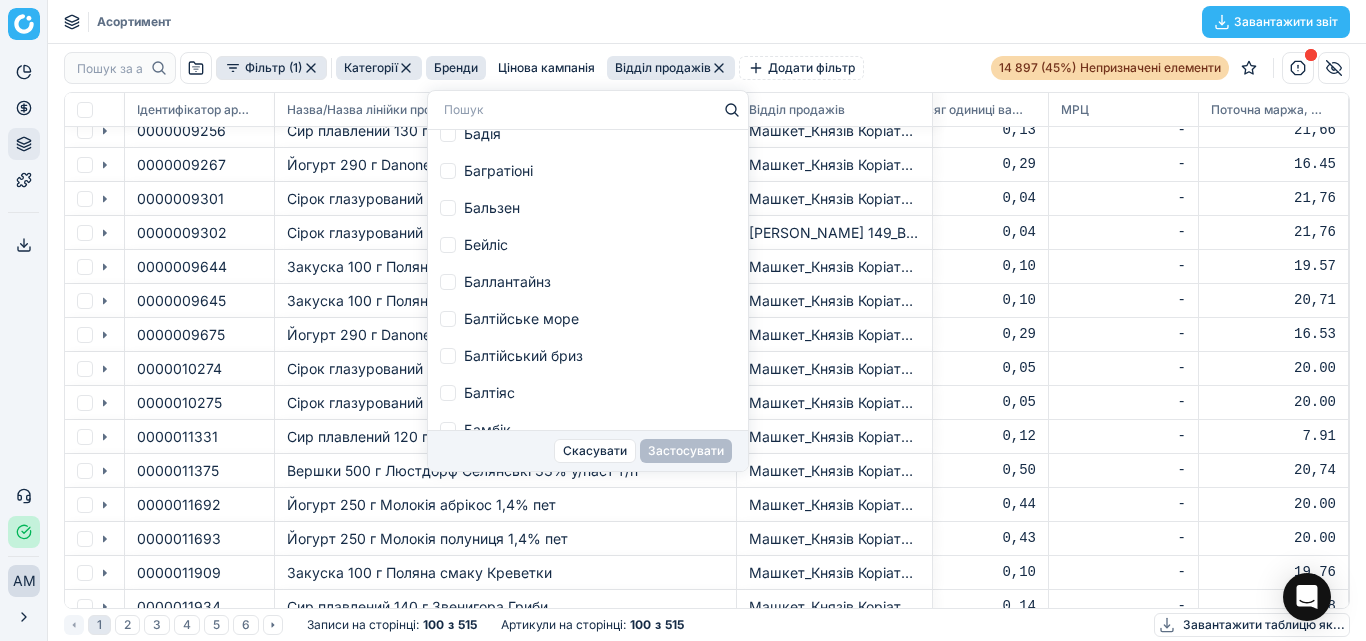 scroll, scrollTop: 5743, scrollLeft: 0, axis: vertical 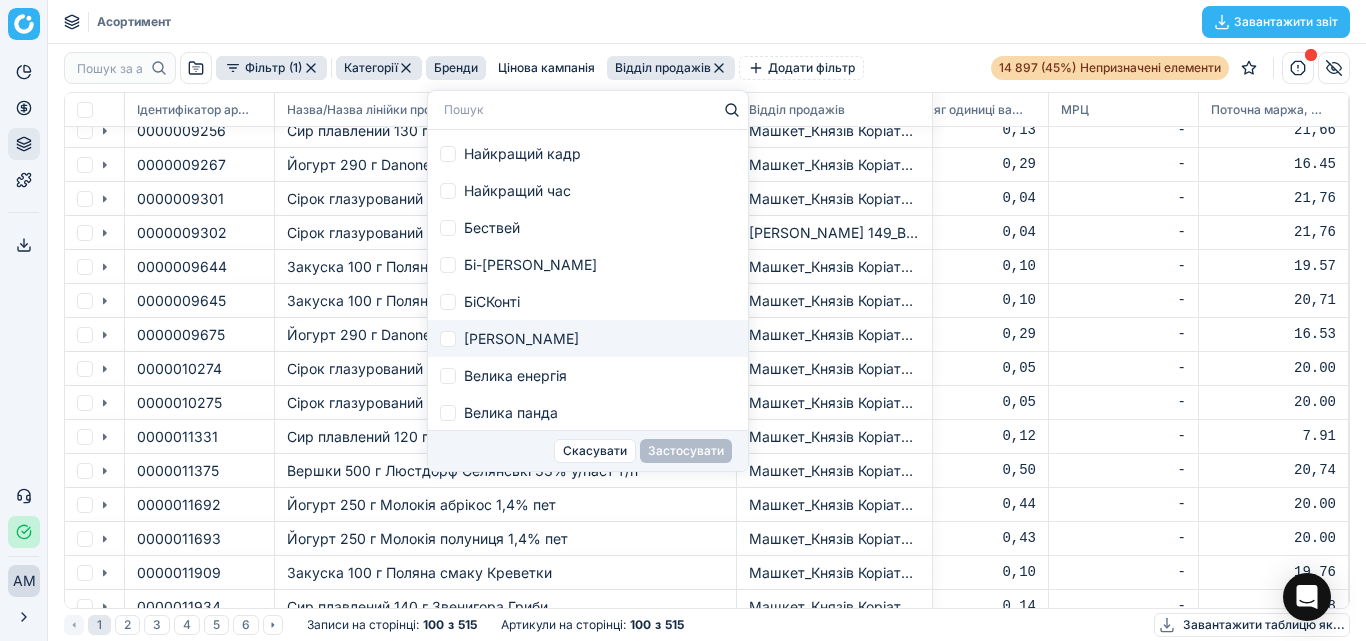 click at bounding box center [448, 339] 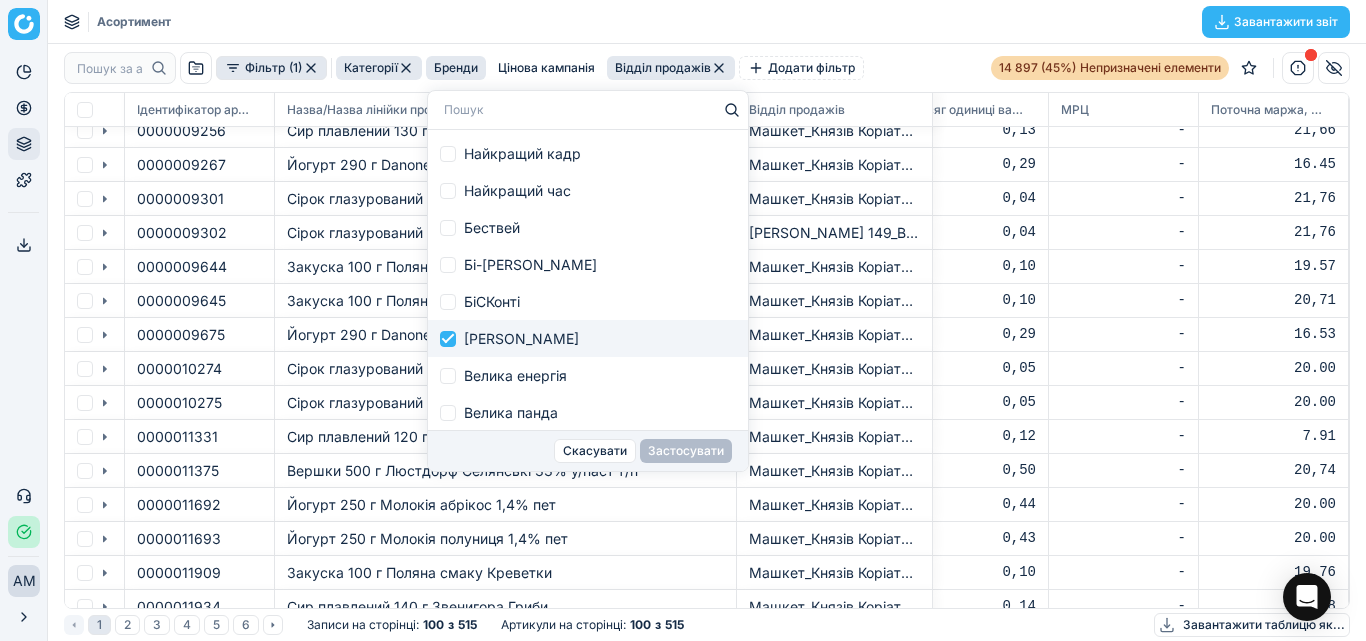 checkbox on "true" 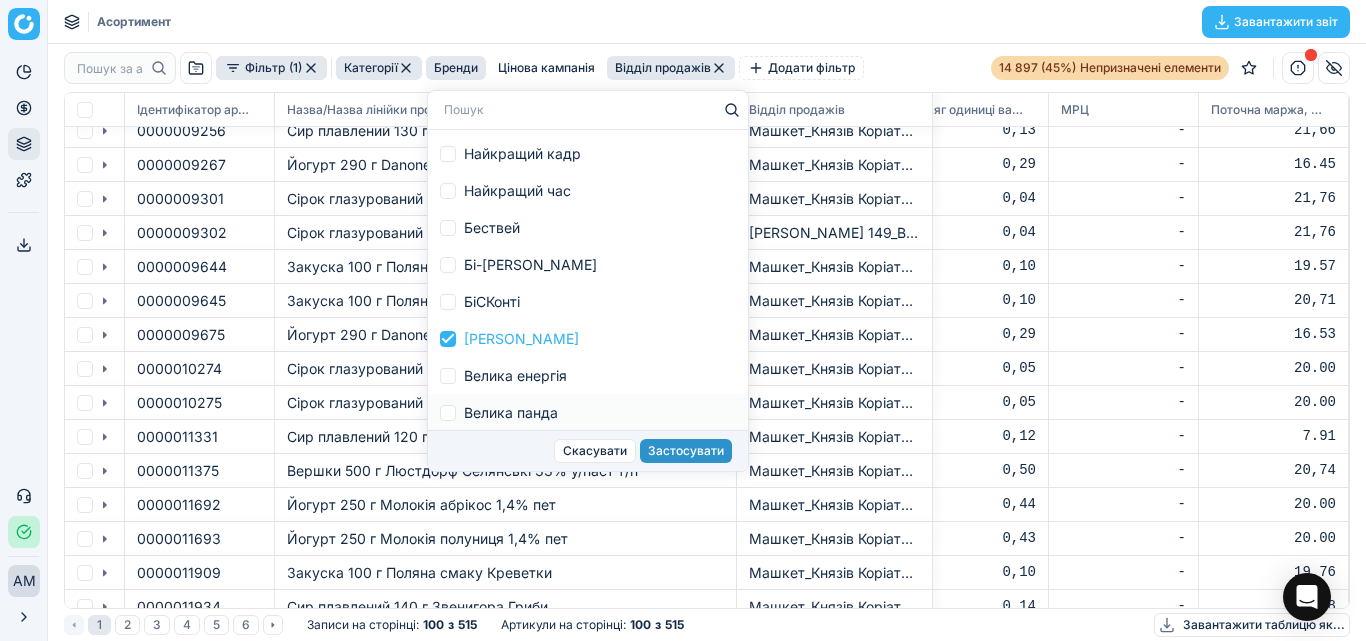 click on "Застосувати" at bounding box center [686, 450] 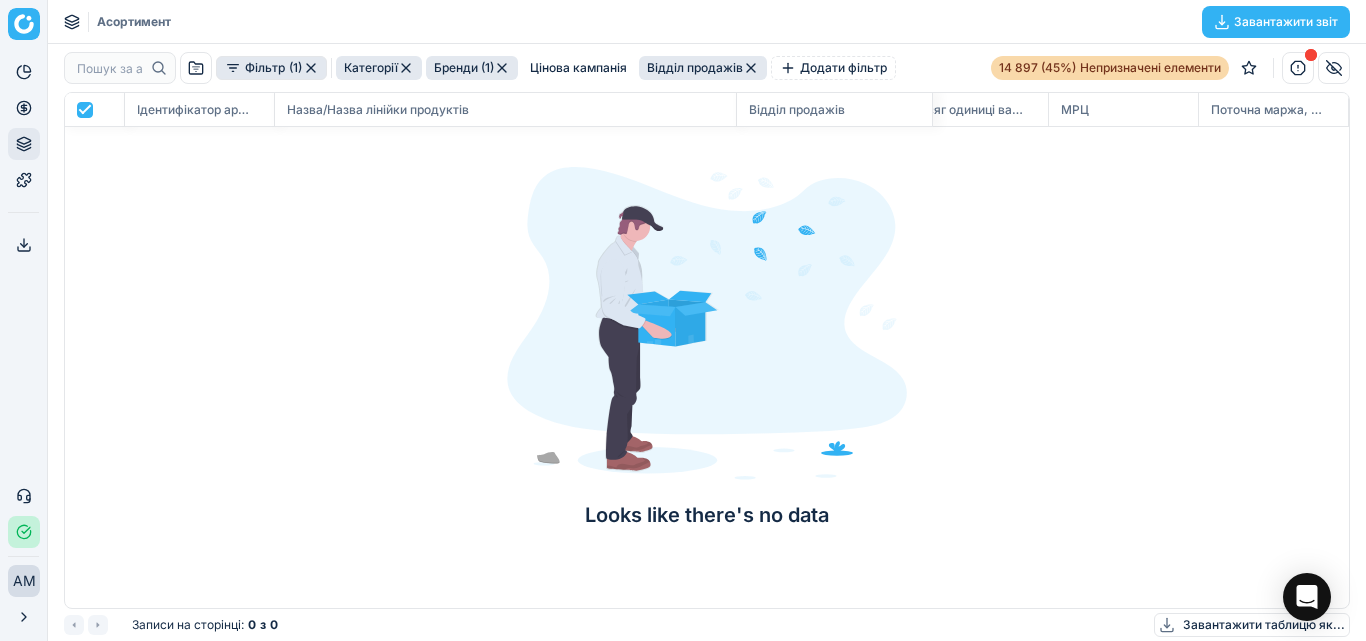 scroll, scrollTop: 0, scrollLeft: 5790, axis: horizontal 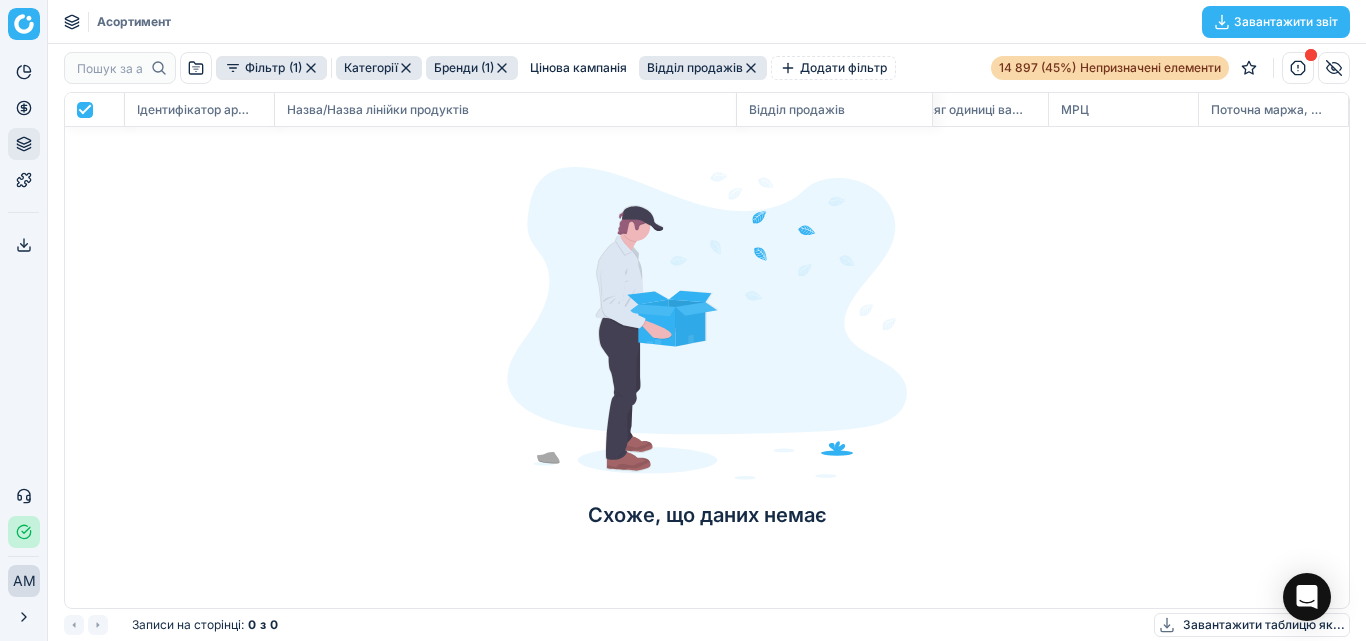 click 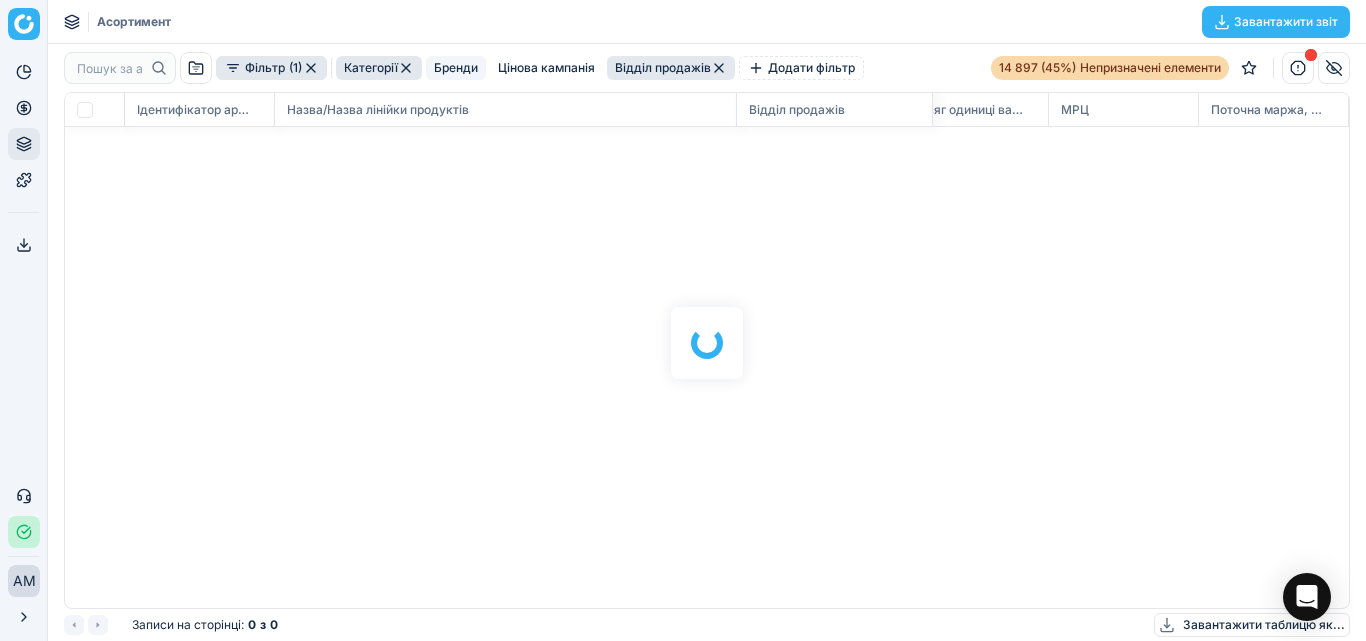 checkbox on "false" 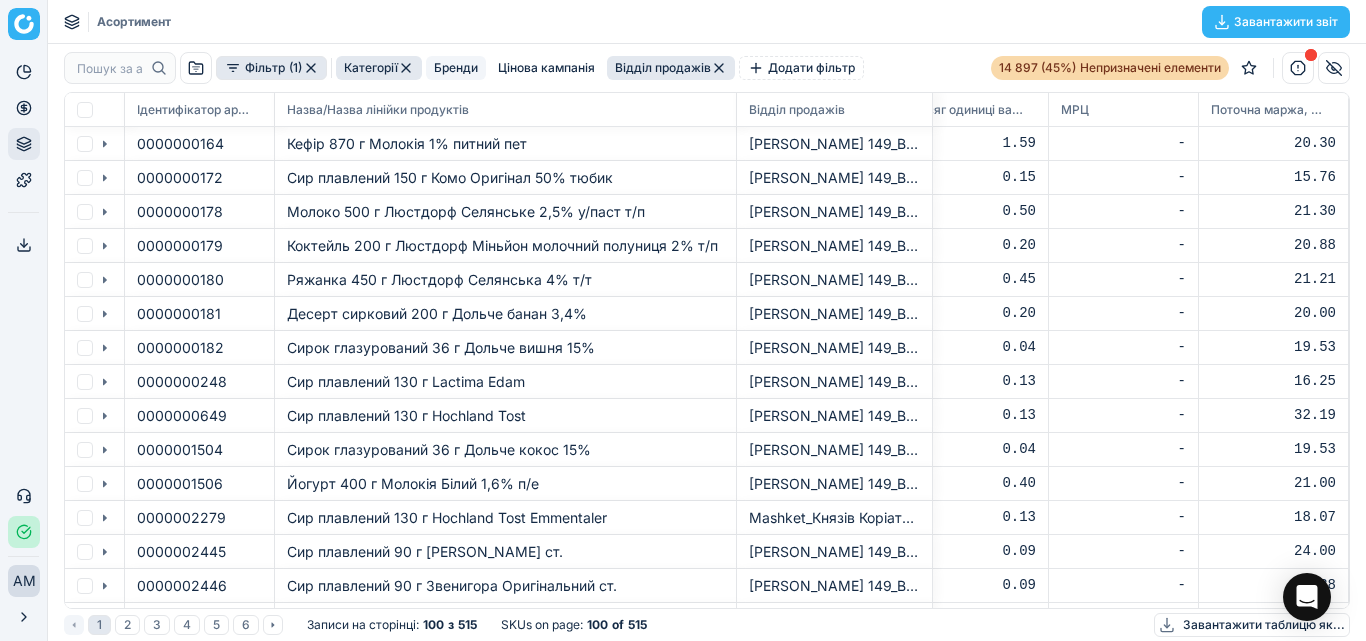click on "Бренди" at bounding box center [456, 67] 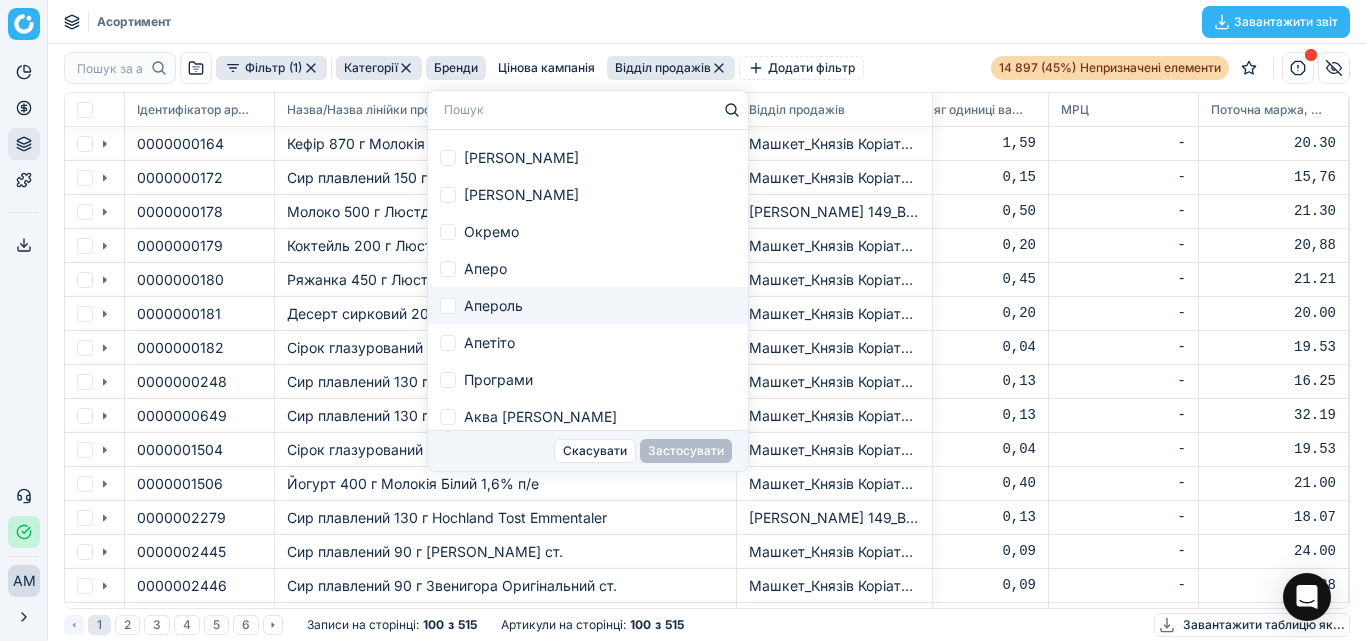 scroll, scrollTop: 2200, scrollLeft: 0, axis: vertical 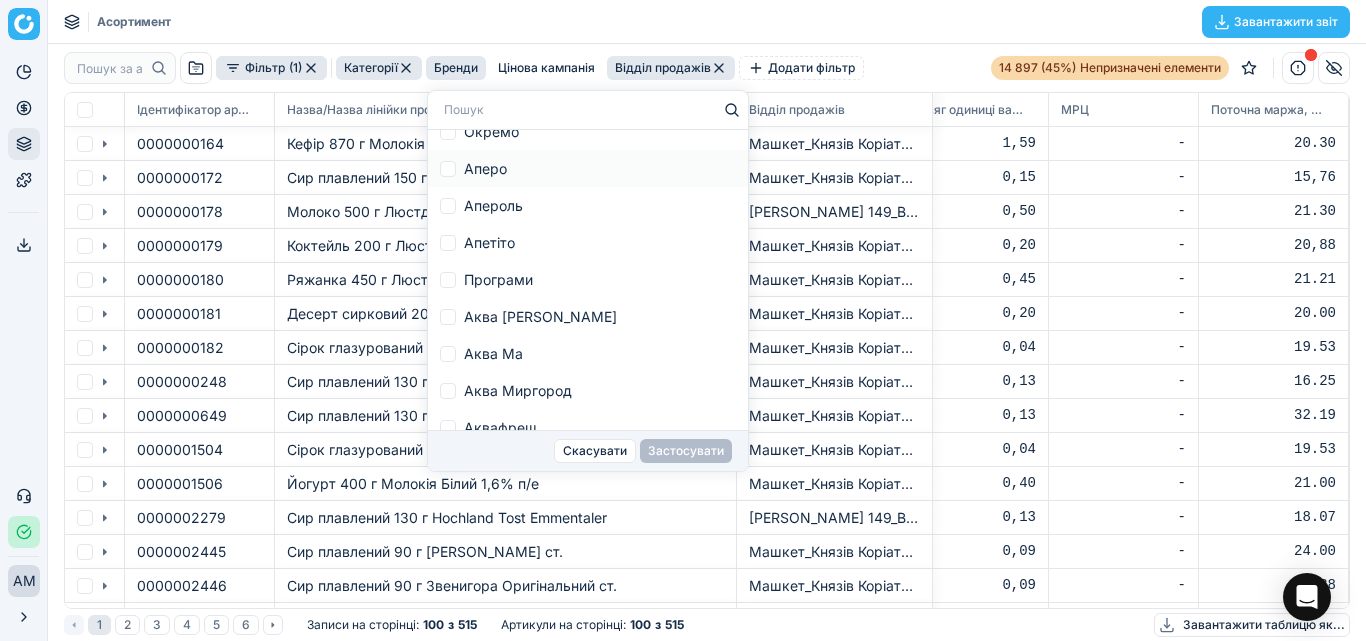 click at bounding box center (578, 110) 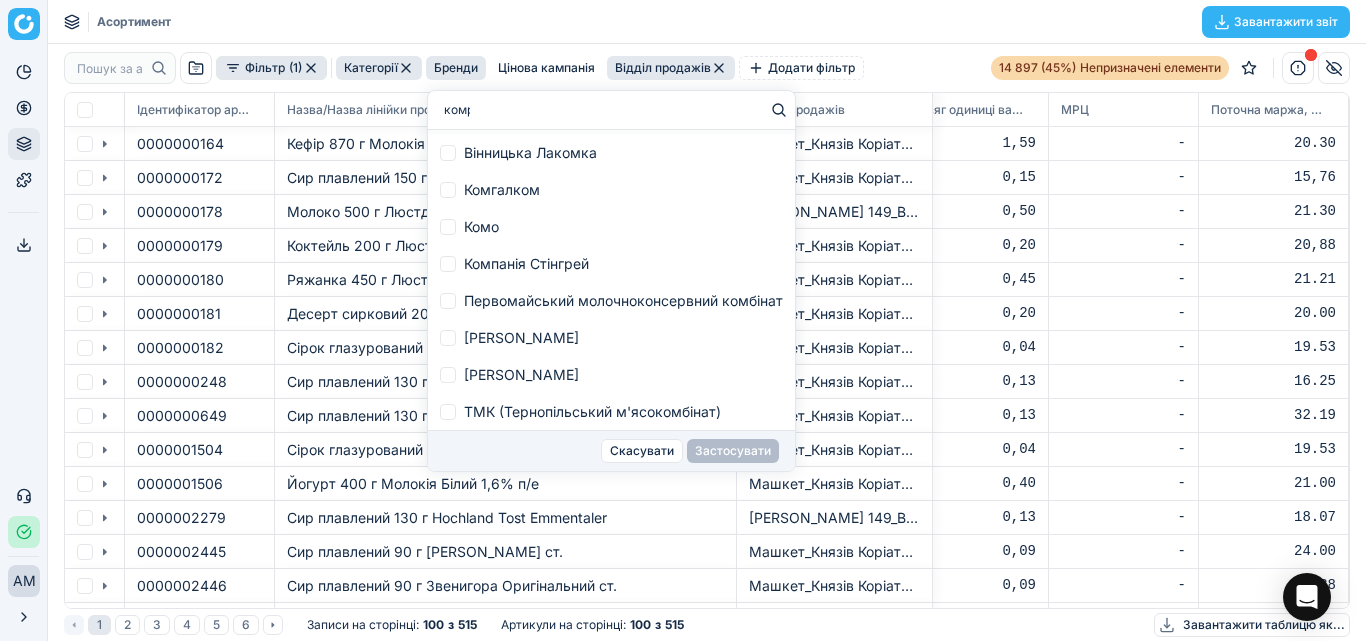 scroll, scrollTop: 0, scrollLeft: 0, axis: both 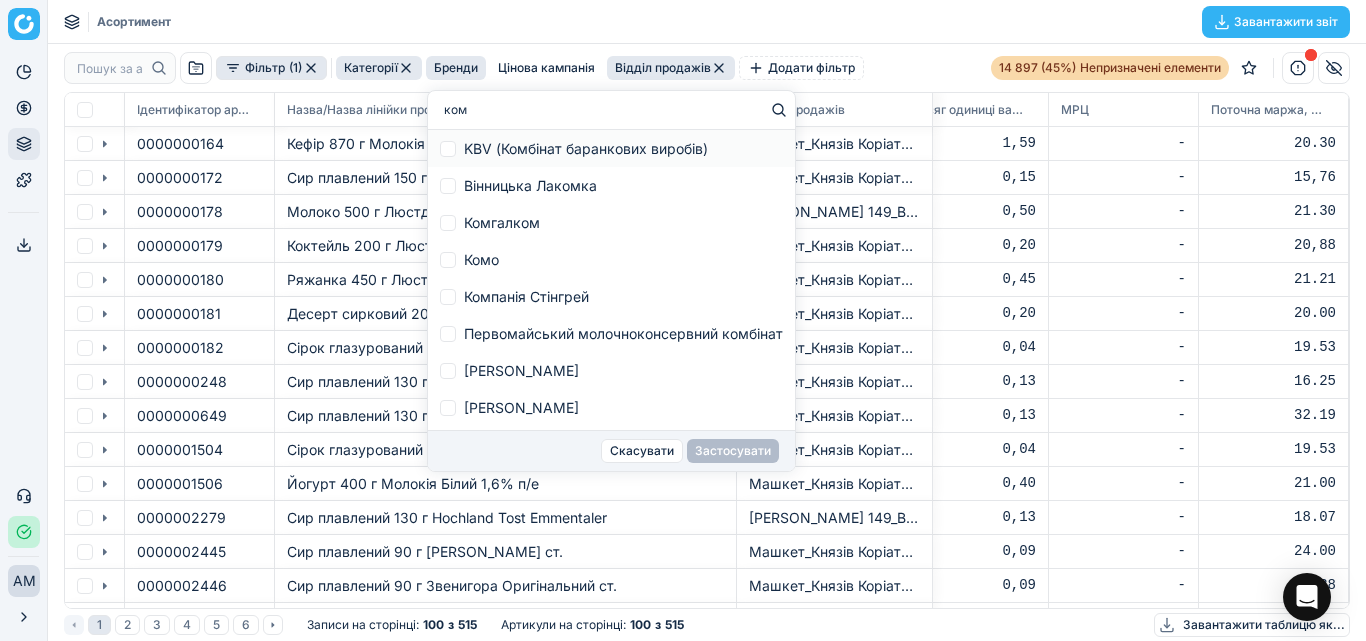 type on "комо" 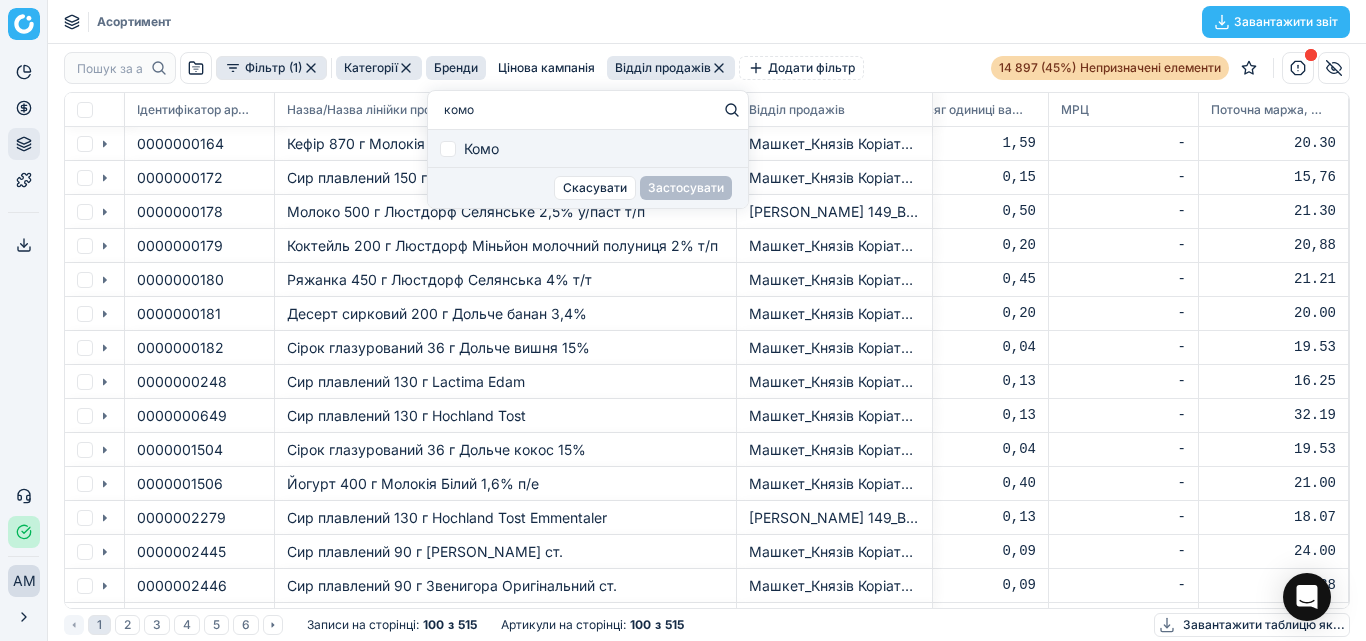 click at bounding box center (448, 149) 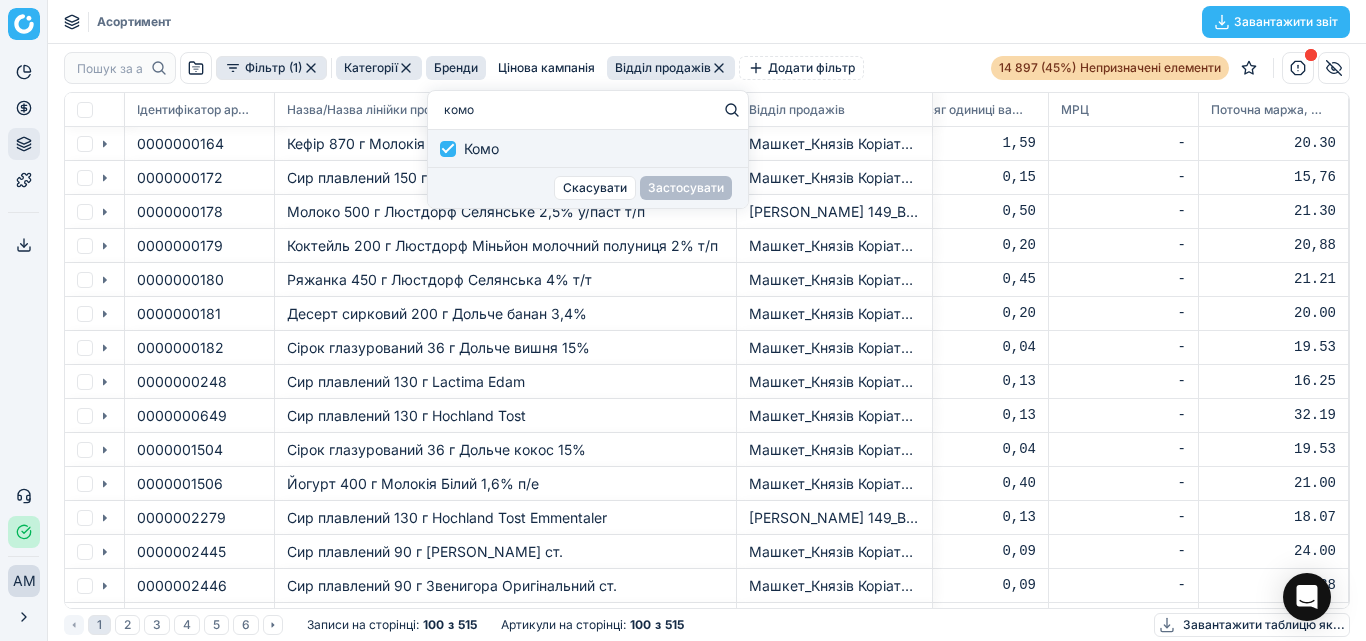 checkbox on "true" 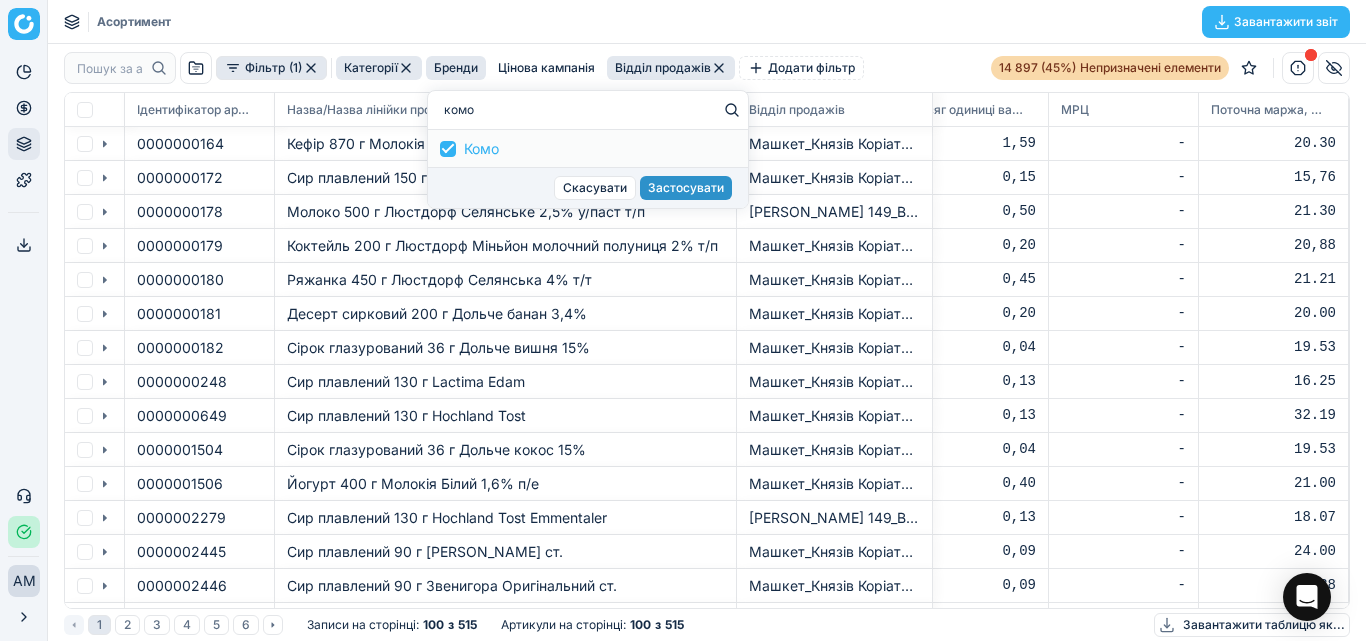 type on "комо" 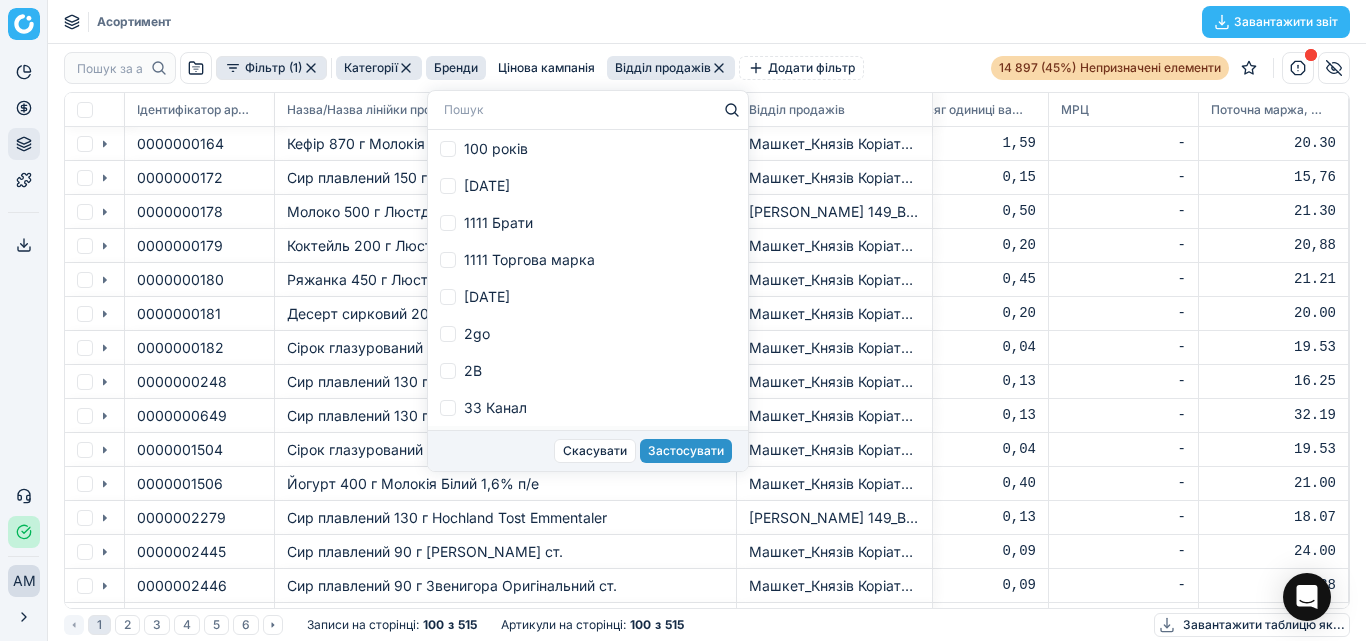 click on "Застосувати" at bounding box center [686, 450] 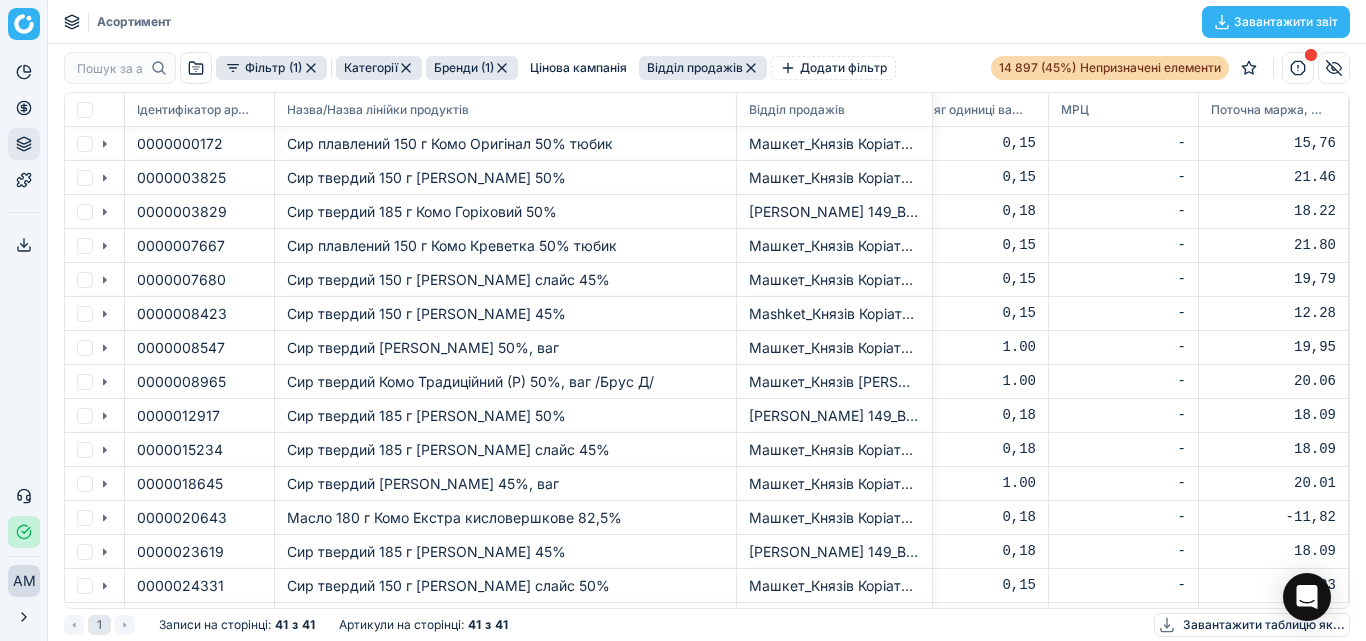 scroll, scrollTop: 0, scrollLeft: 5805, axis: horizontal 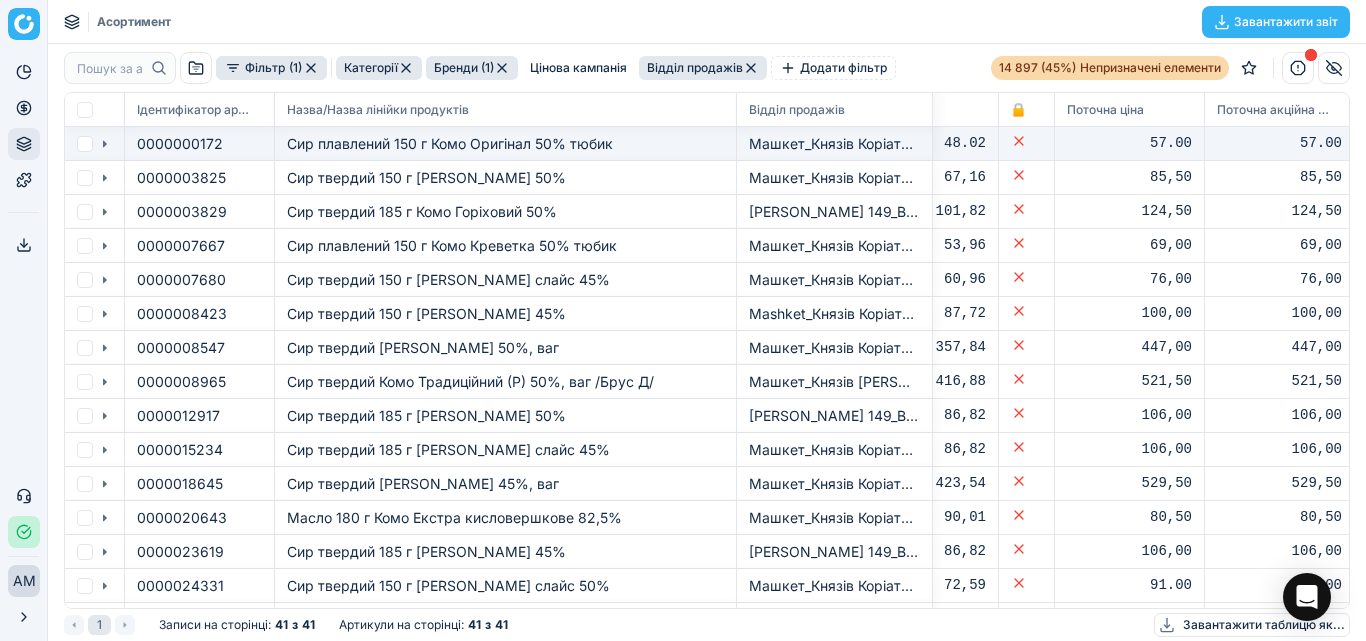 click on "Сир плавлений 150 г Комо Оригінал 50% тюбик" at bounding box center (450, 143) 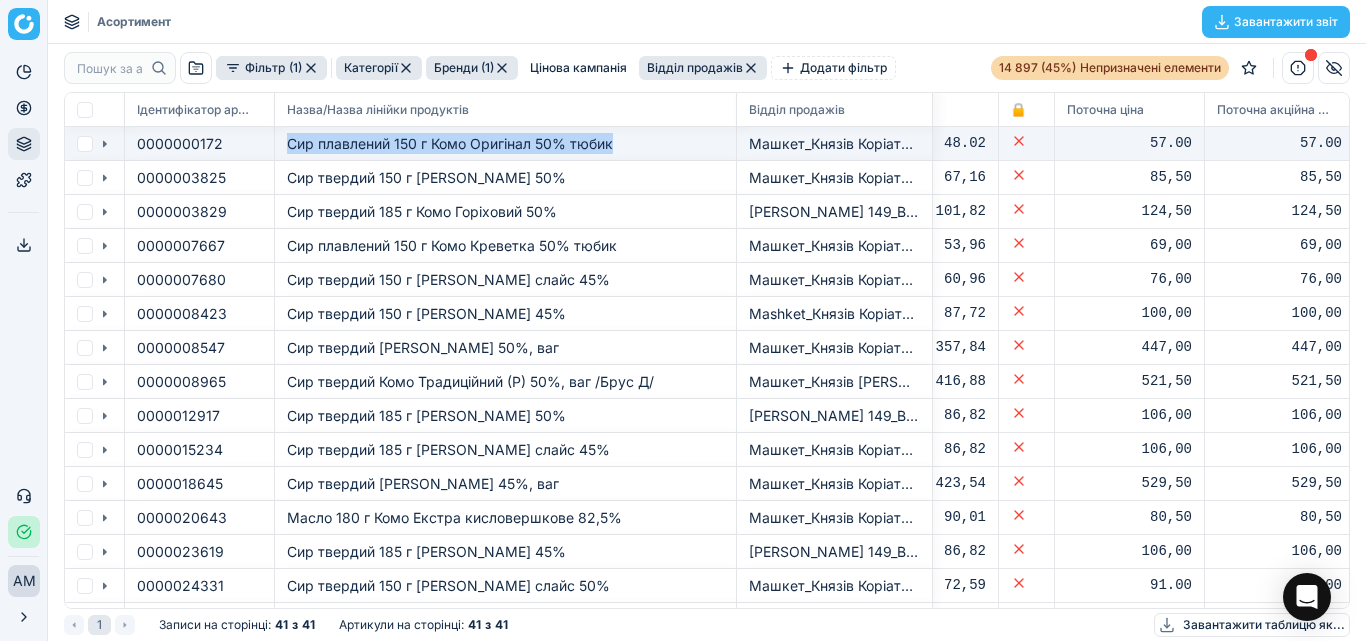 drag, startPoint x: 617, startPoint y: 141, endPoint x: 297, endPoint y: 147, distance: 320.05624 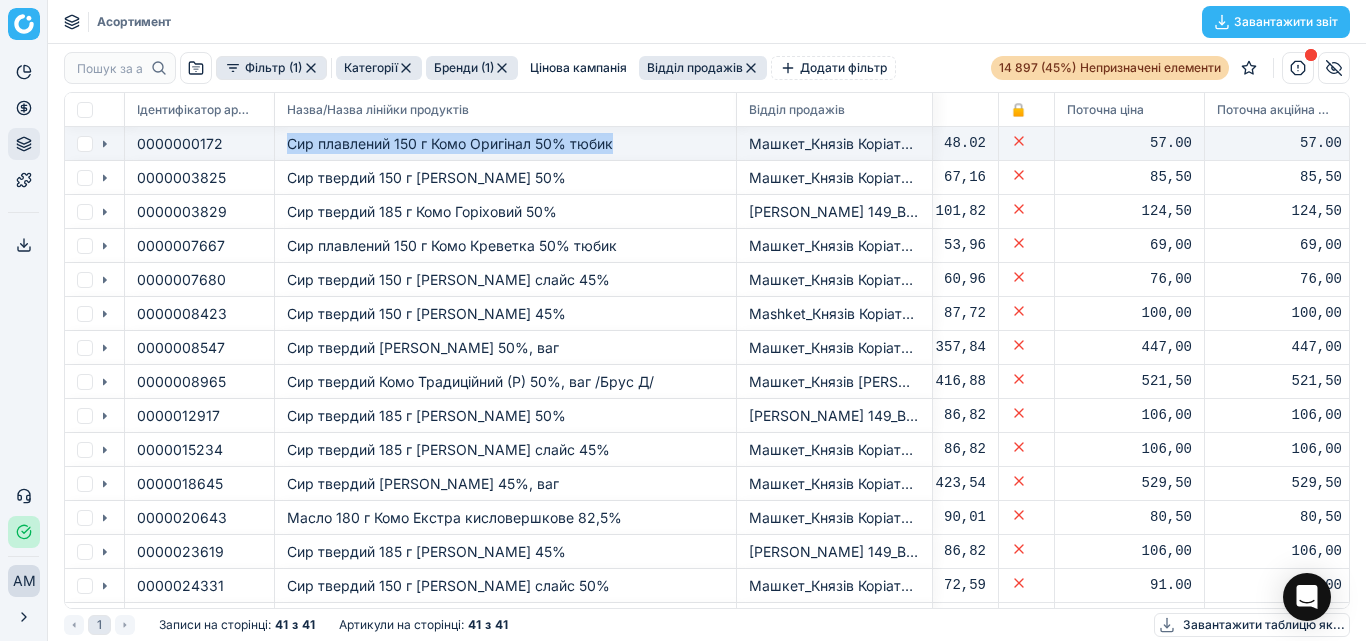 click on "Сир плавлений 150 г Комо Оригінал 50% тюбик" at bounding box center [506, 144] 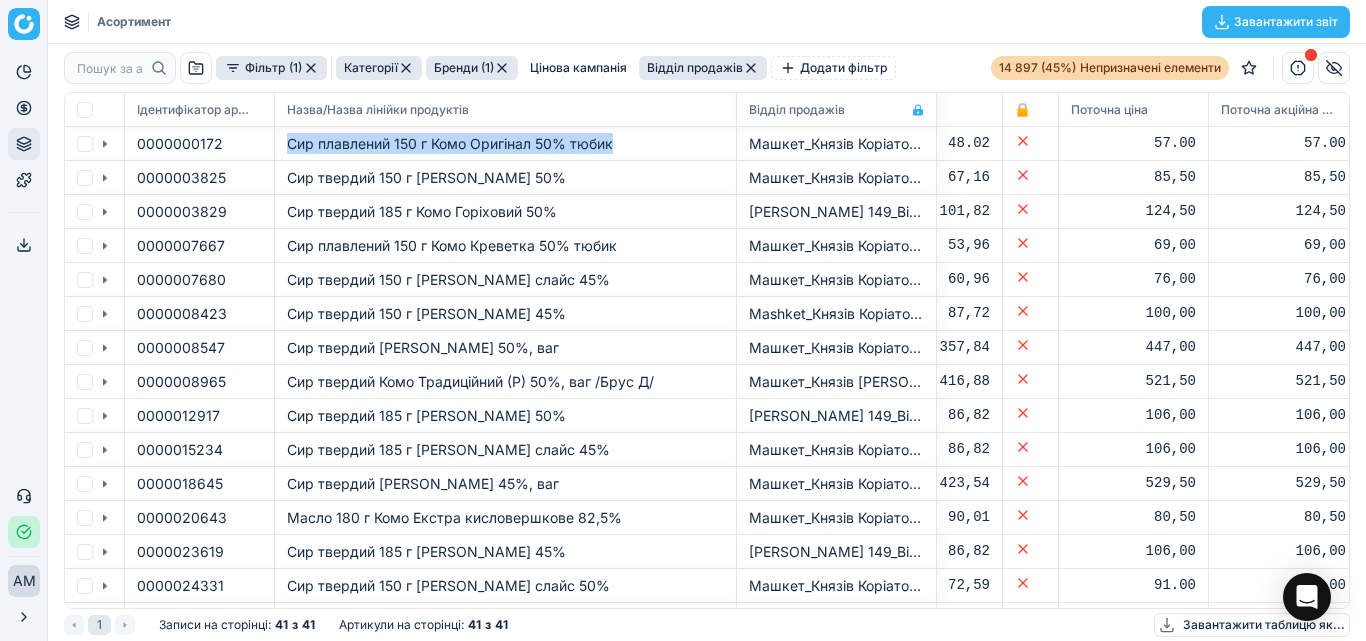 drag, startPoint x: 931, startPoint y: 108, endPoint x: 935, endPoint y: 126, distance: 18.439089 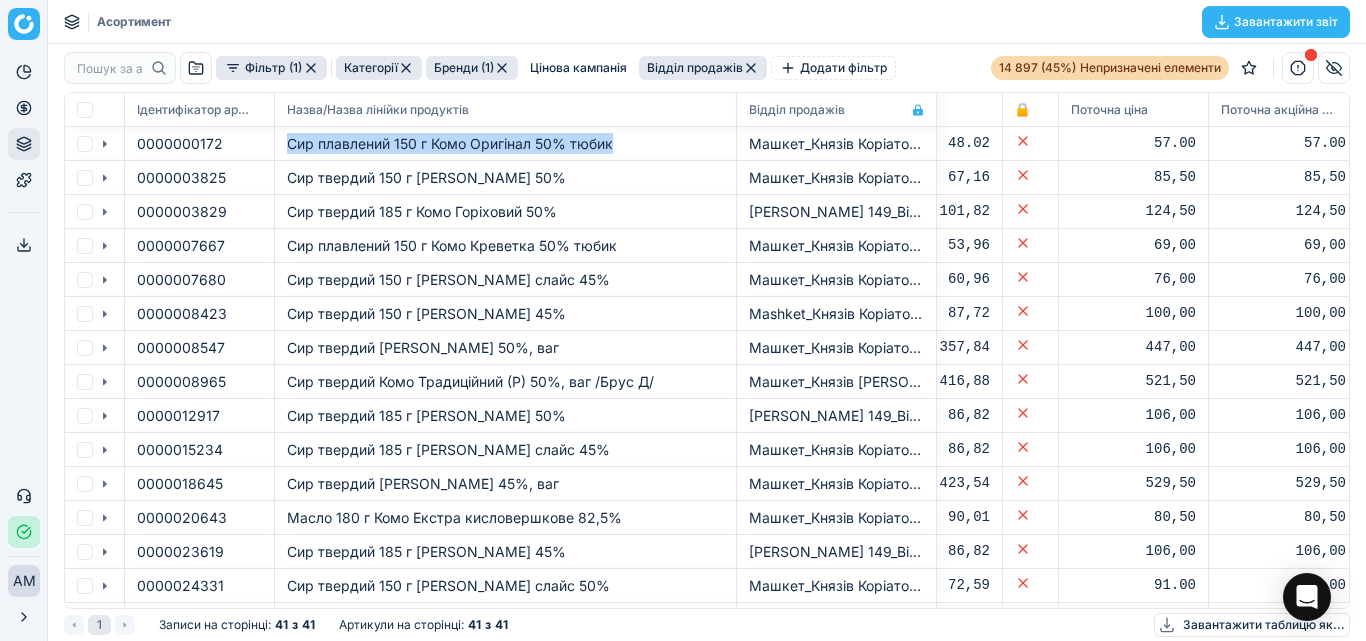 click on "Відділ продажів" at bounding box center (837, 110) 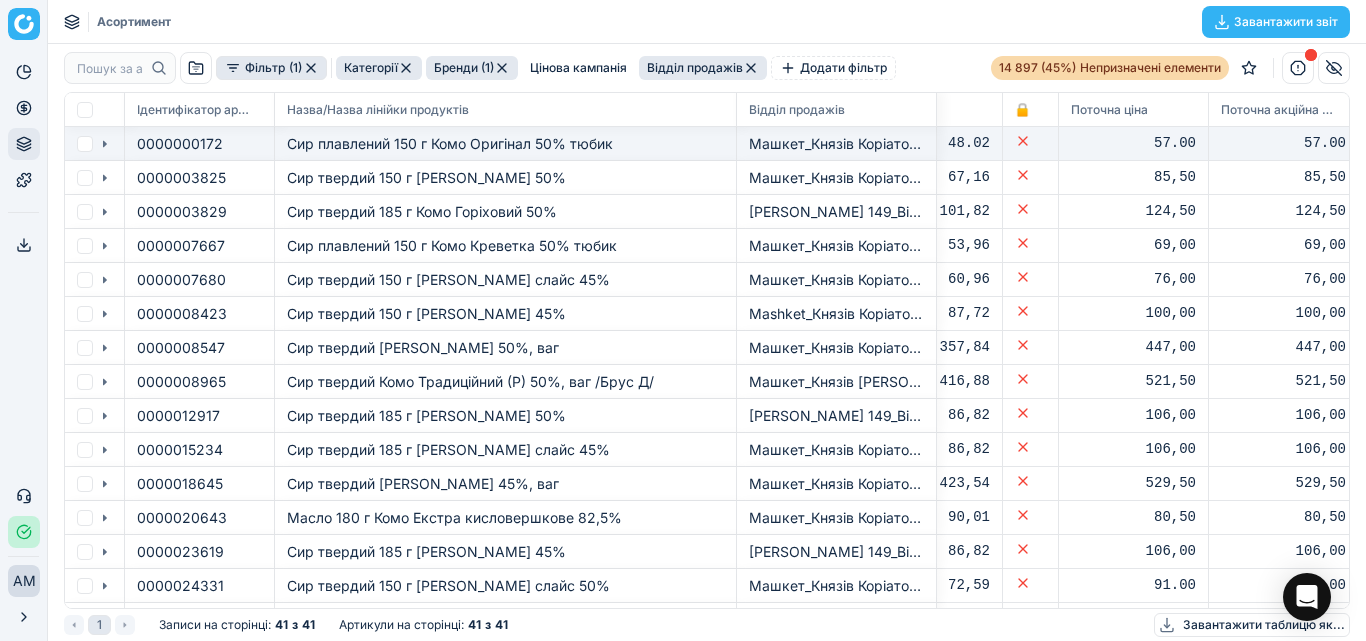 click on "57.00" at bounding box center (1133, 143) 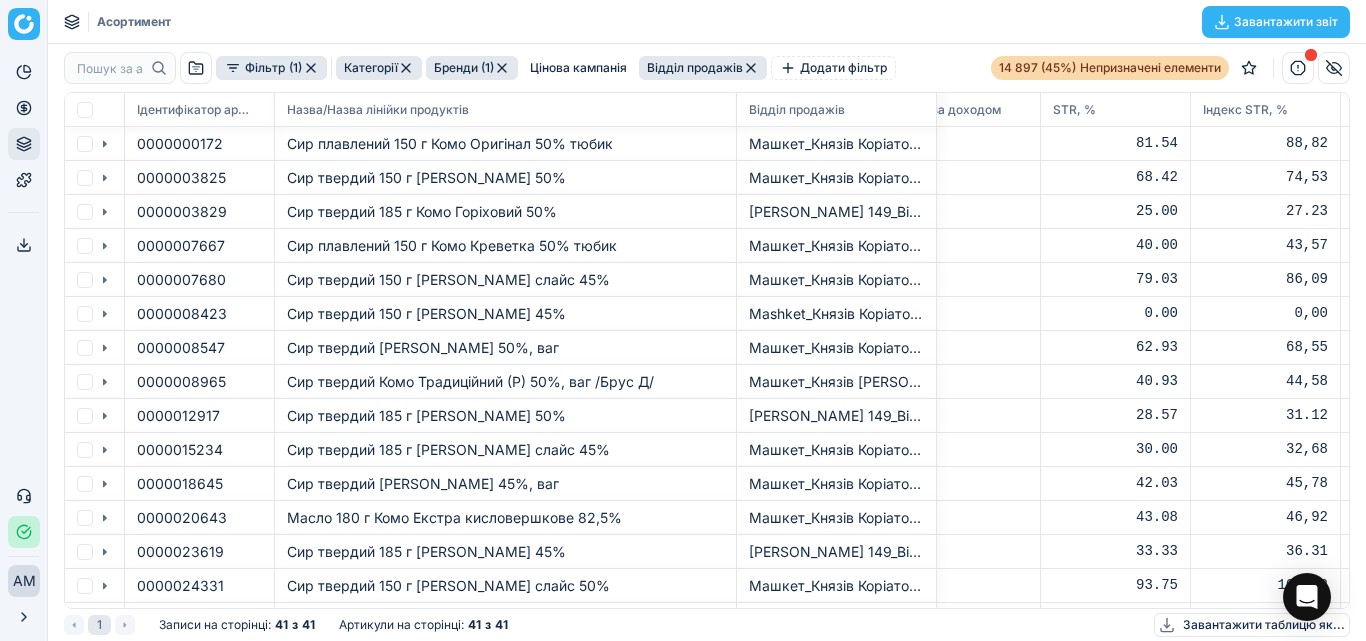 scroll, scrollTop: 0, scrollLeft: 4908, axis: horizontal 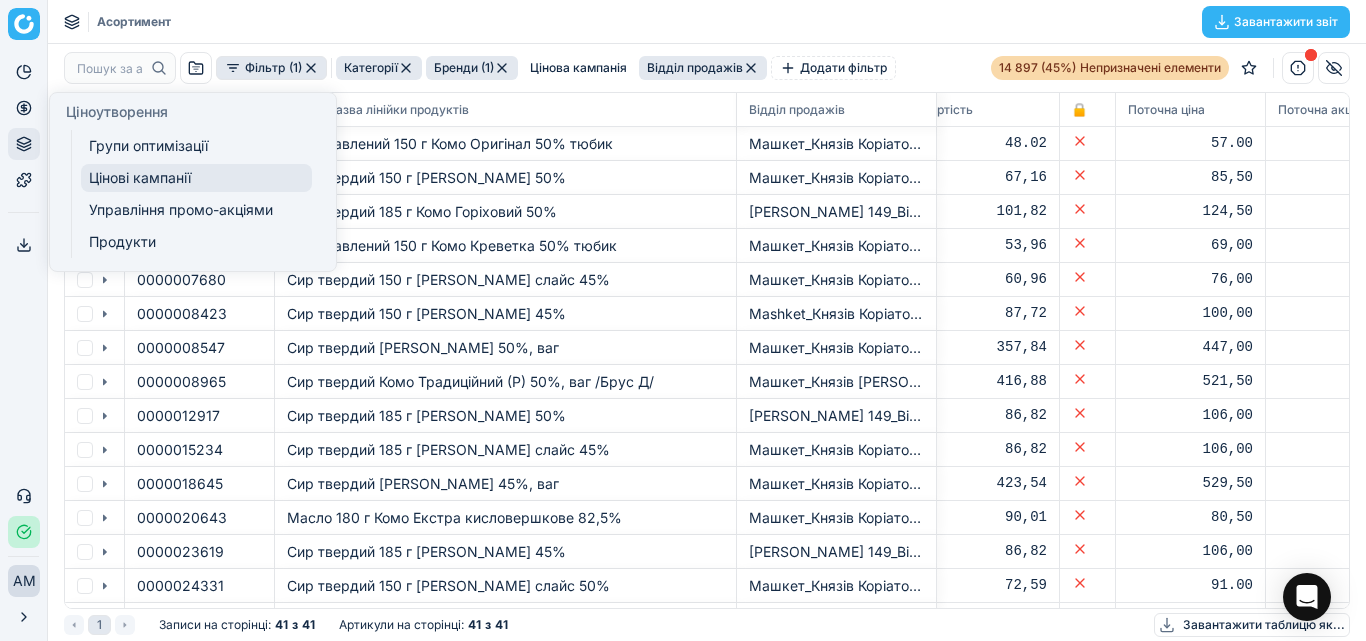 click on "Цінові кампанії" at bounding box center [140, 177] 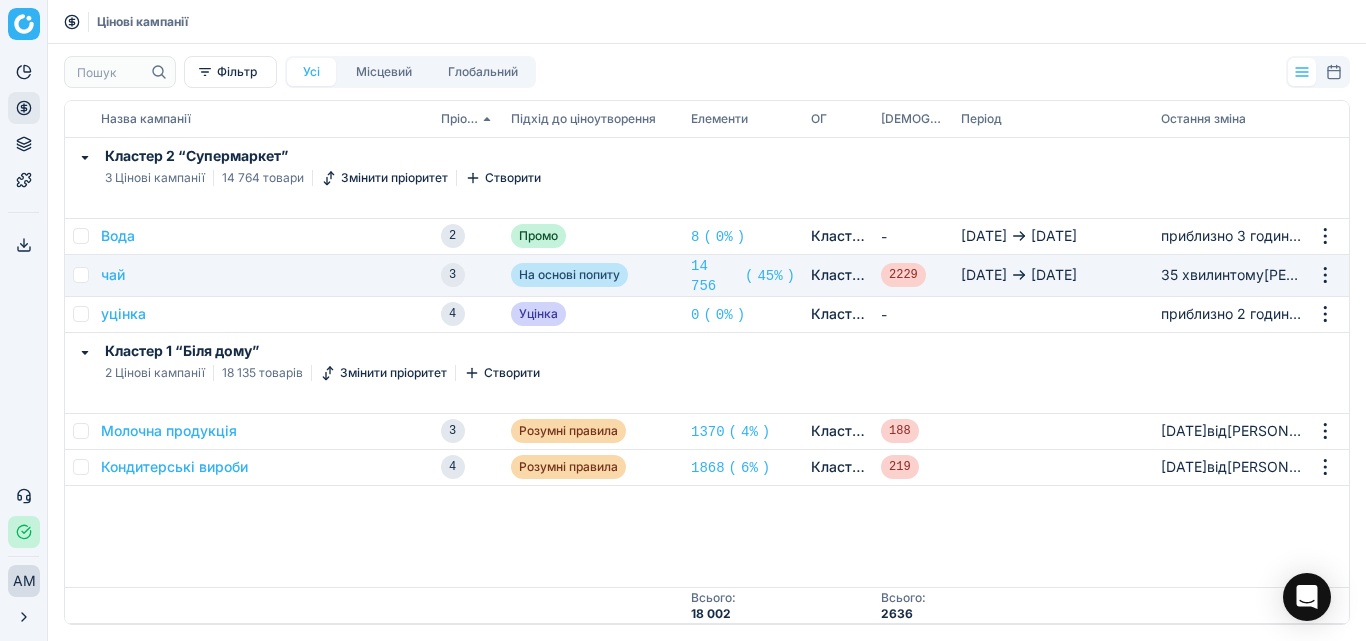 click at bounding box center (81, 275) 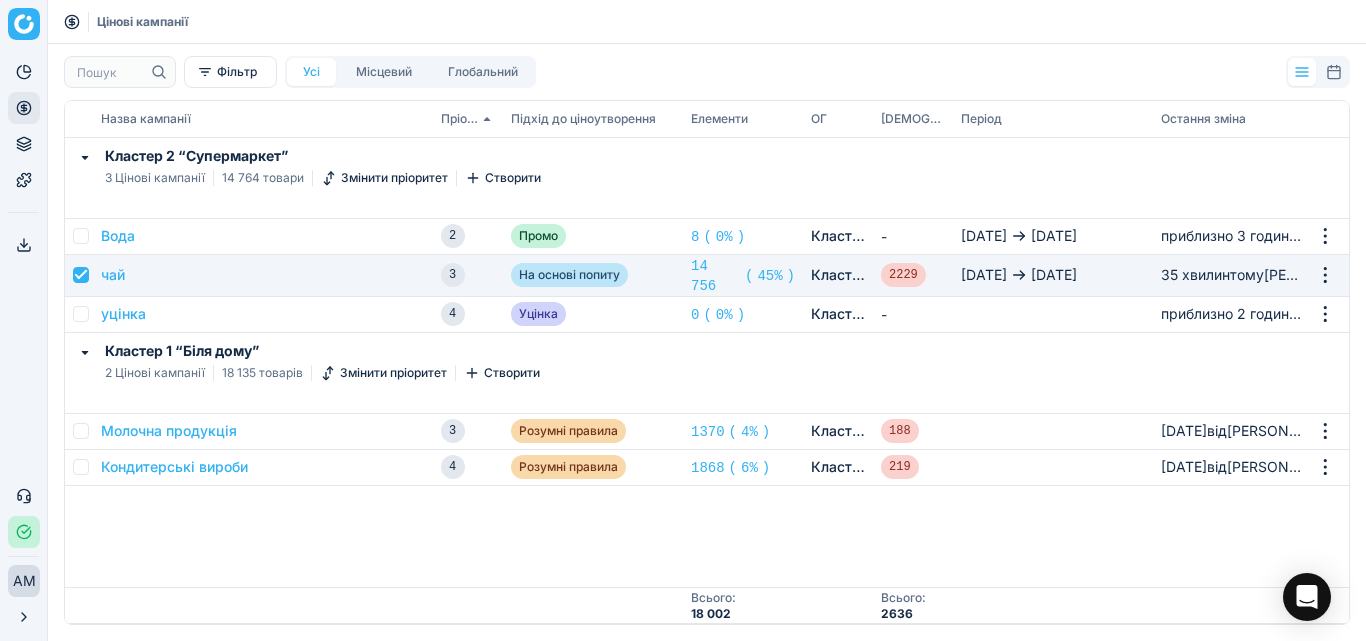 checkbox on "true" 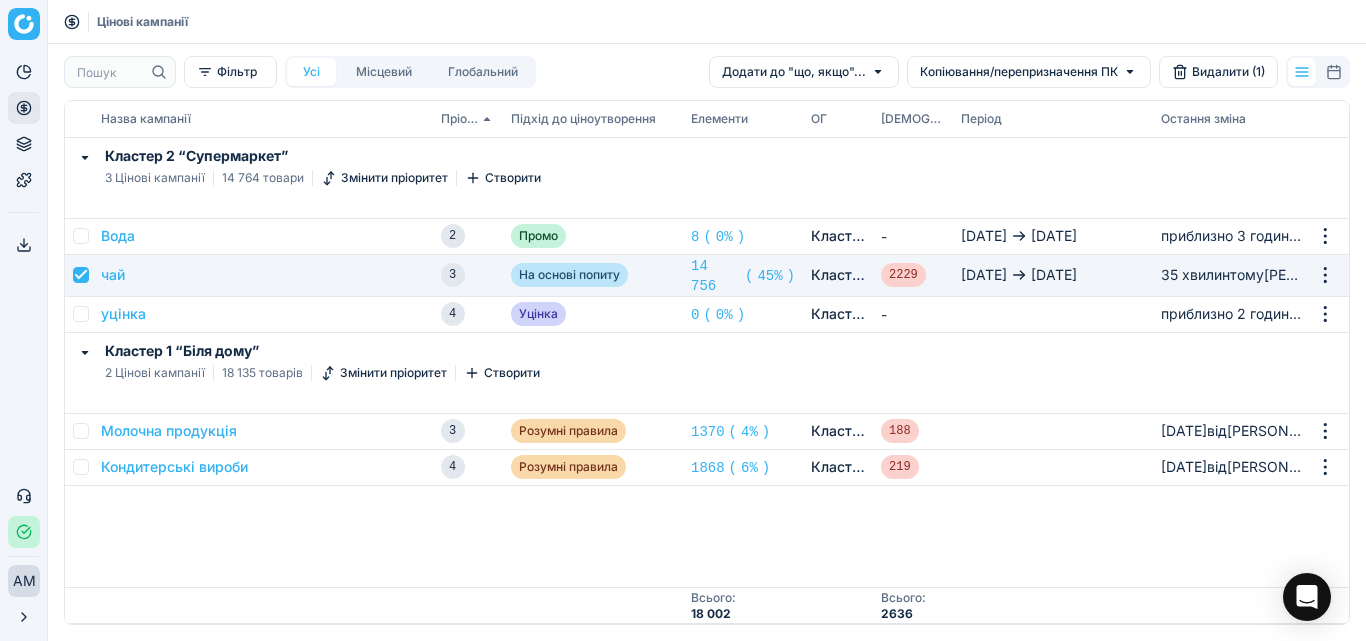 click 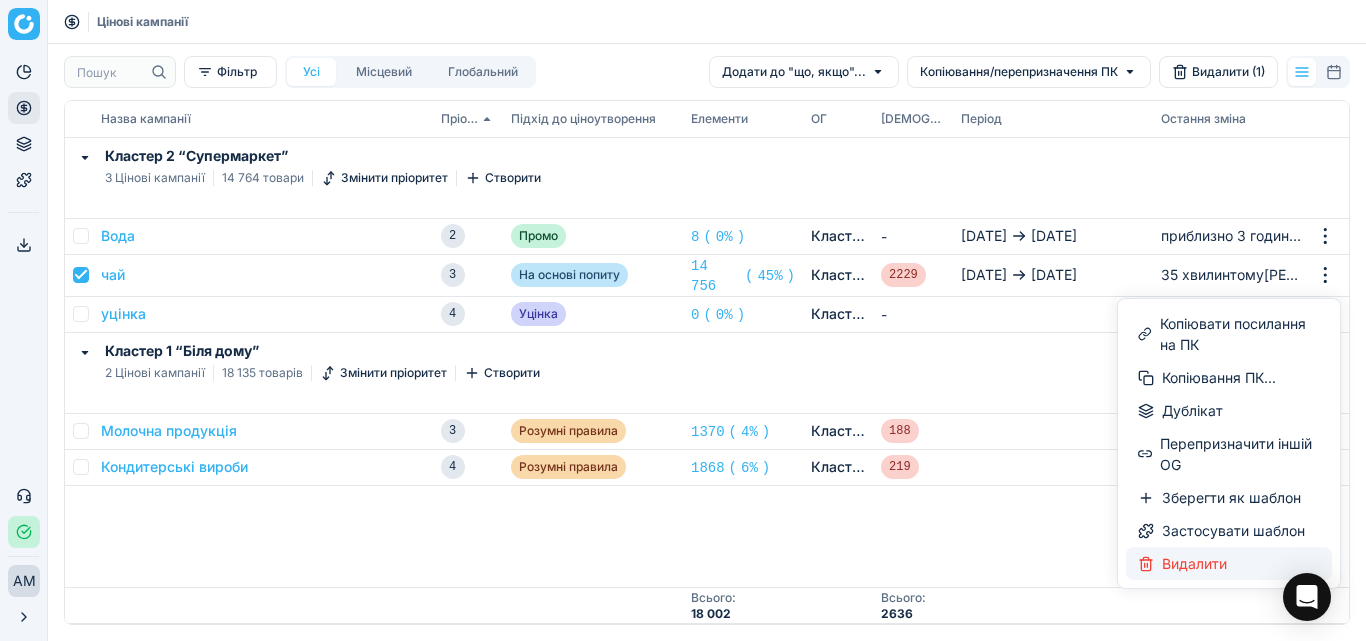 click on "Видалити" at bounding box center [1194, 563] 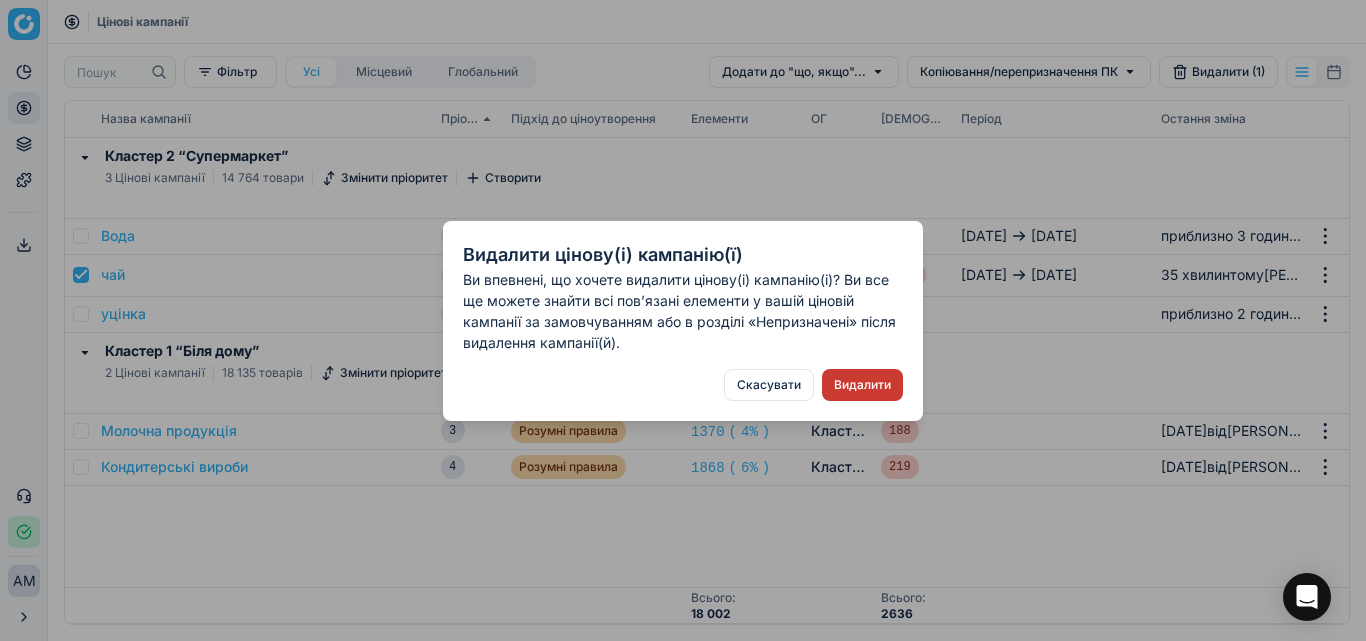 click on "Видалити" at bounding box center (862, 384) 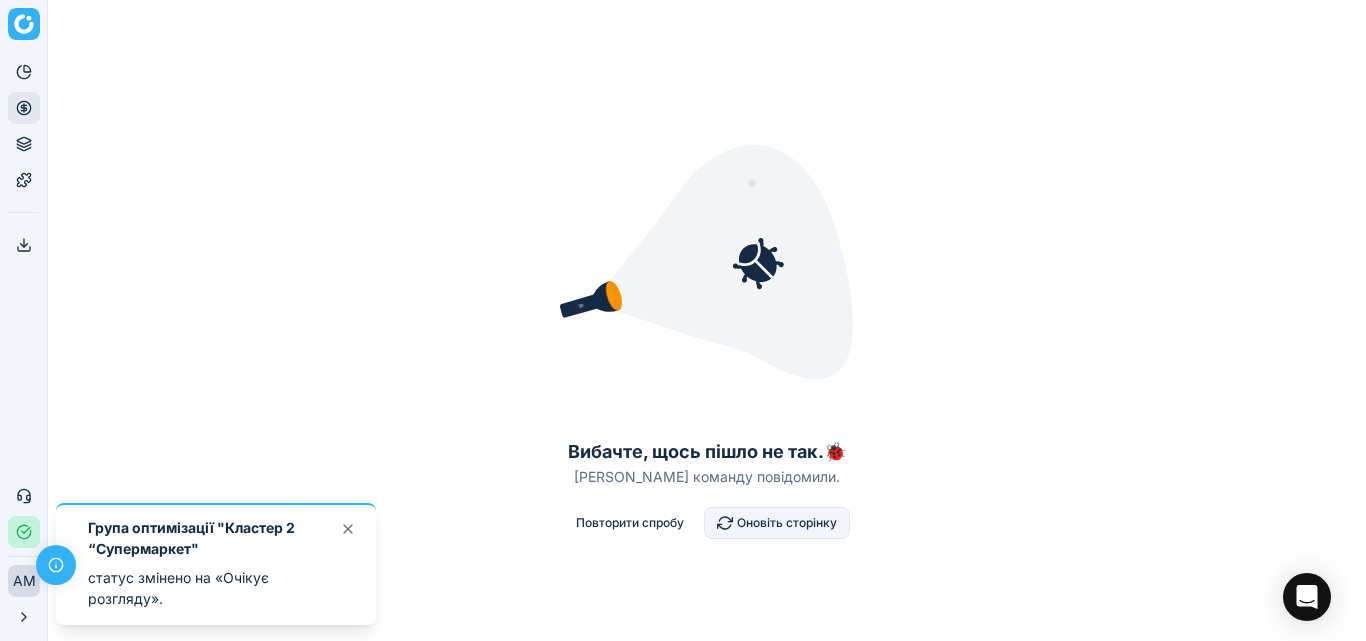 click on "Оновіть сторінку" at bounding box center [787, 522] 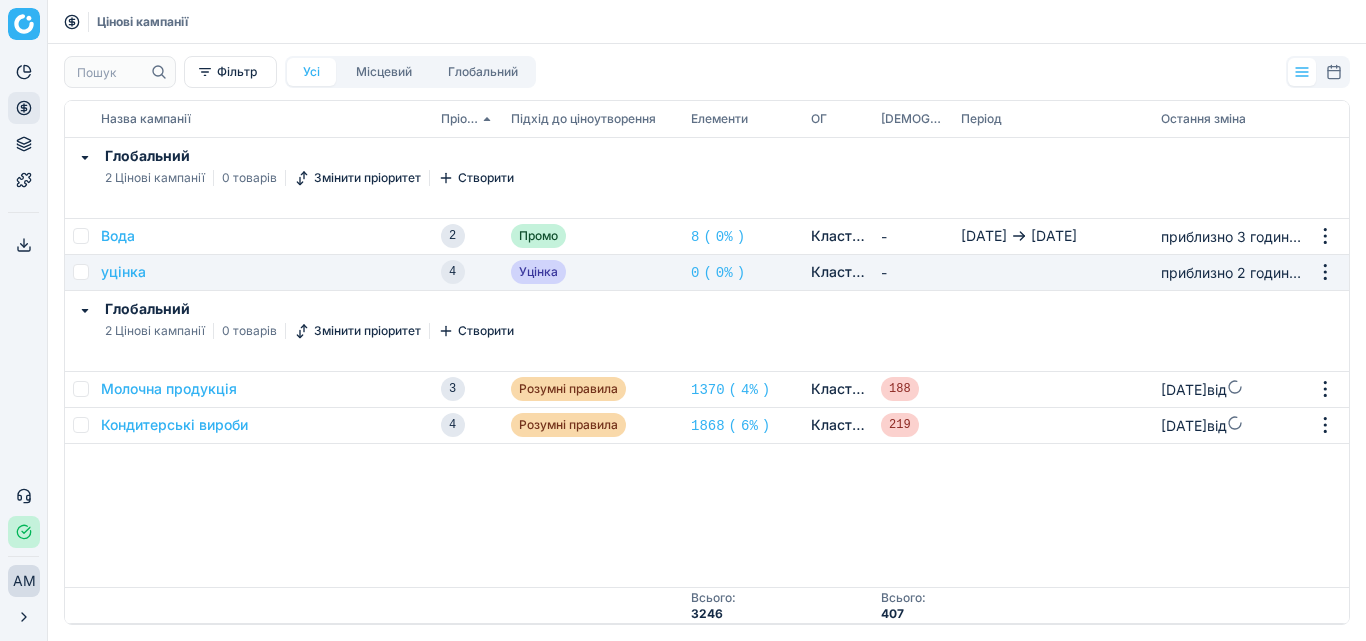 scroll, scrollTop: 0, scrollLeft: 0, axis: both 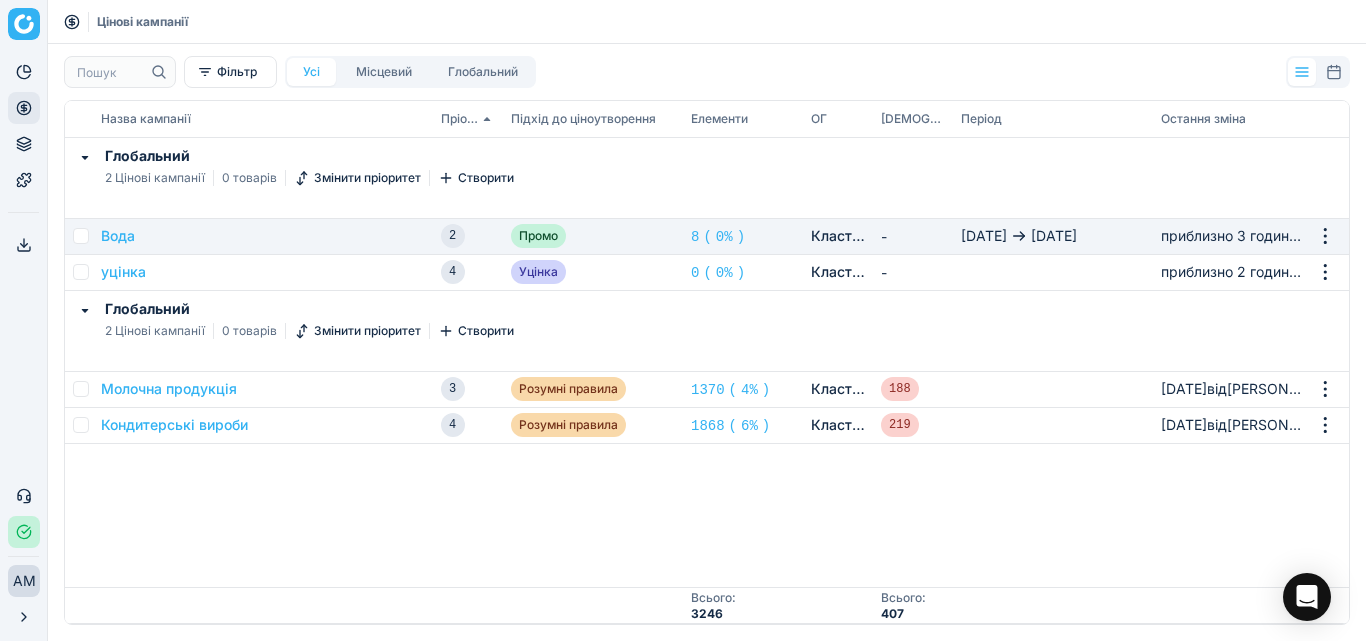 click at bounding box center (81, 236) 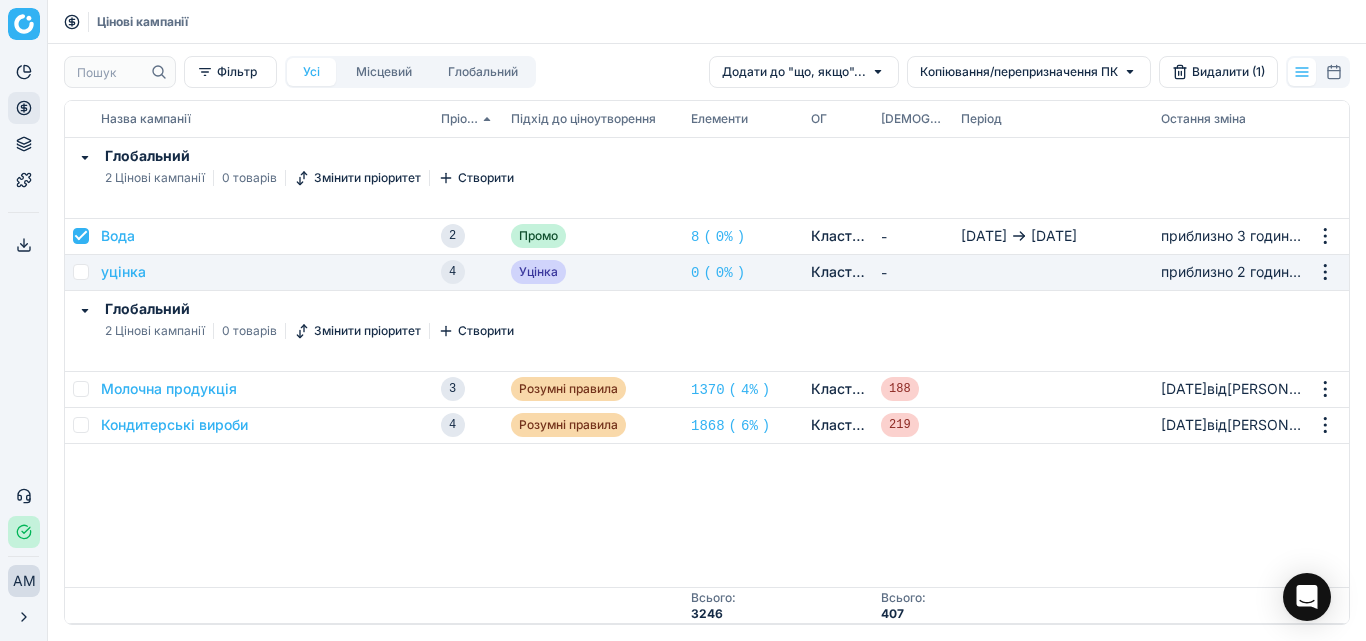 click at bounding box center (81, 272) 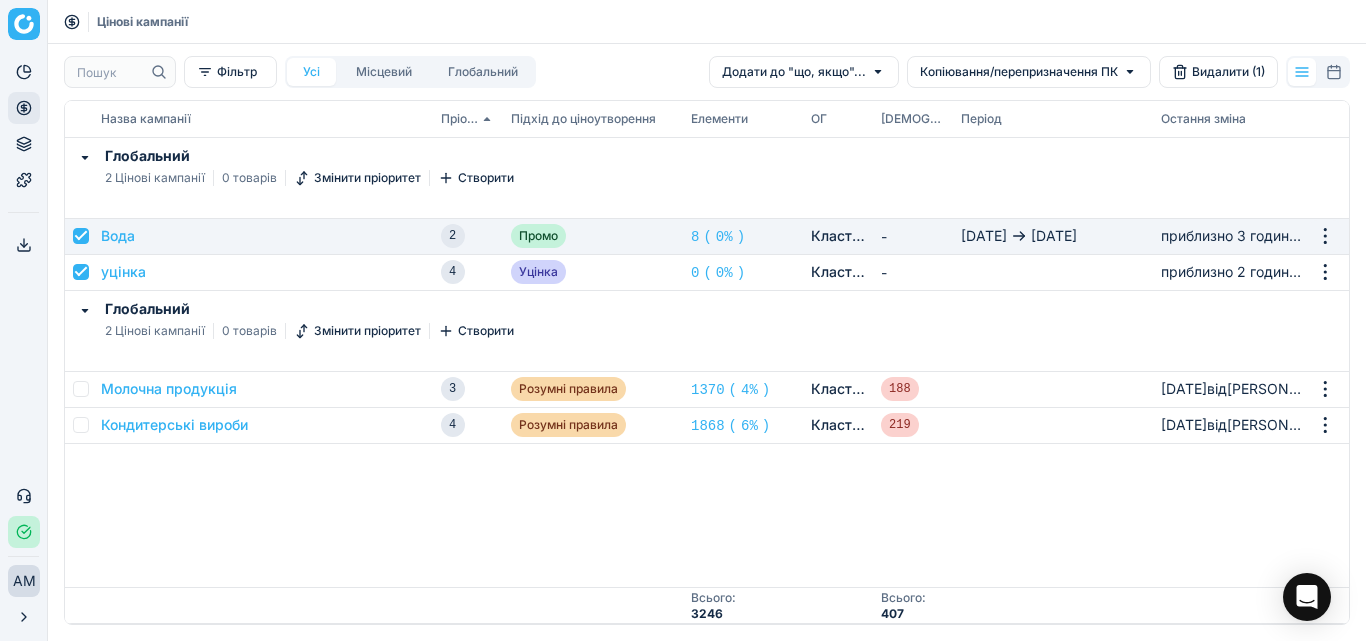 click 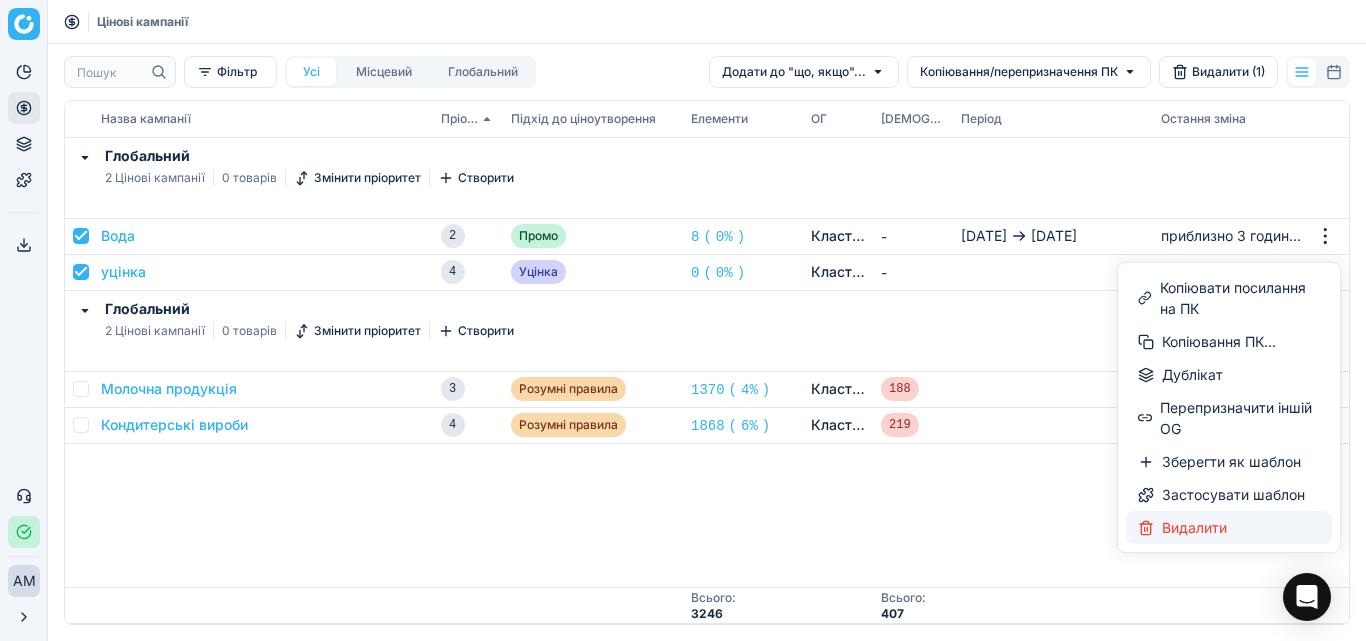 click on "Видалити" at bounding box center [1194, 527] 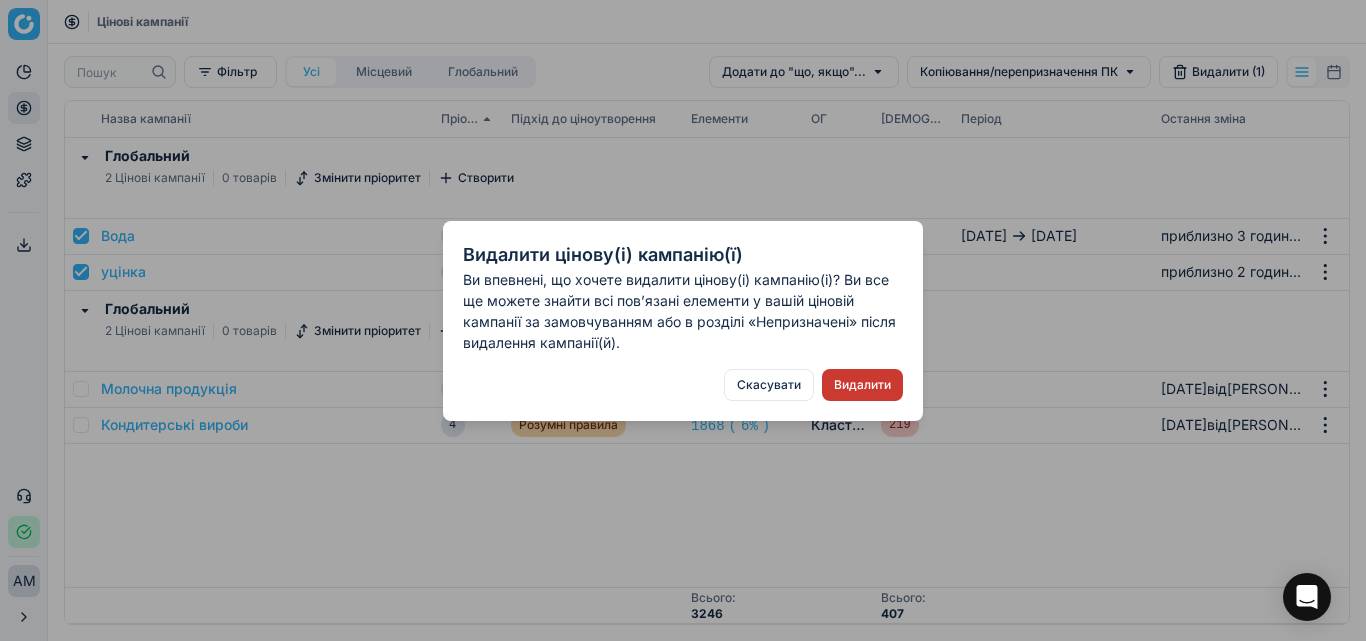click on "Видалити" at bounding box center (862, 384) 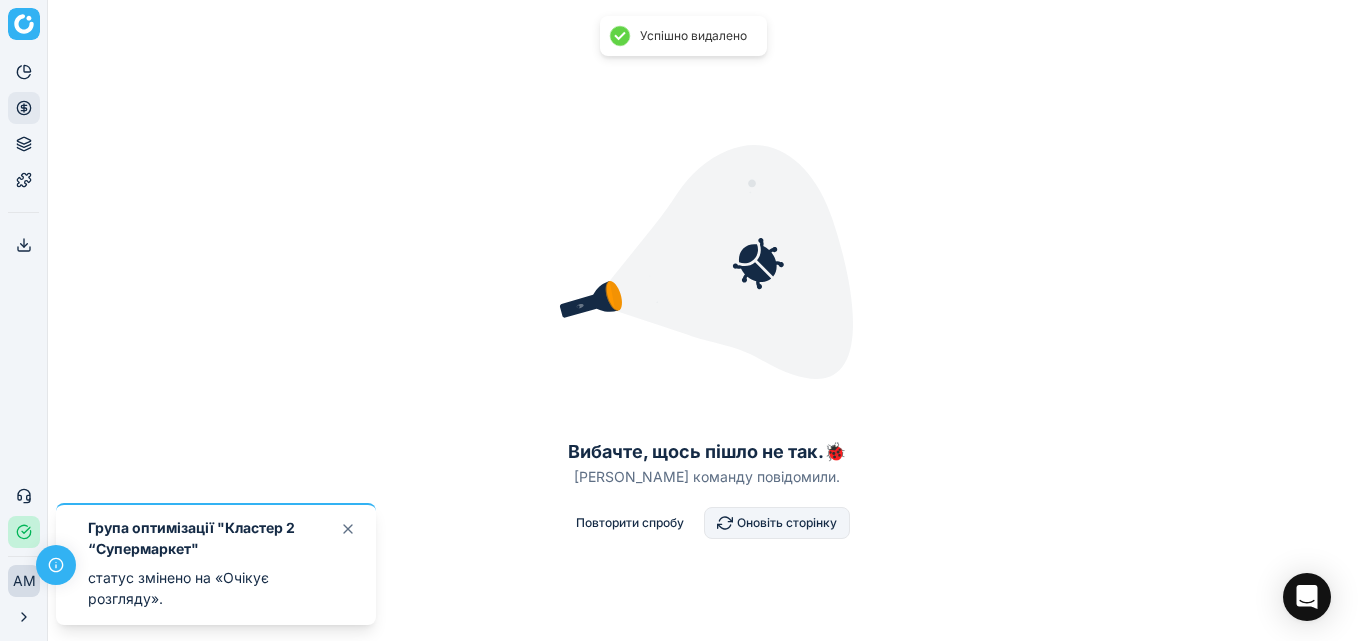 click on "Оновіть сторінку" at bounding box center [787, 522] 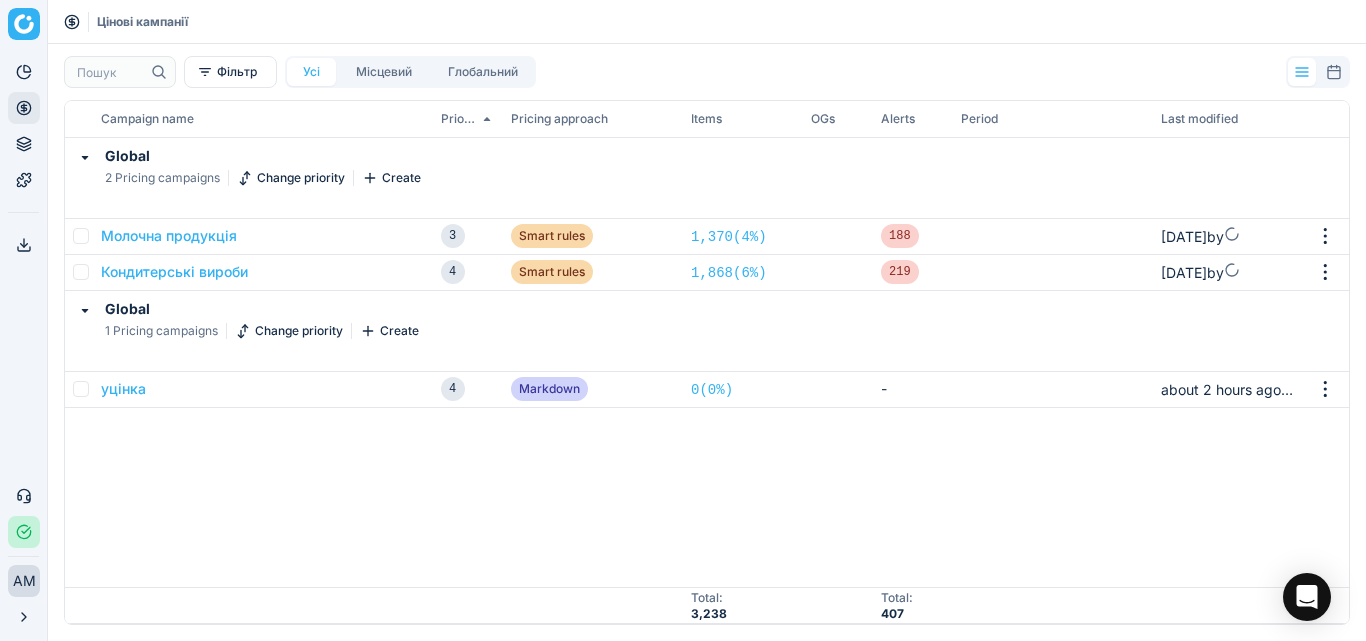 scroll, scrollTop: 0, scrollLeft: 0, axis: both 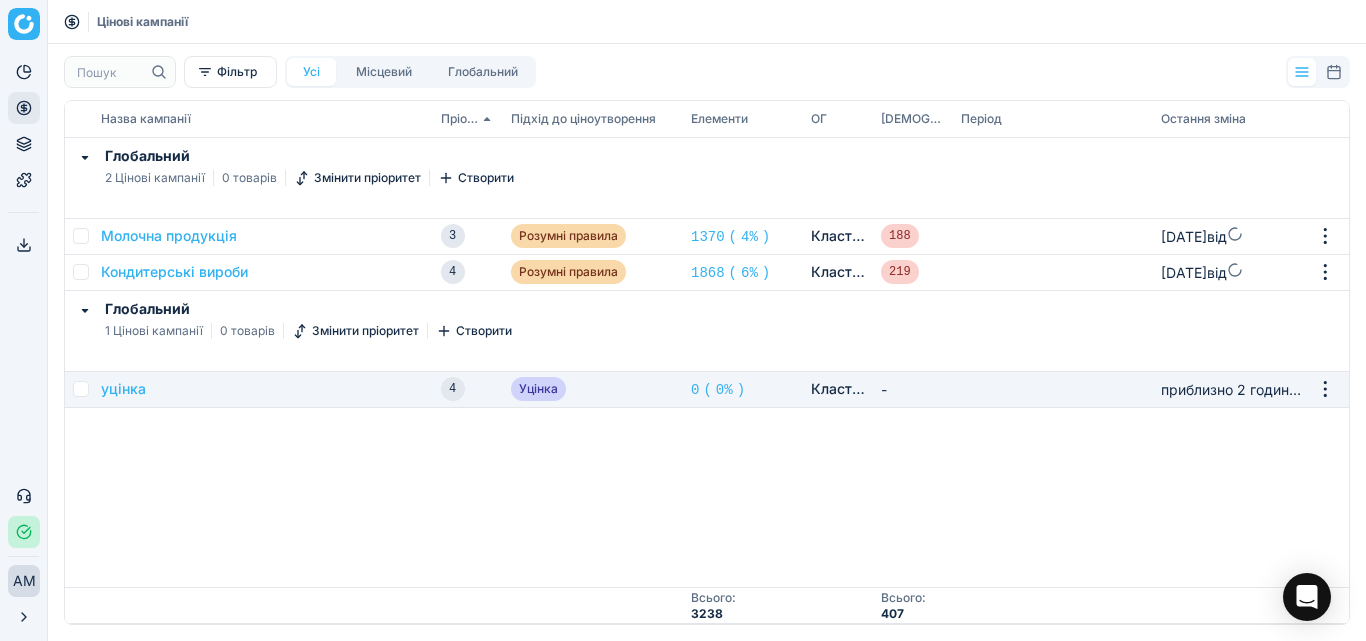 click at bounding box center (79, 389) 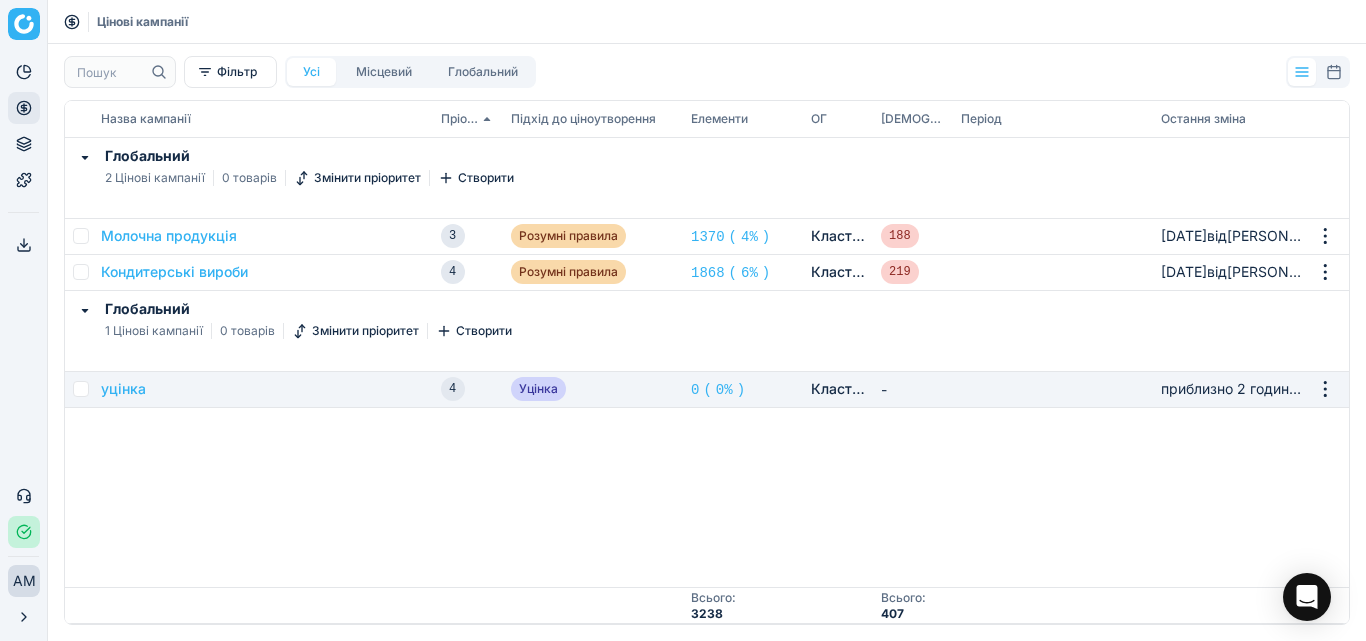 click 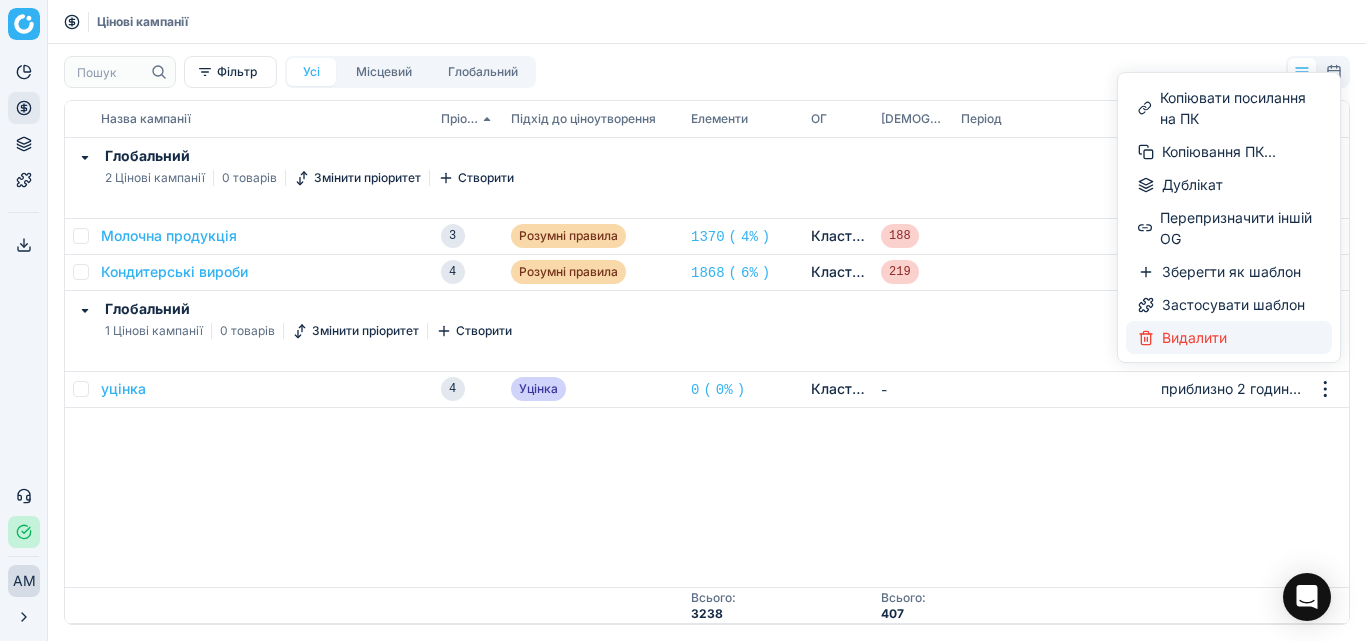 click on "Видалити" at bounding box center (1194, 337) 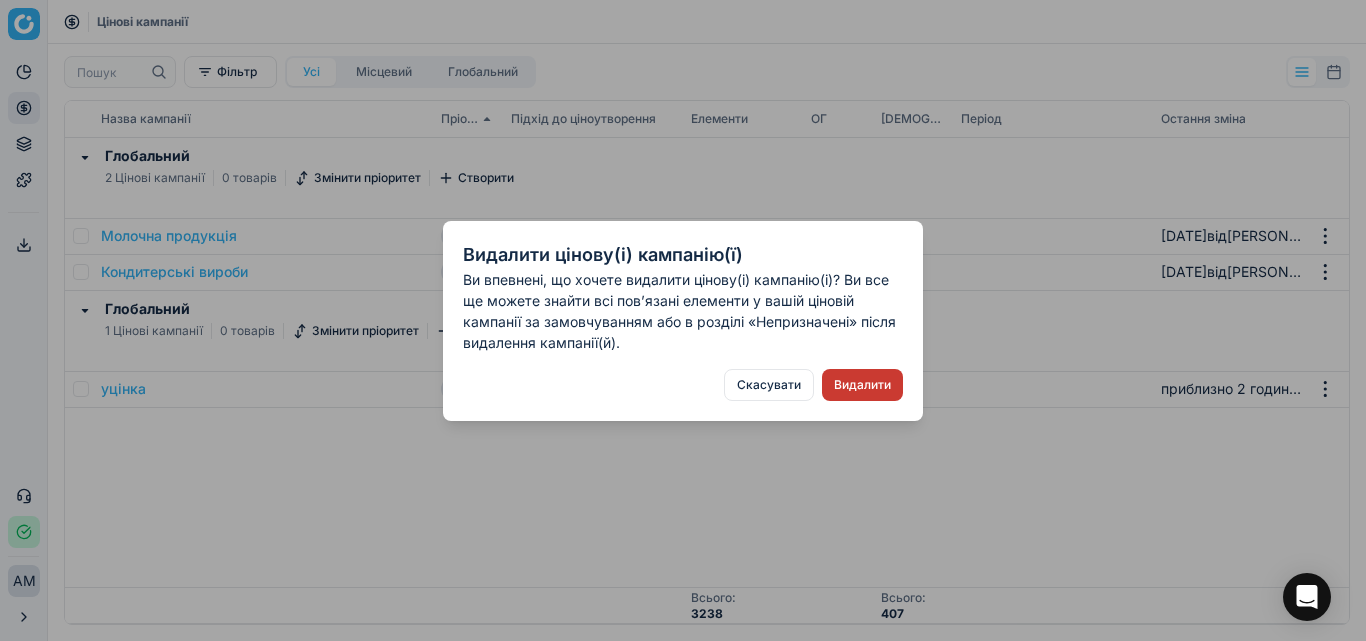 click on "Видалити" at bounding box center (862, 384) 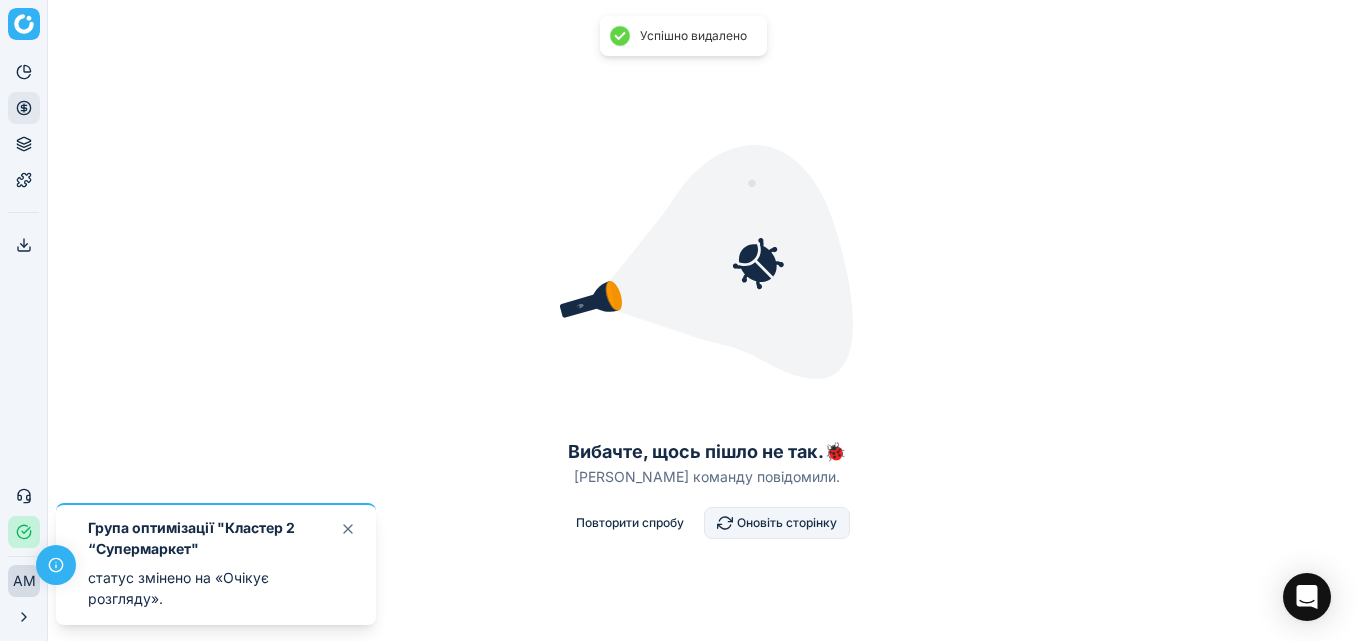 click on "Оновіть сторінку" at bounding box center (787, 522) 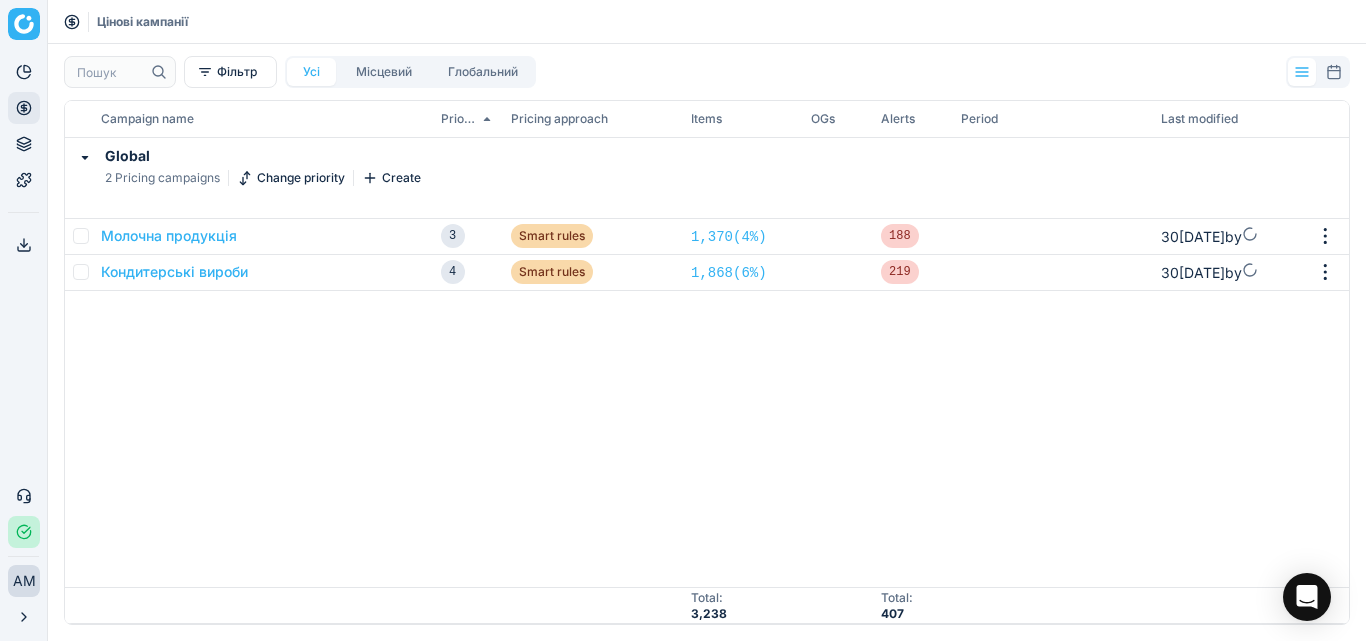 scroll, scrollTop: 0, scrollLeft: 0, axis: both 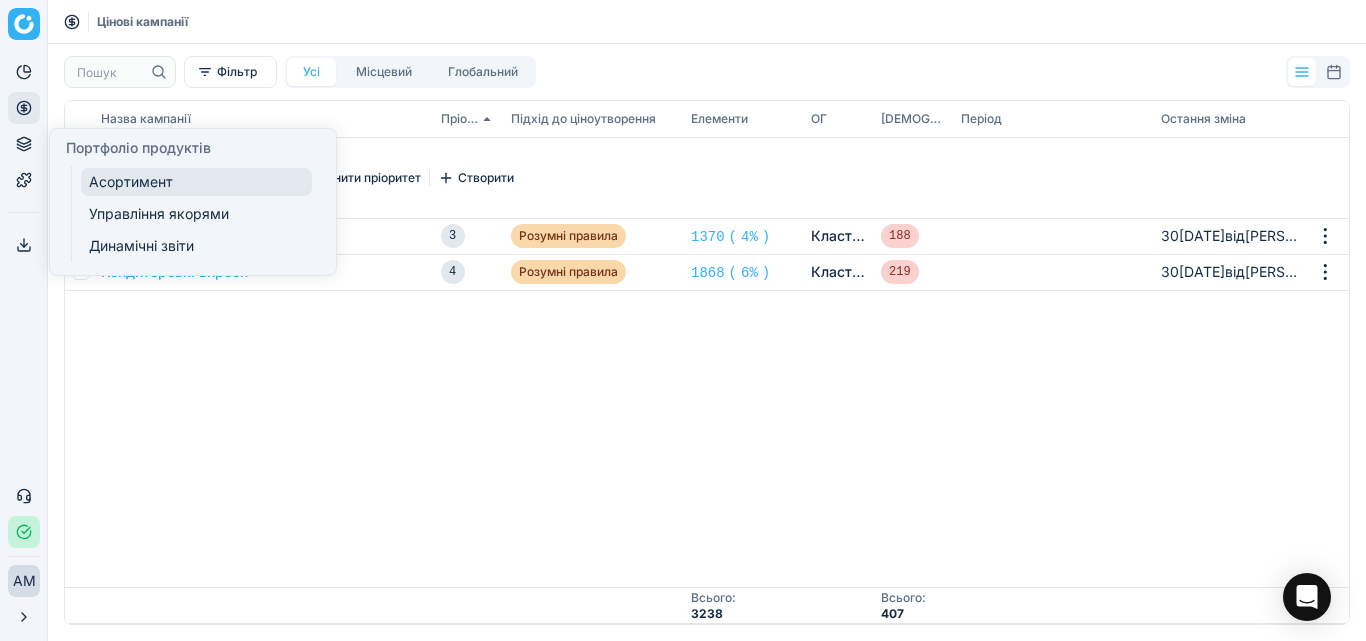 click on "Асортимент" at bounding box center [131, 181] 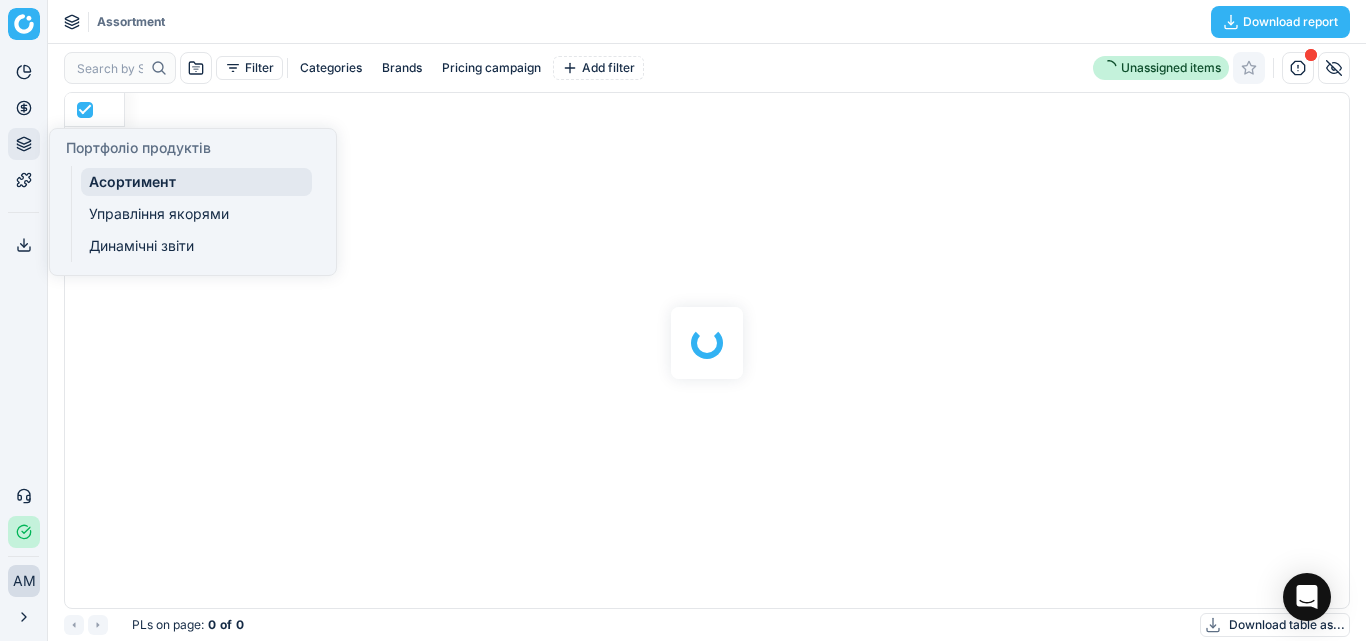 scroll, scrollTop: 2, scrollLeft: 2, axis: both 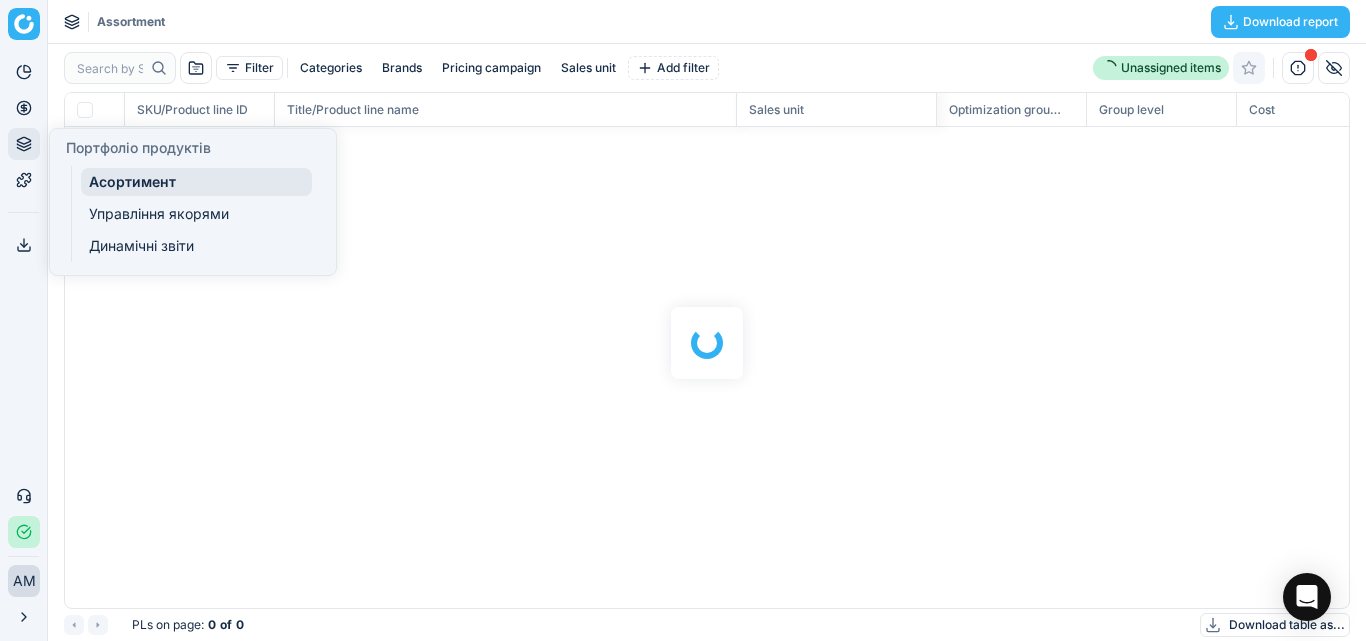 checkbox on "false" 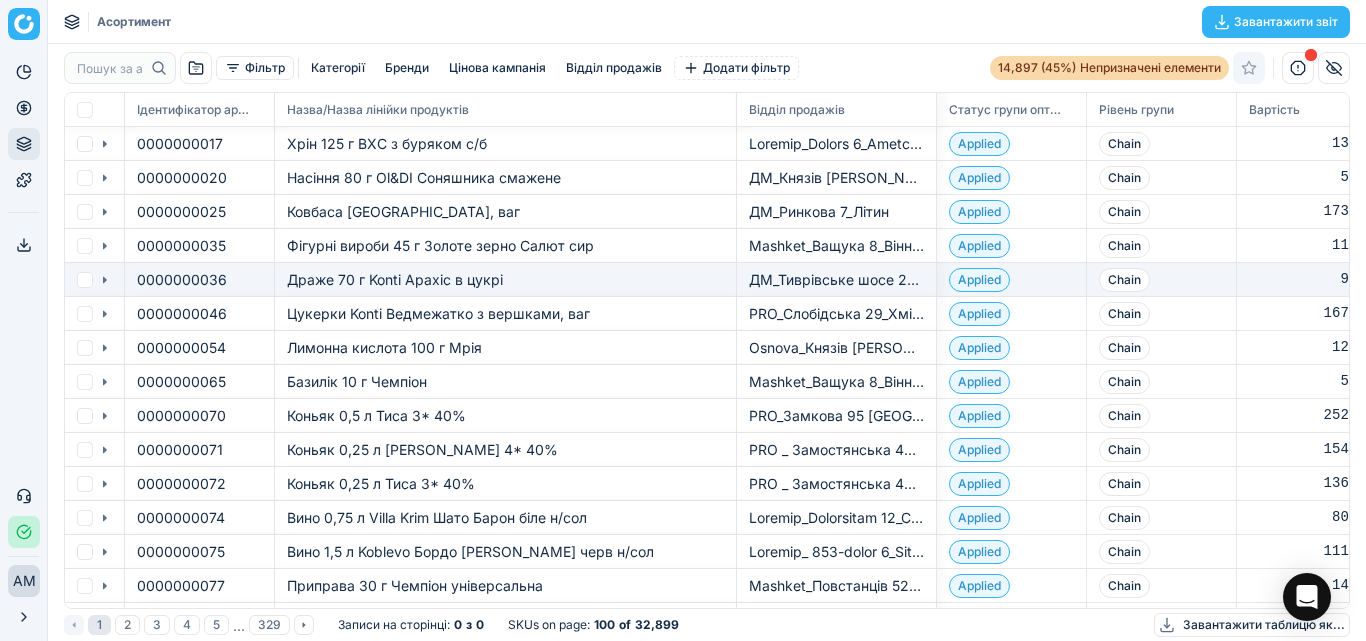scroll, scrollTop: 485, scrollLeft: 1254, axis: both 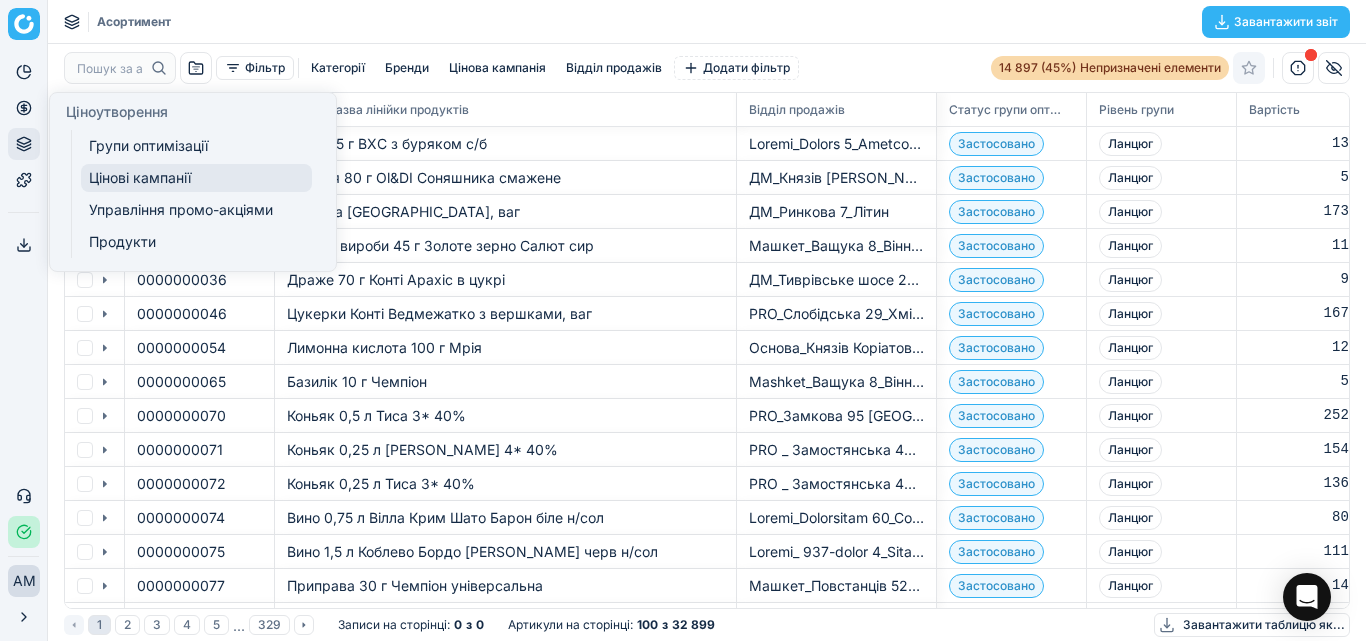 click on "Цінові кампанії" at bounding box center [140, 177] 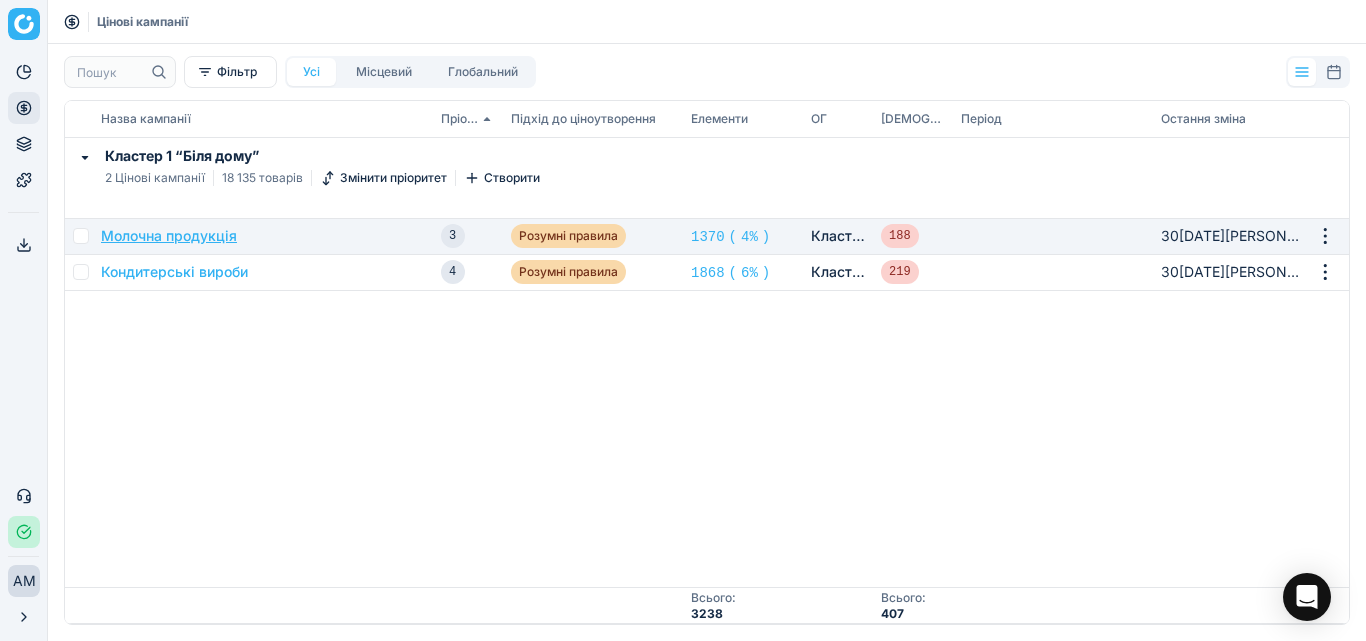 click on "Молочна продукція" at bounding box center [169, 235] 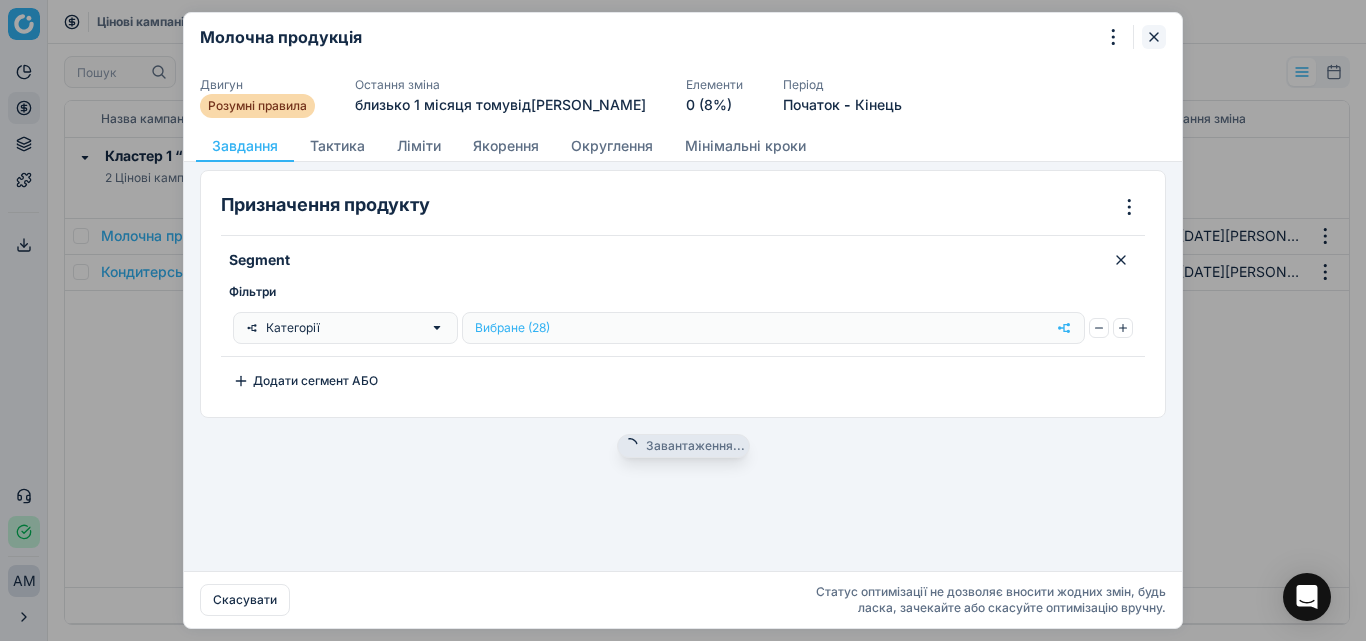 click 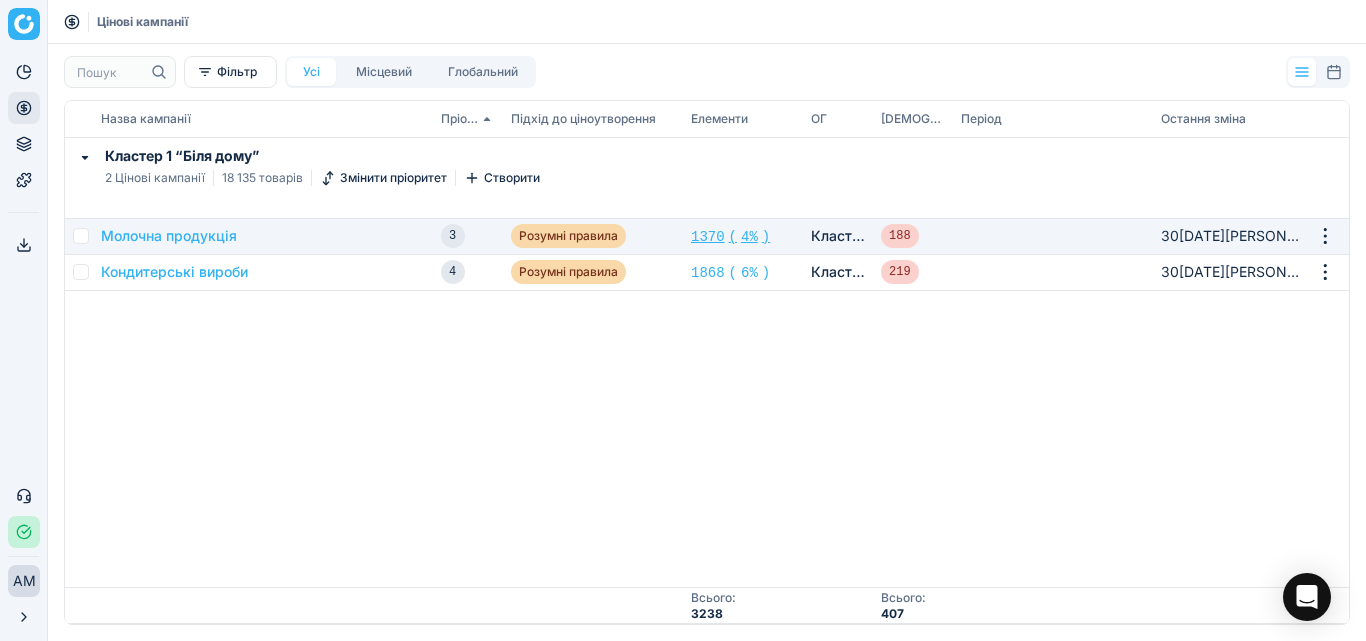 click on "1370  (  4%  )" at bounding box center (730, 237) 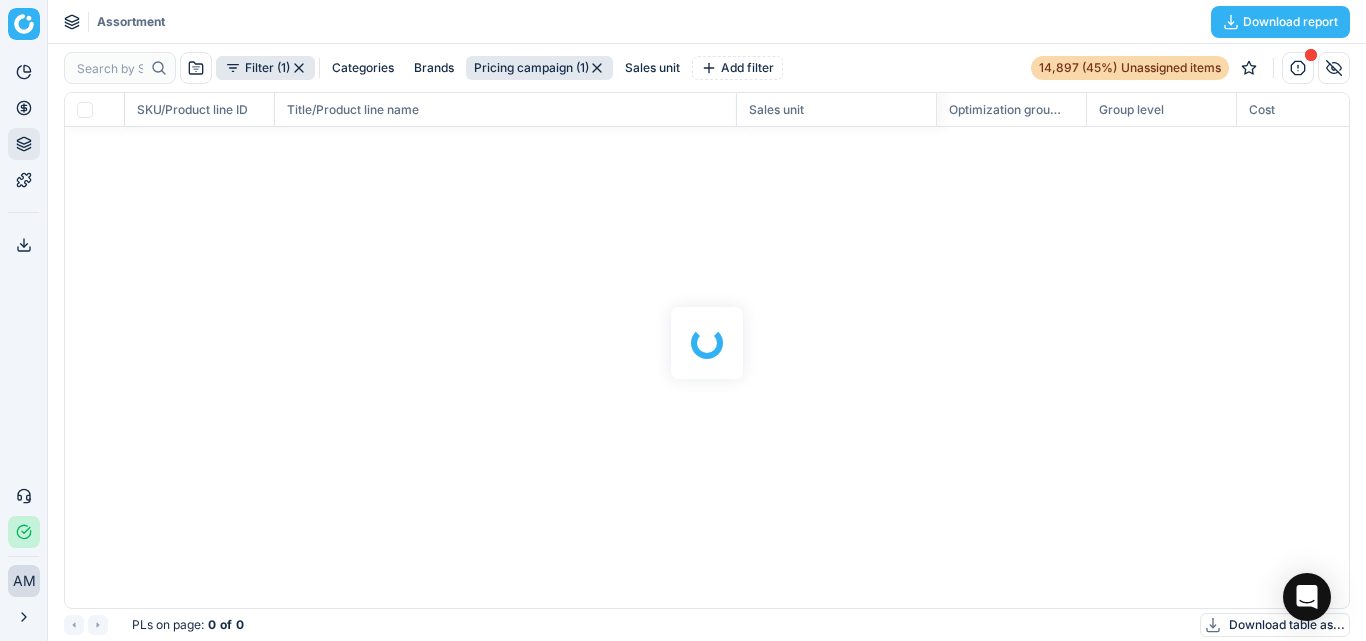 checkbox on "false" 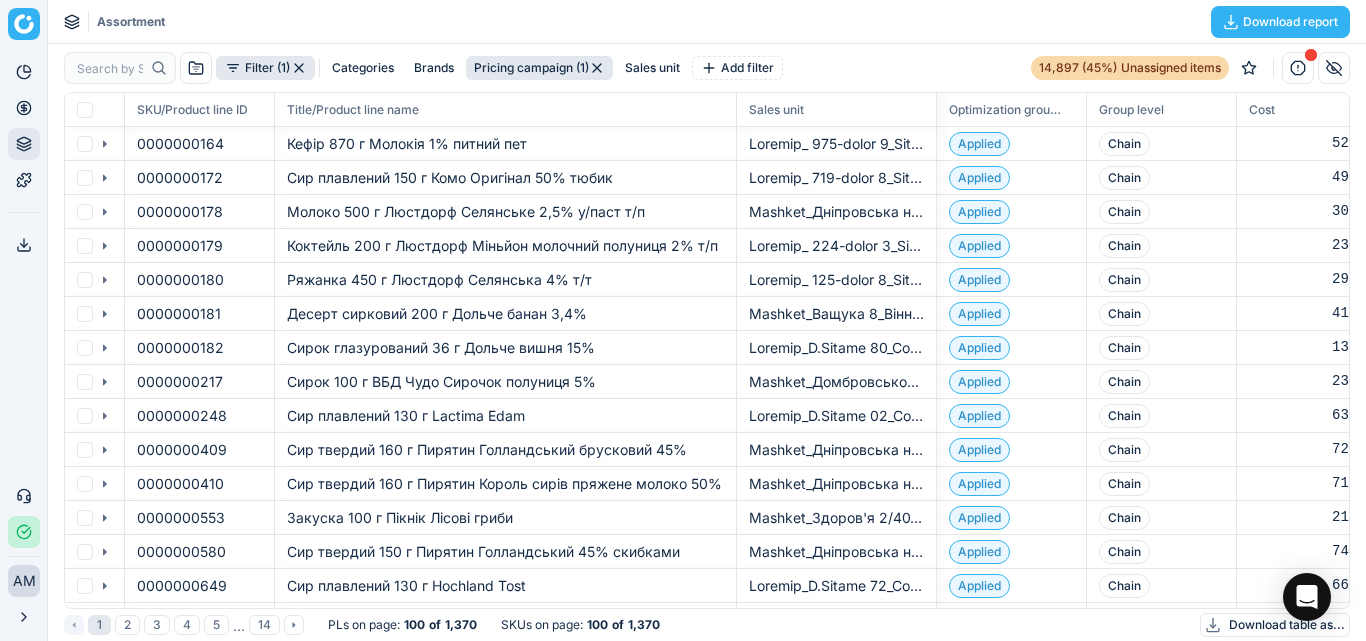 scroll, scrollTop: 485, scrollLeft: 1254, axis: both 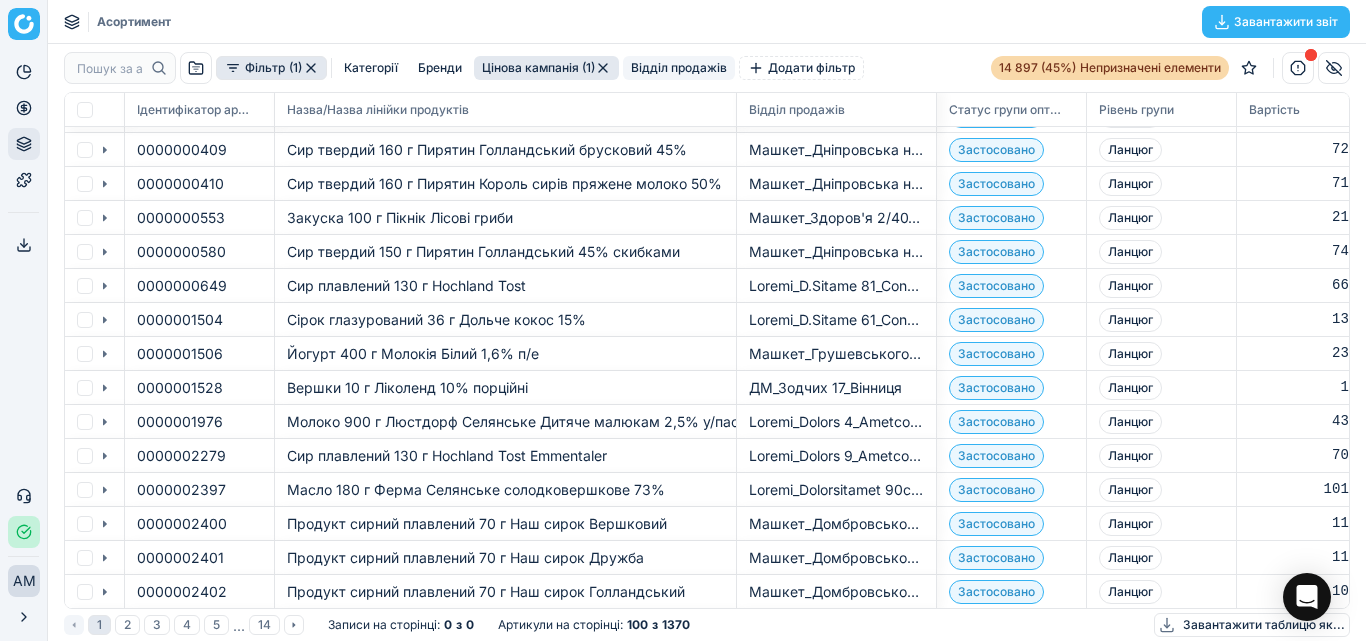 click on "Відділ продажів" at bounding box center (679, 67) 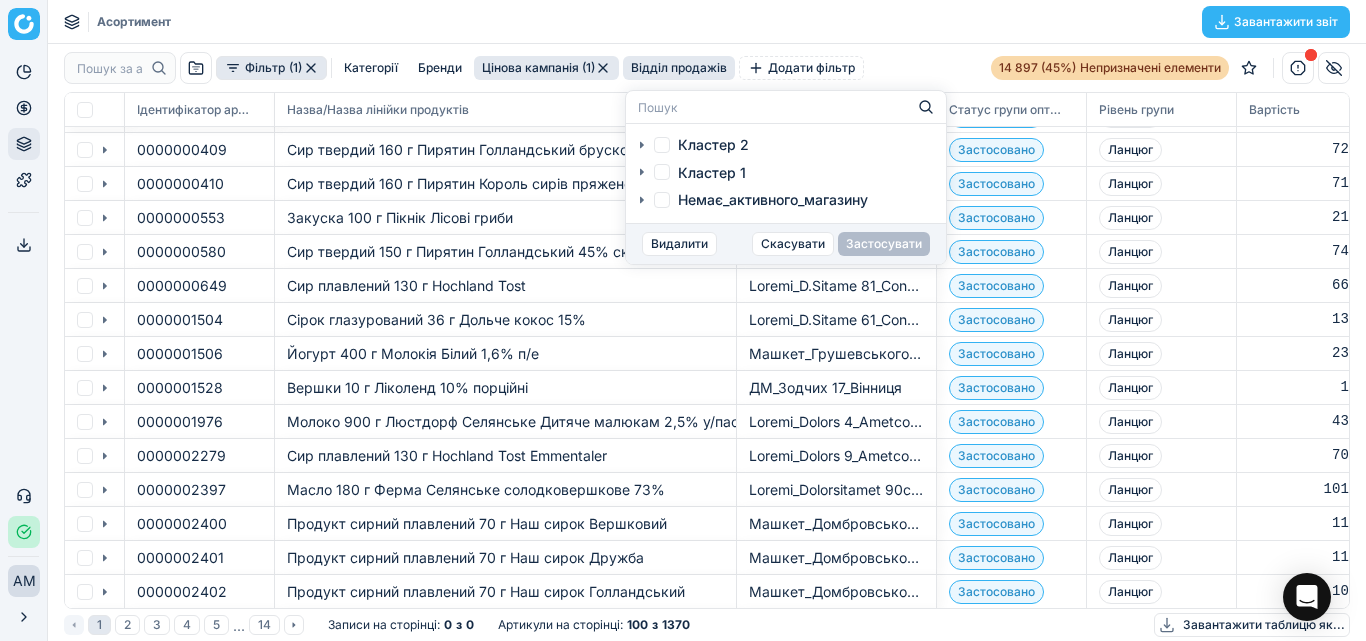 click 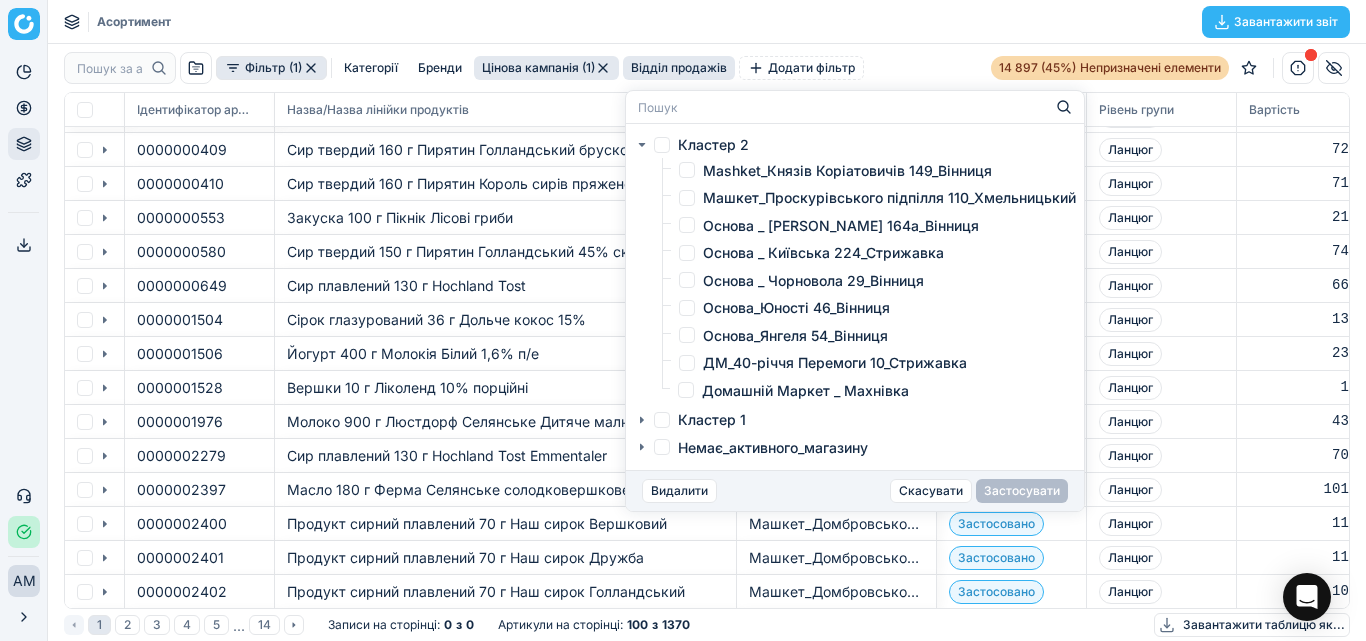 click on "Mashket_Князів Коріатовичів 149_Вінниця" at bounding box center (687, 170) 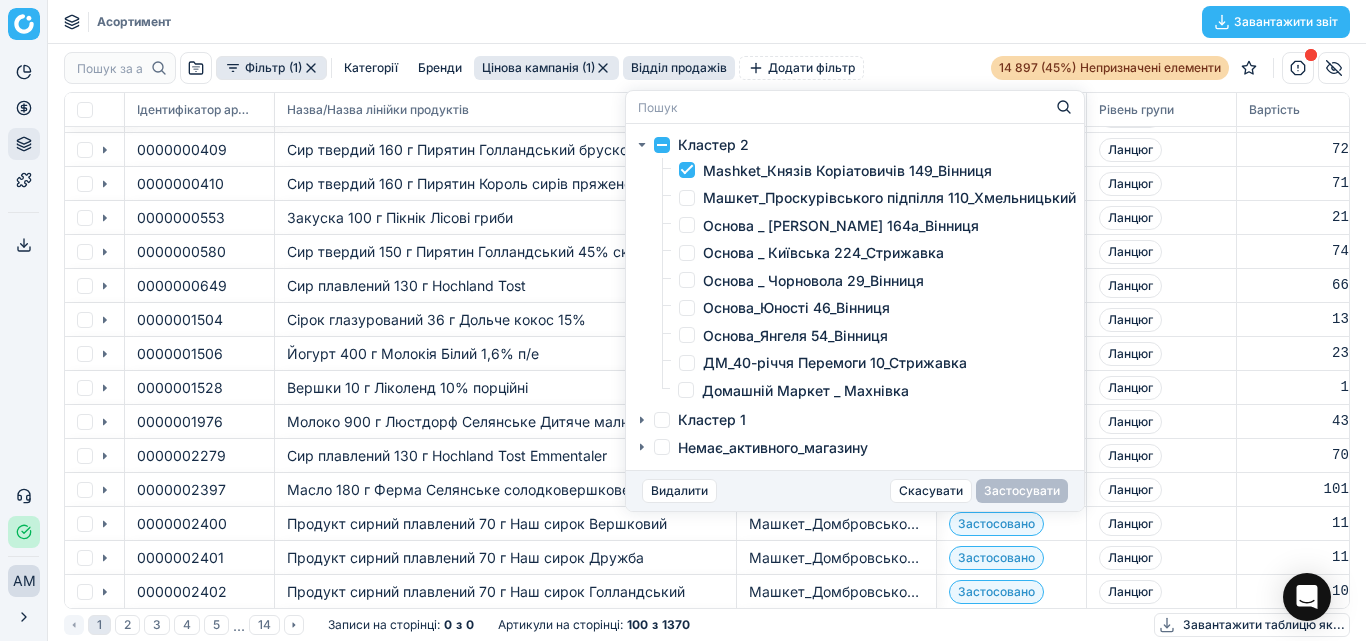 checkbox on "true" 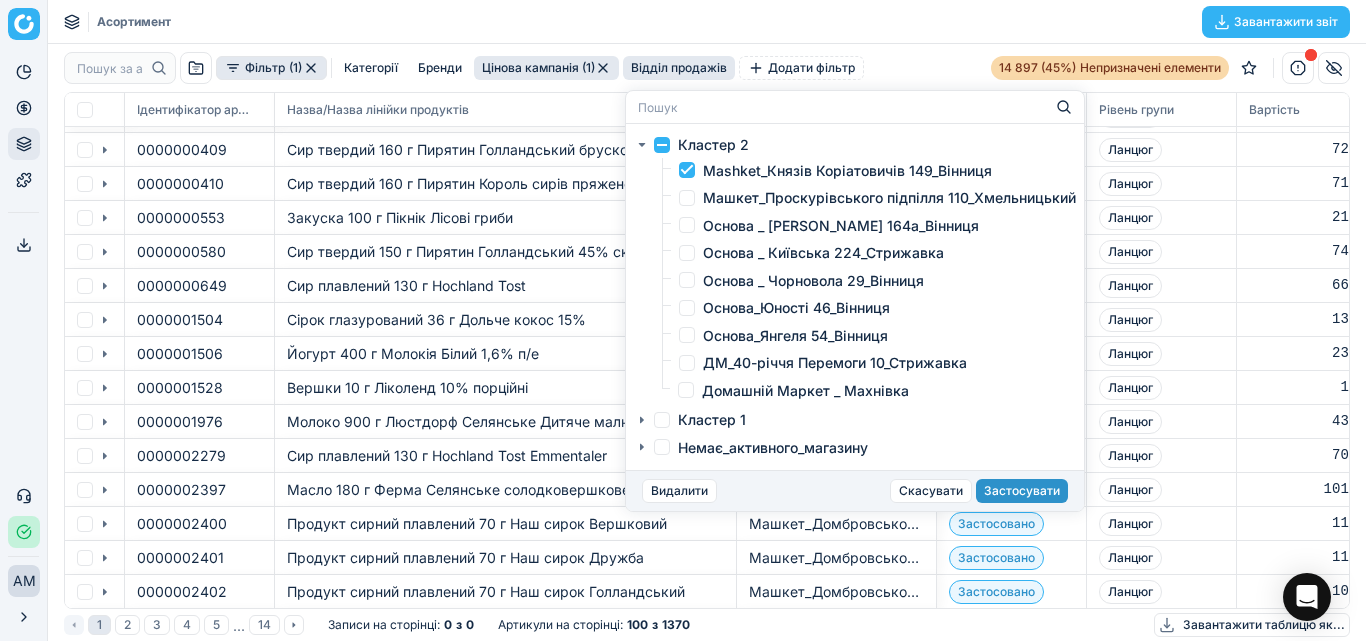 click on "Застосувати" at bounding box center [1022, 490] 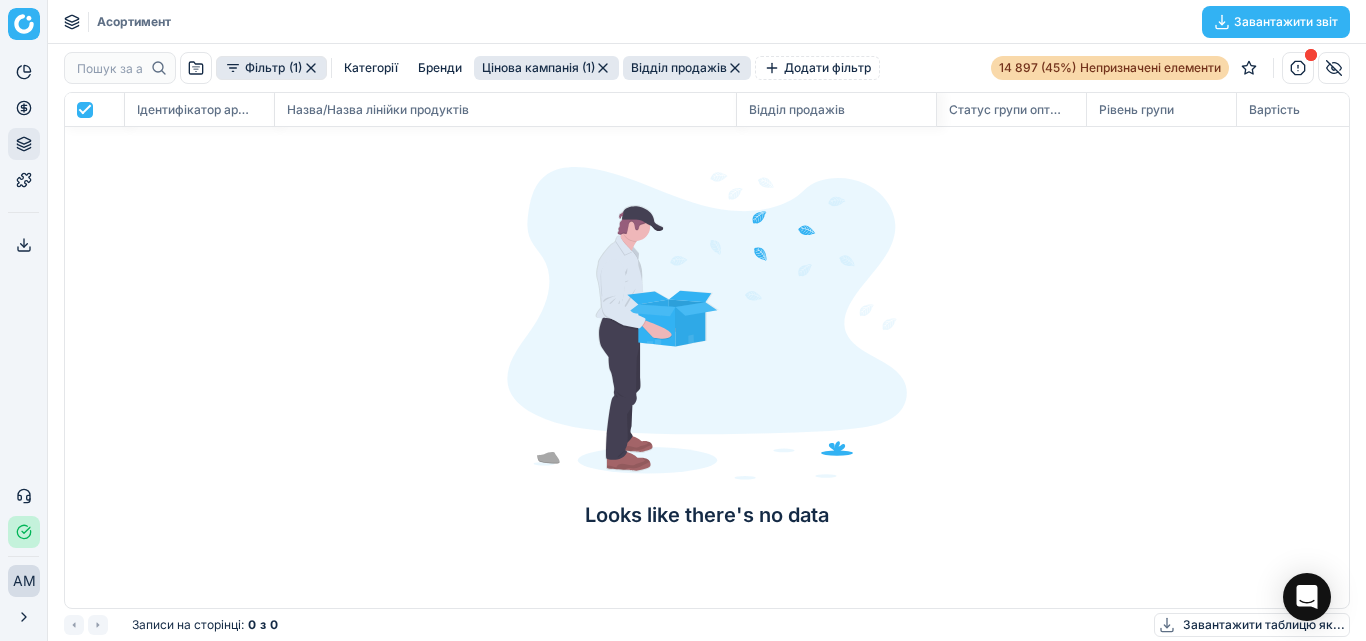 scroll, scrollTop: 0, scrollLeft: 0, axis: both 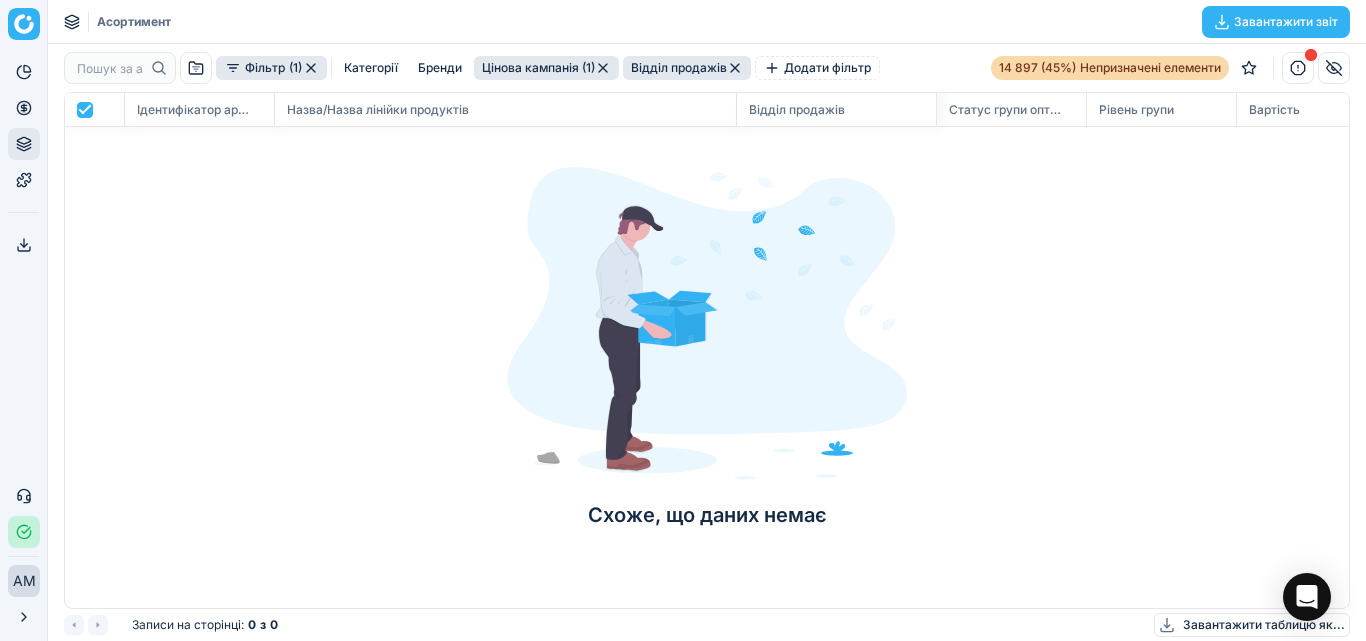 click 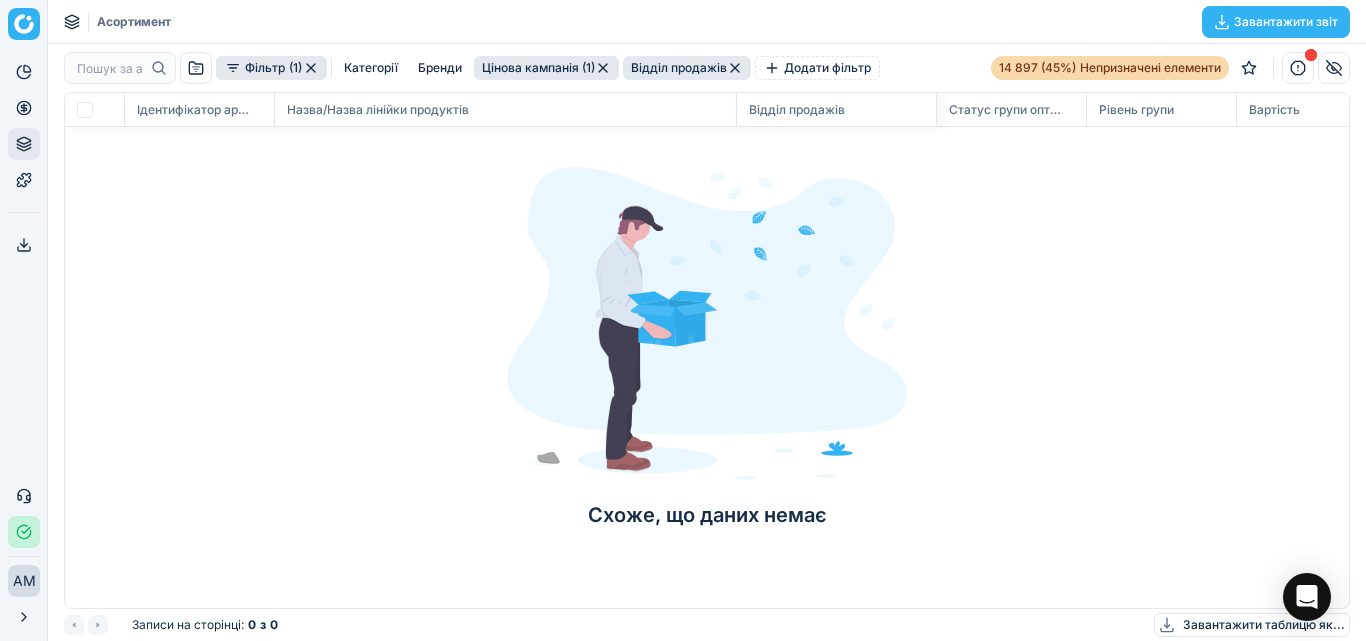 checkbox on "false" 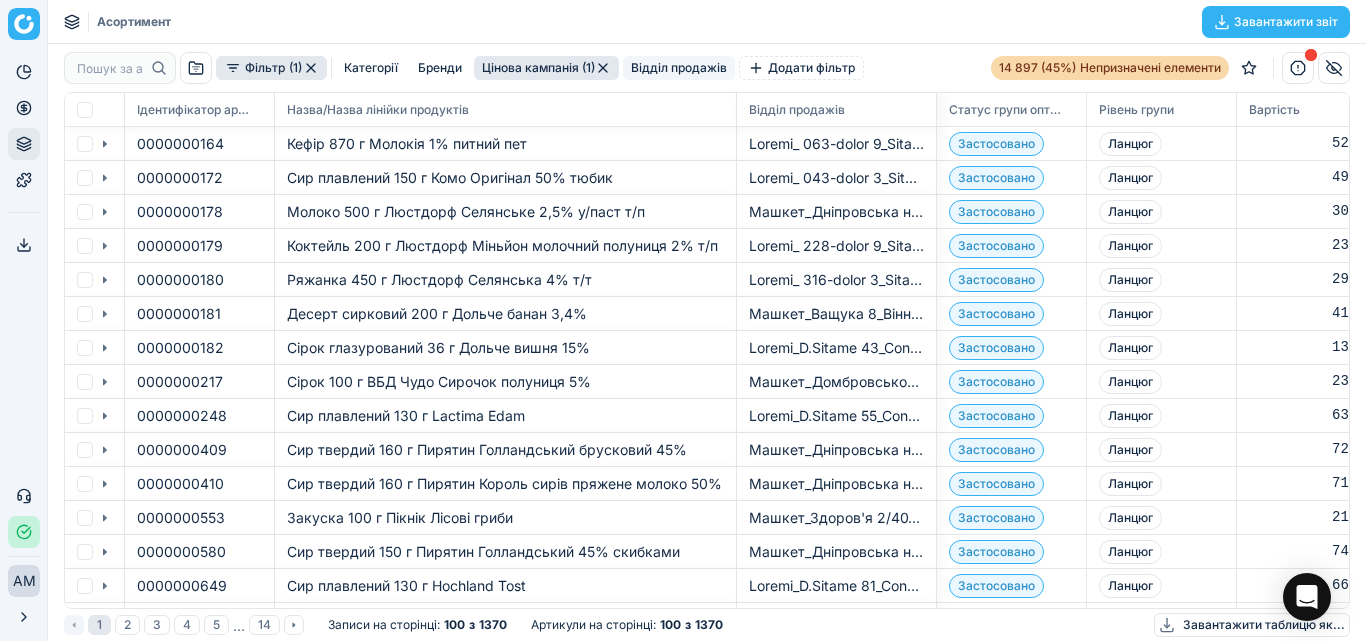 click on "Відділ продажів" at bounding box center [679, 67] 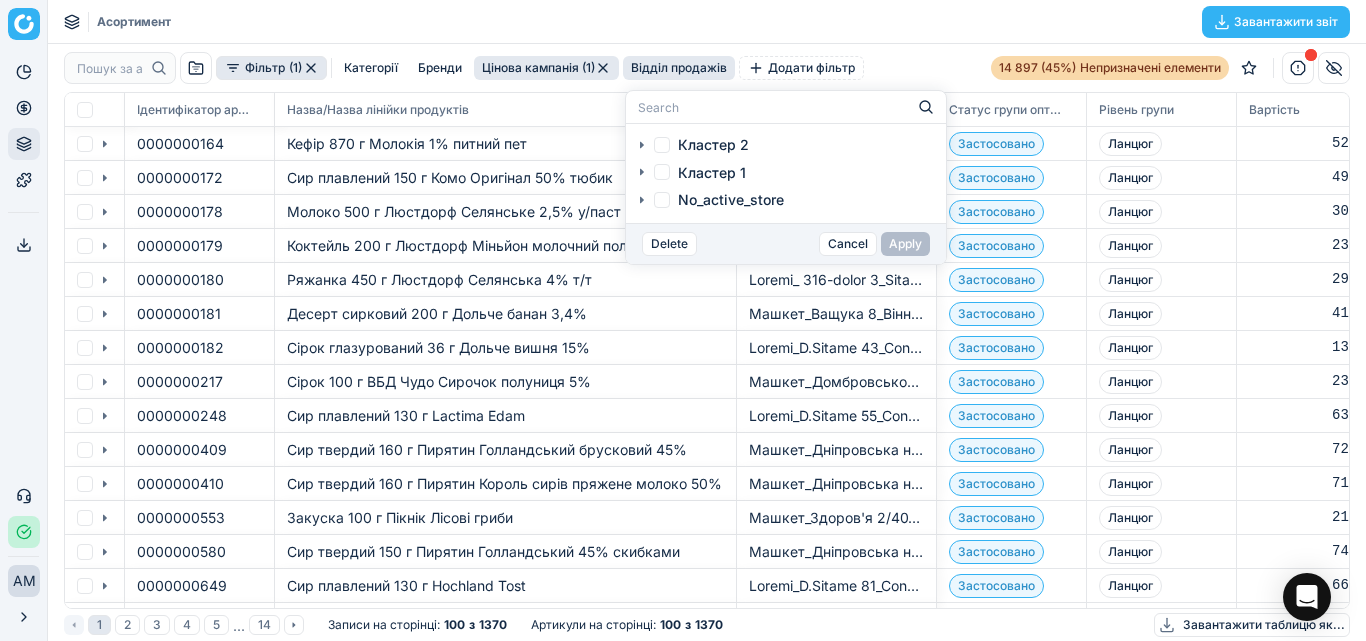 click 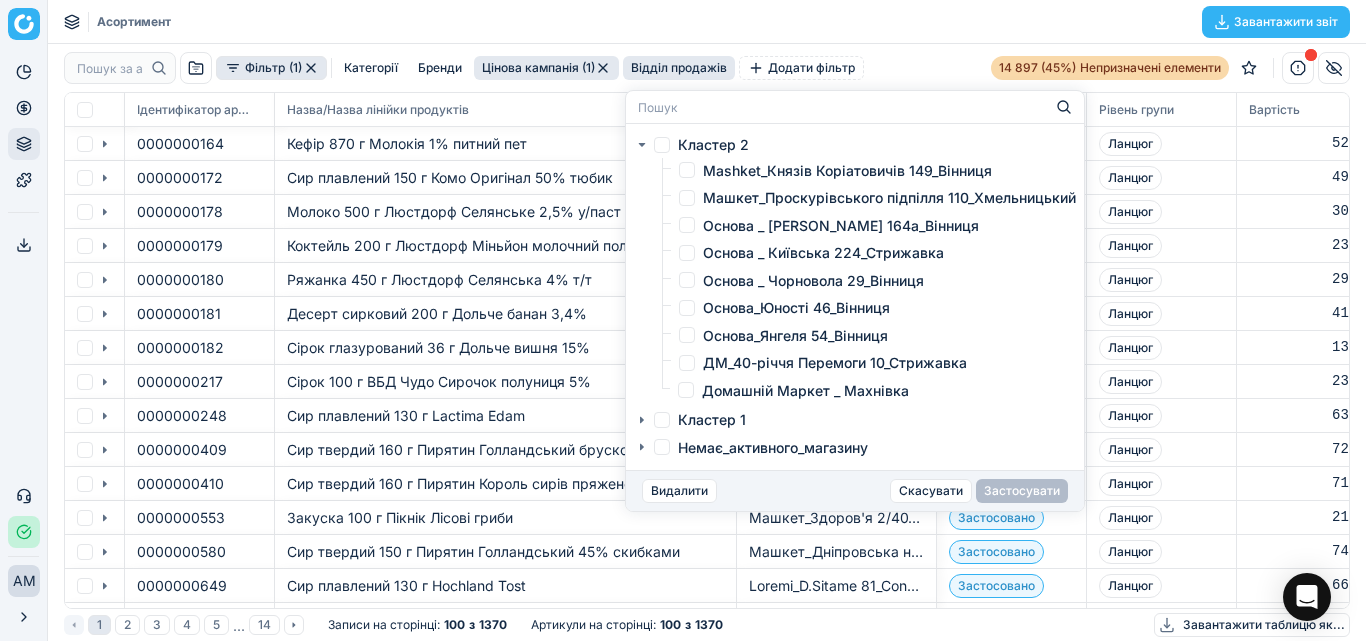 click on "Основа_Юності 46_Вінниця" at bounding box center [687, 308] 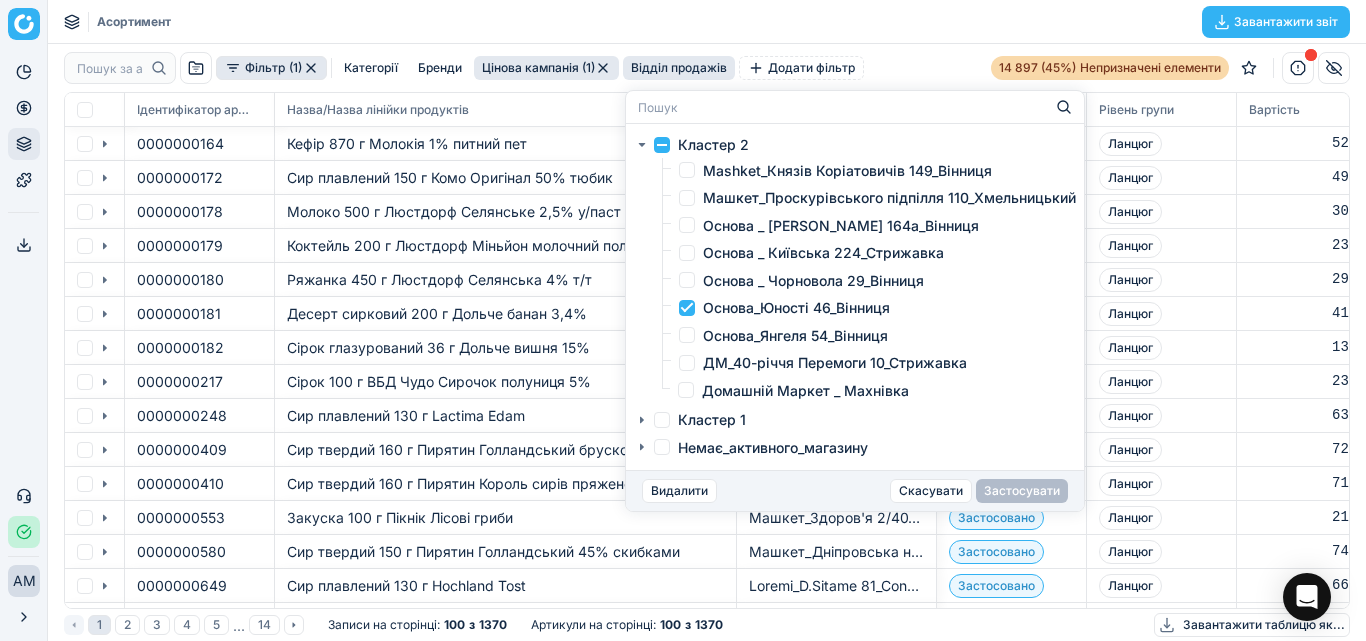 checkbox on "true" 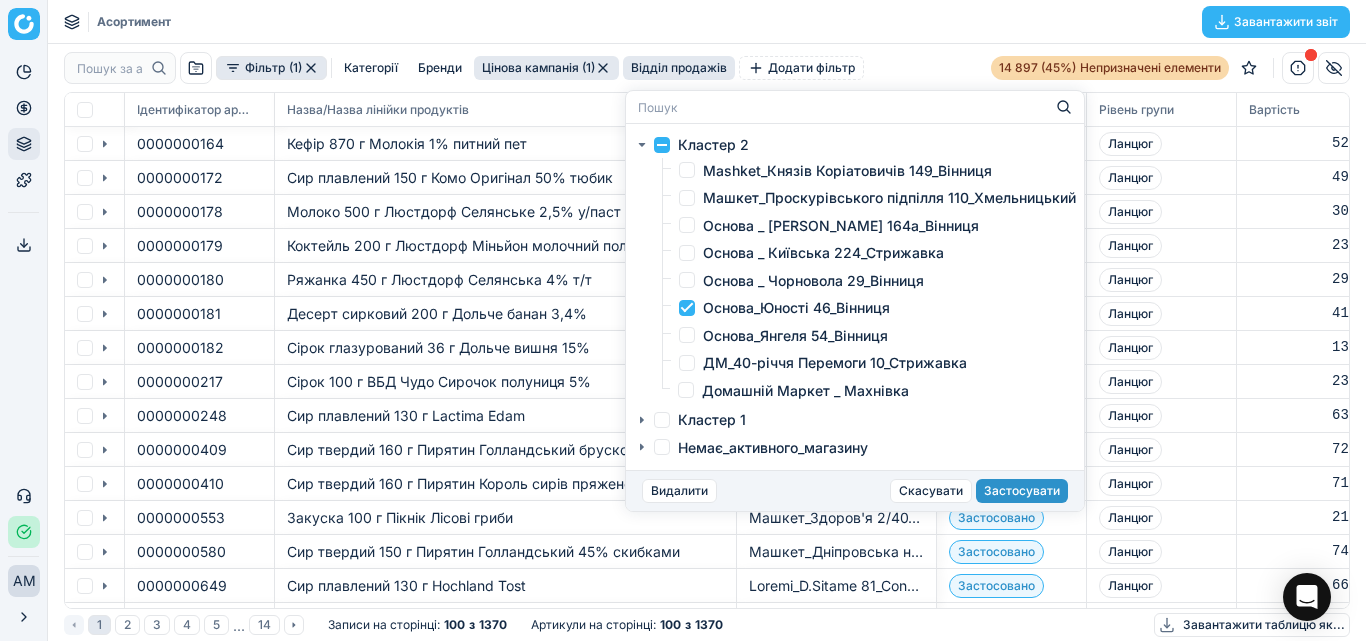 click on "Застосувати" at bounding box center (1022, 490) 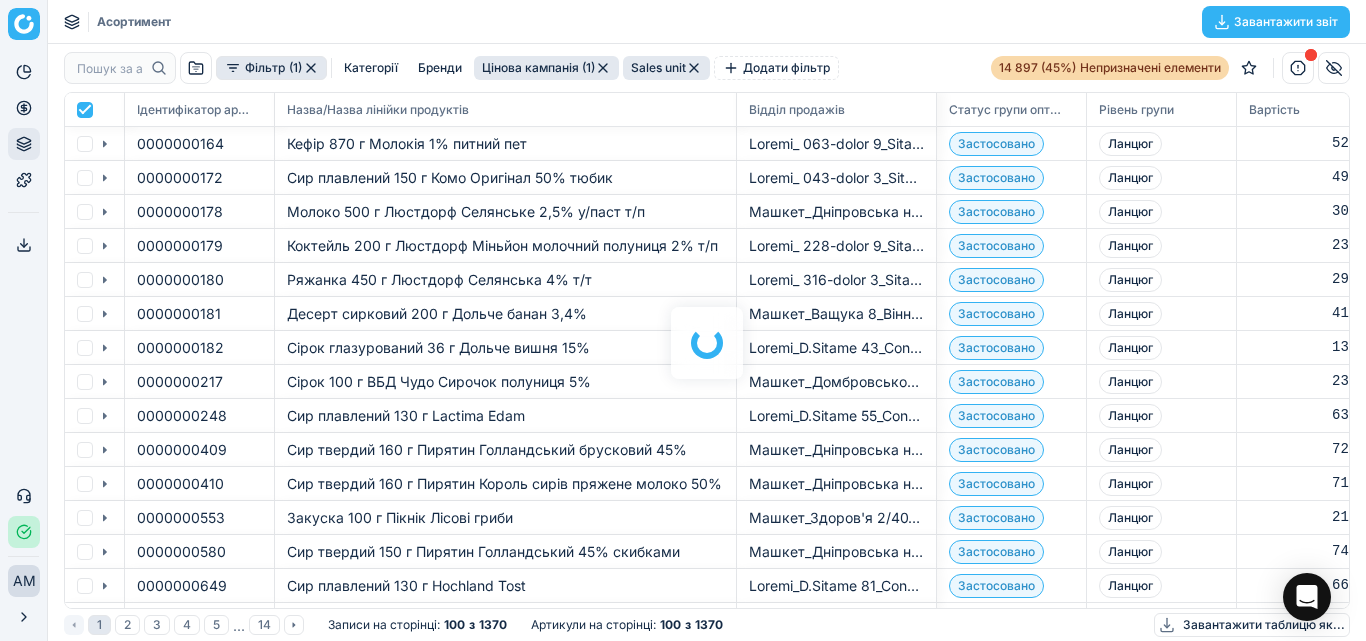 checkbox on "true" 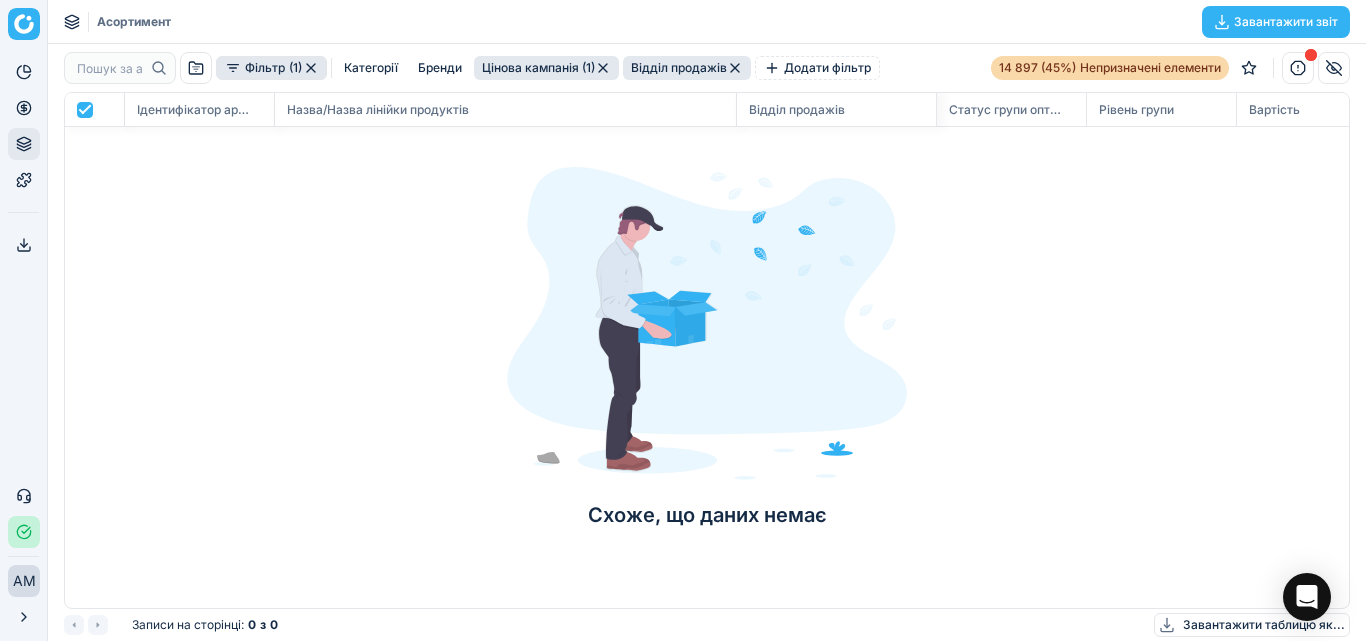 click on "Відділ продажів" at bounding box center (679, 67) 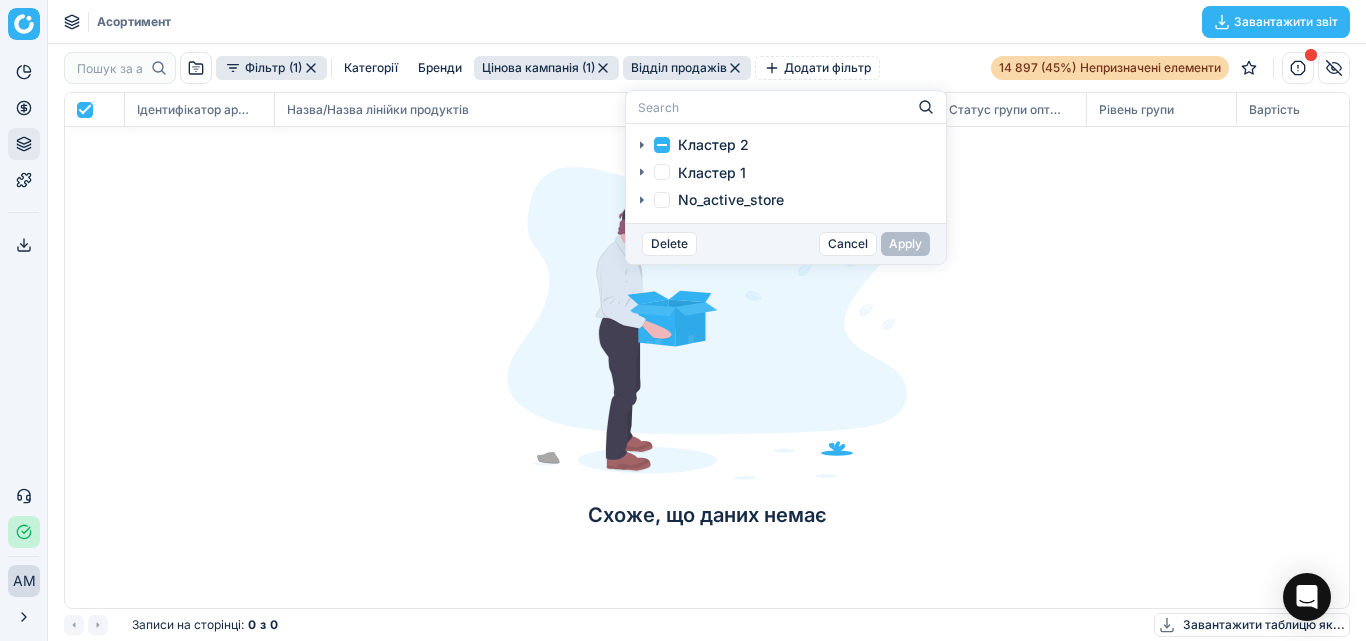 click 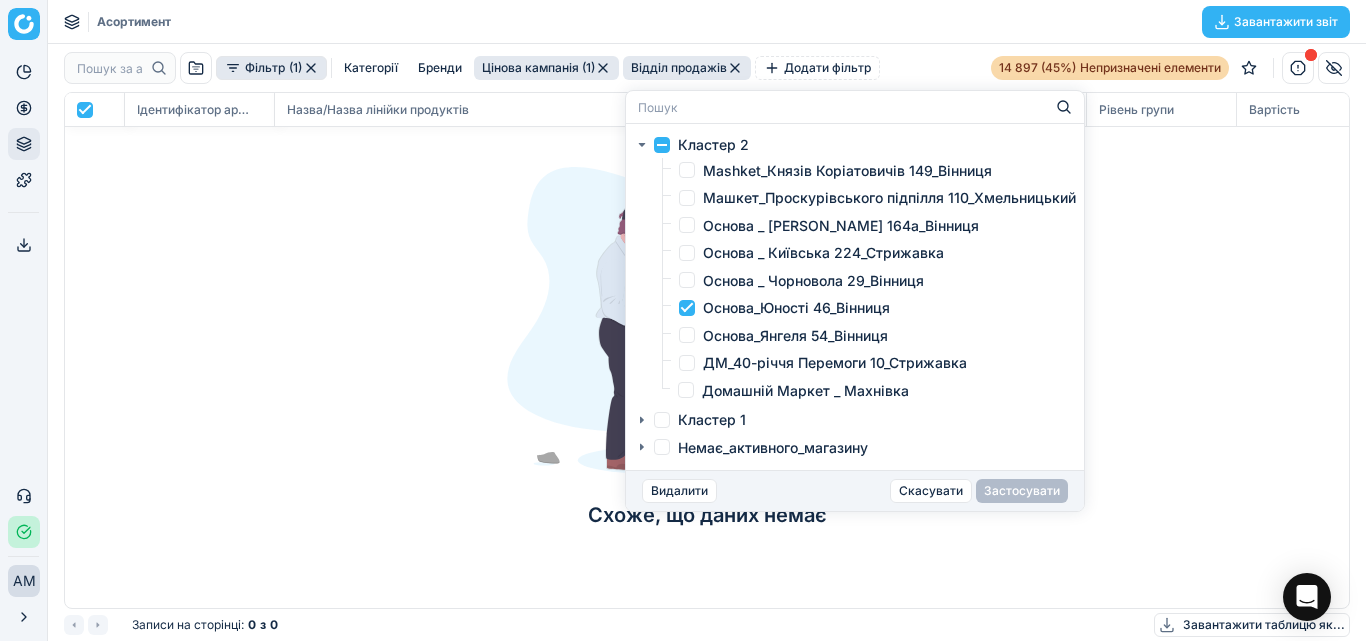click on "Основа_Юності 46_Вінниця" at bounding box center (687, 308) 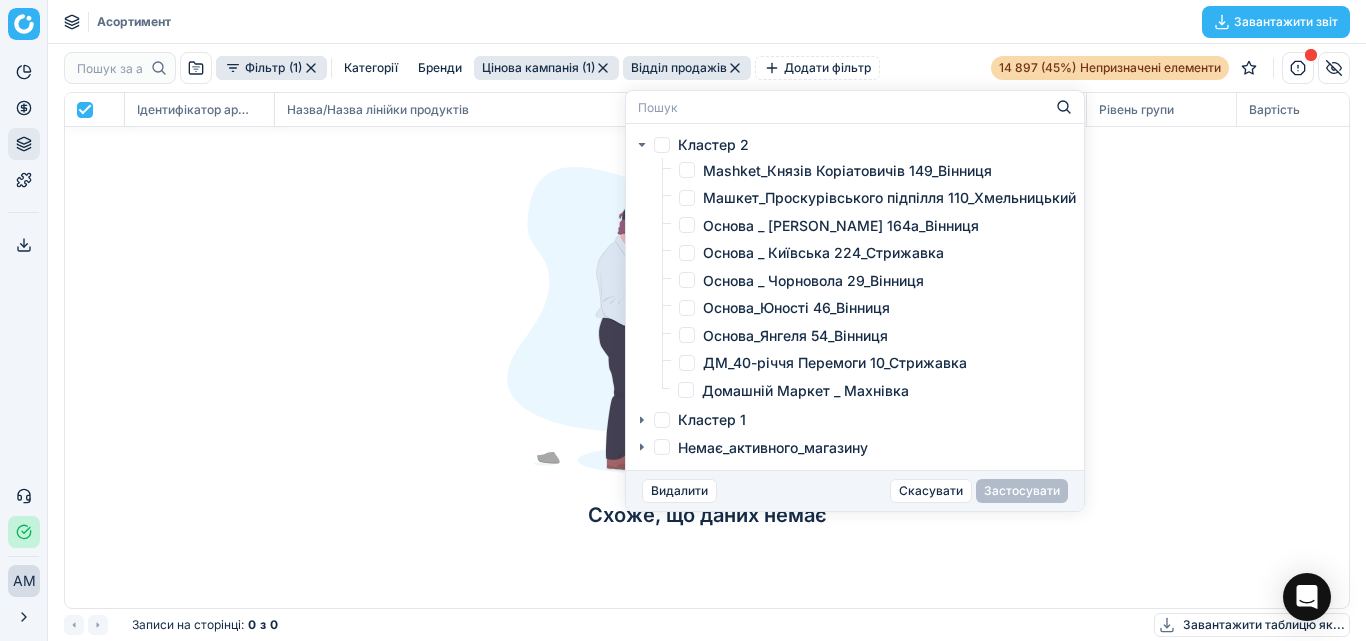 checkbox on "false" 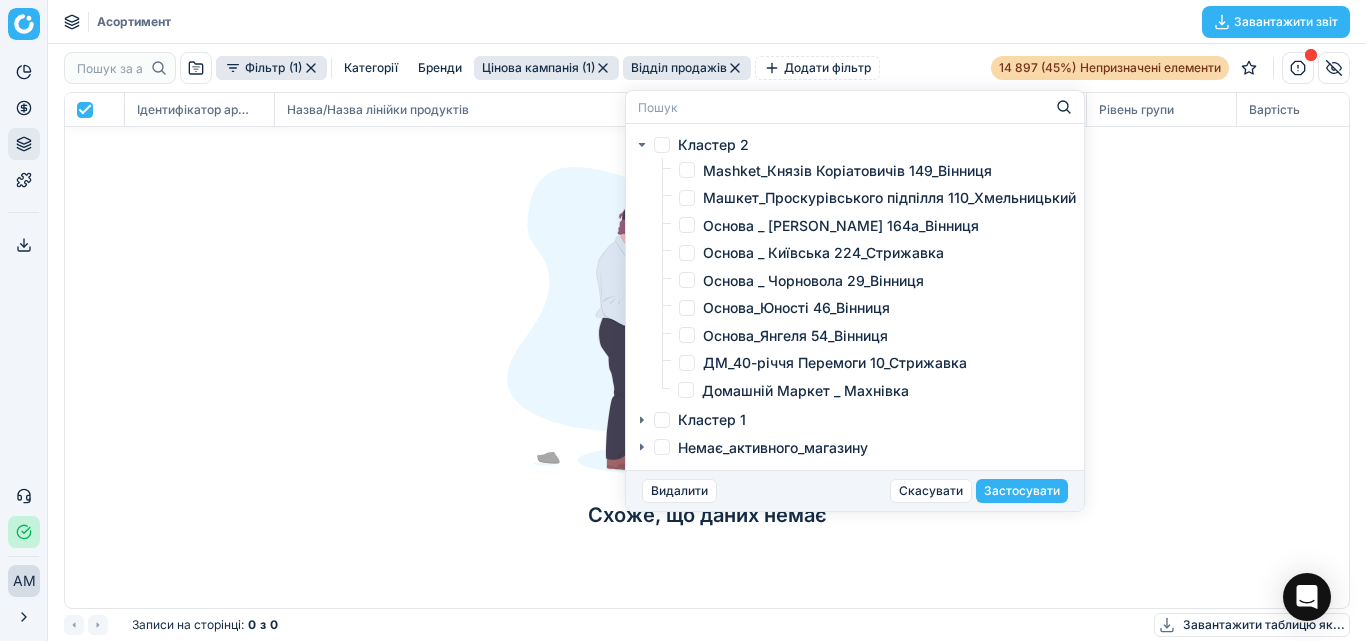 click on "Основа_Янгеля 54_Вінниця" at bounding box center (687, 335) 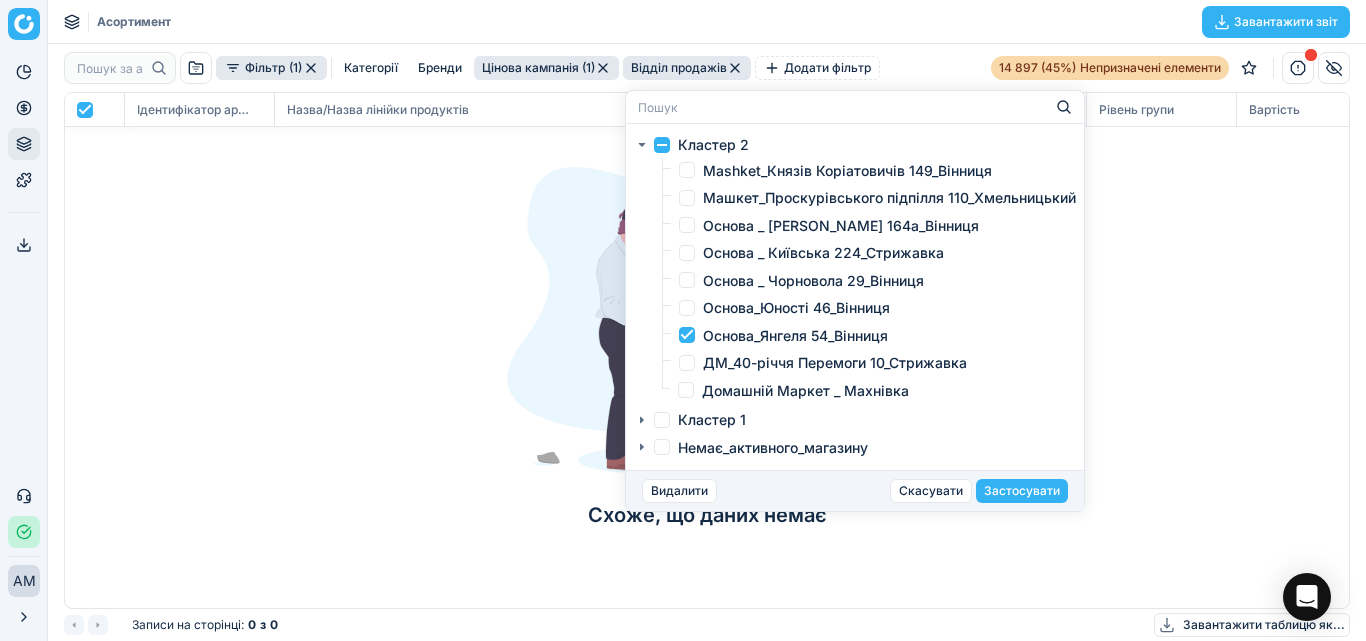 checkbox on "true" 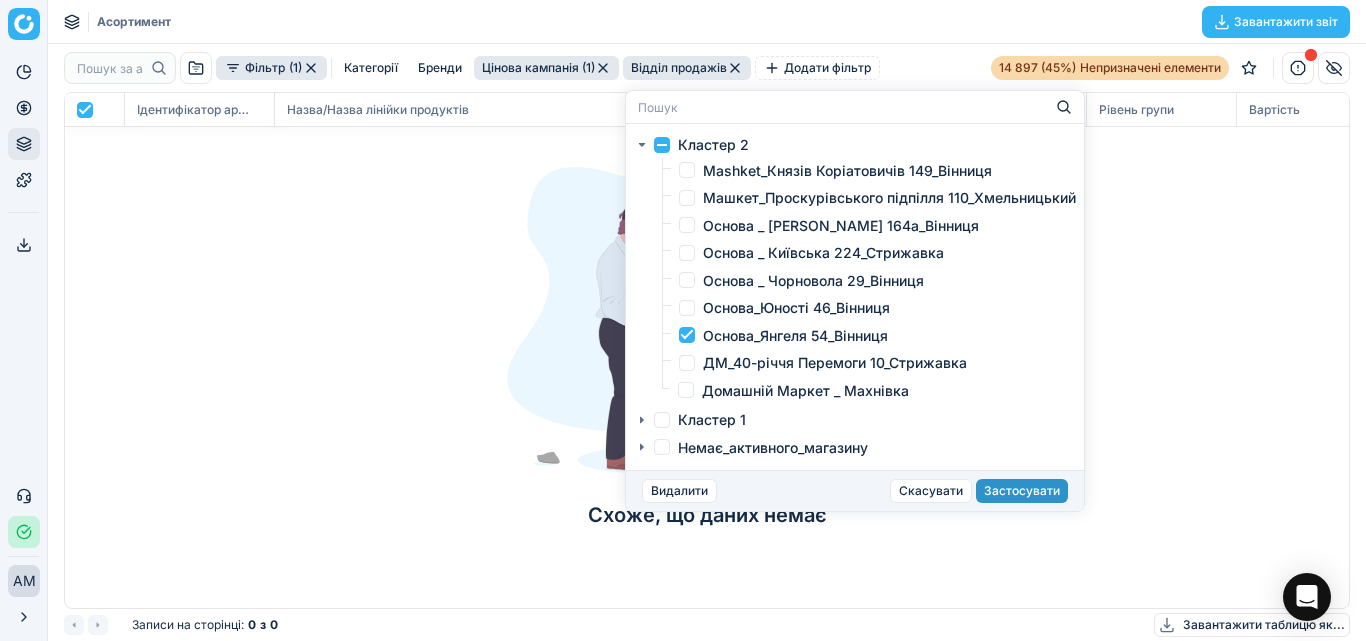 click on "Застосувати" at bounding box center (1022, 490) 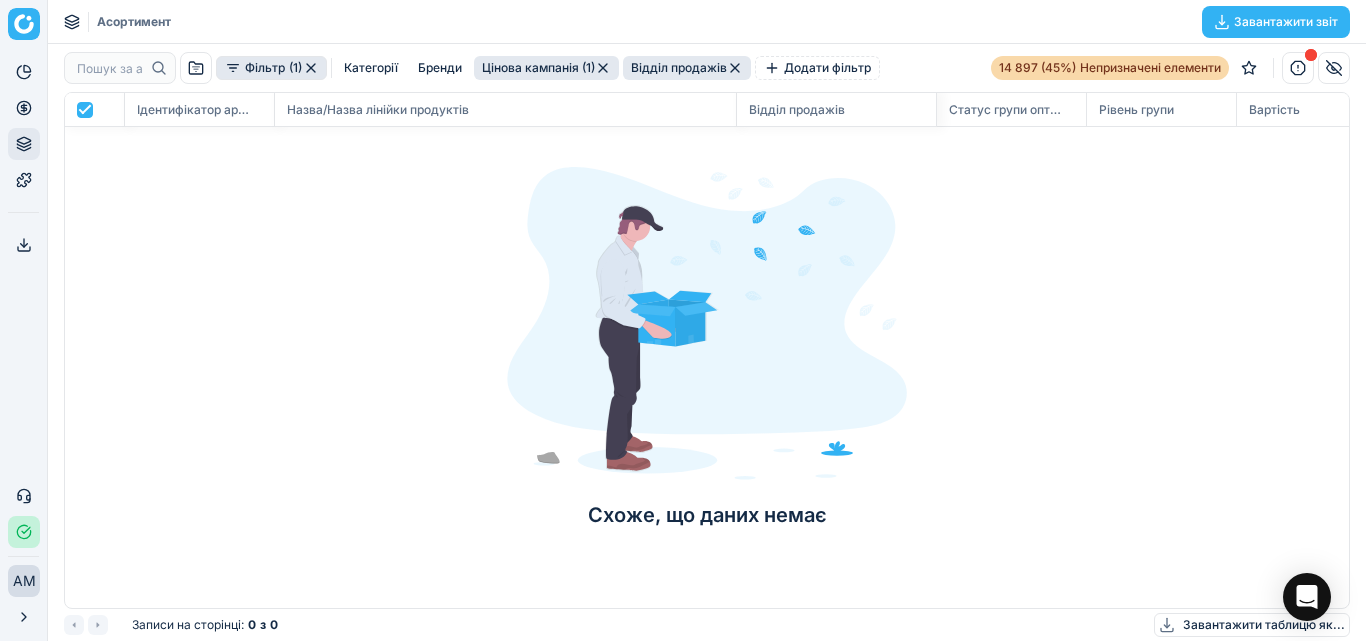 click on "Відділ продажів" at bounding box center [679, 67] 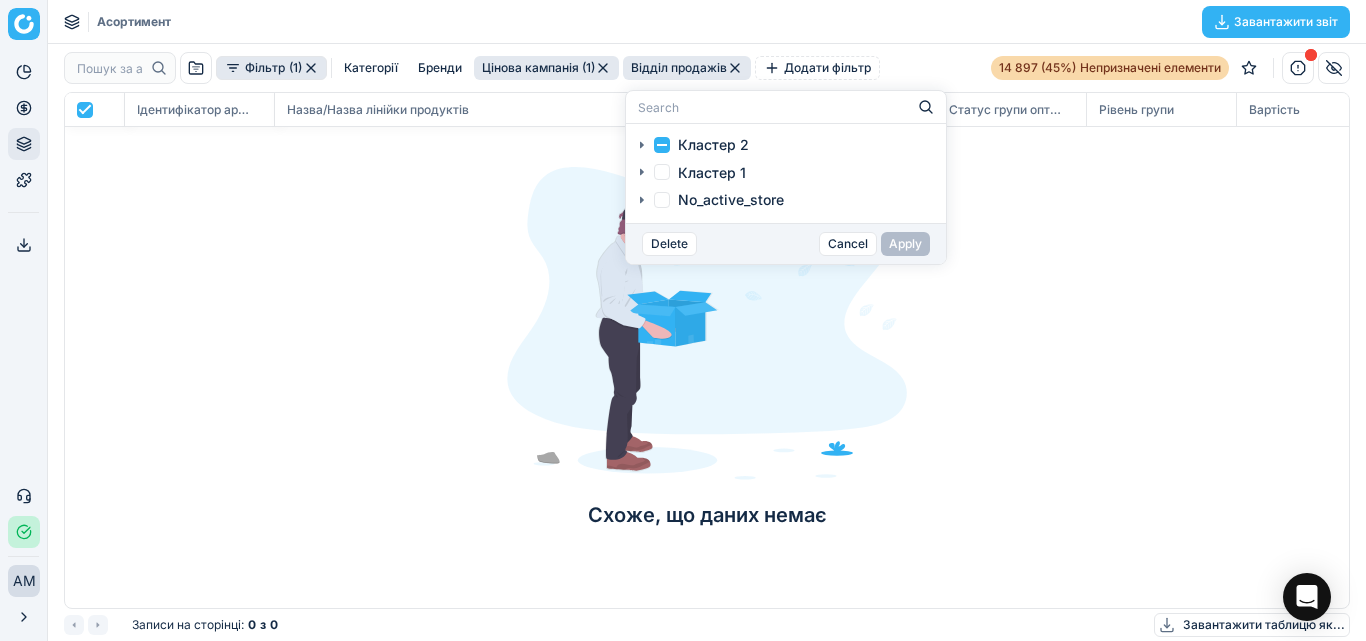 click 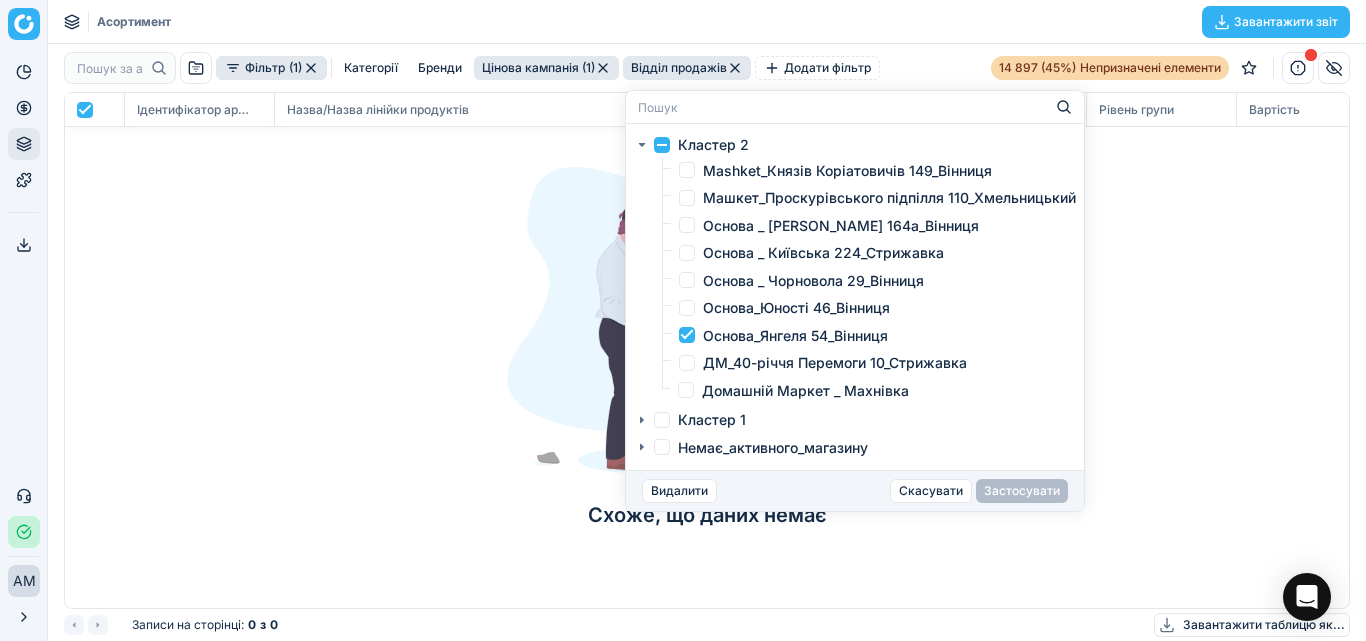 click on "Основа_Янгеля 54_Вінниця" at bounding box center (687, 335) 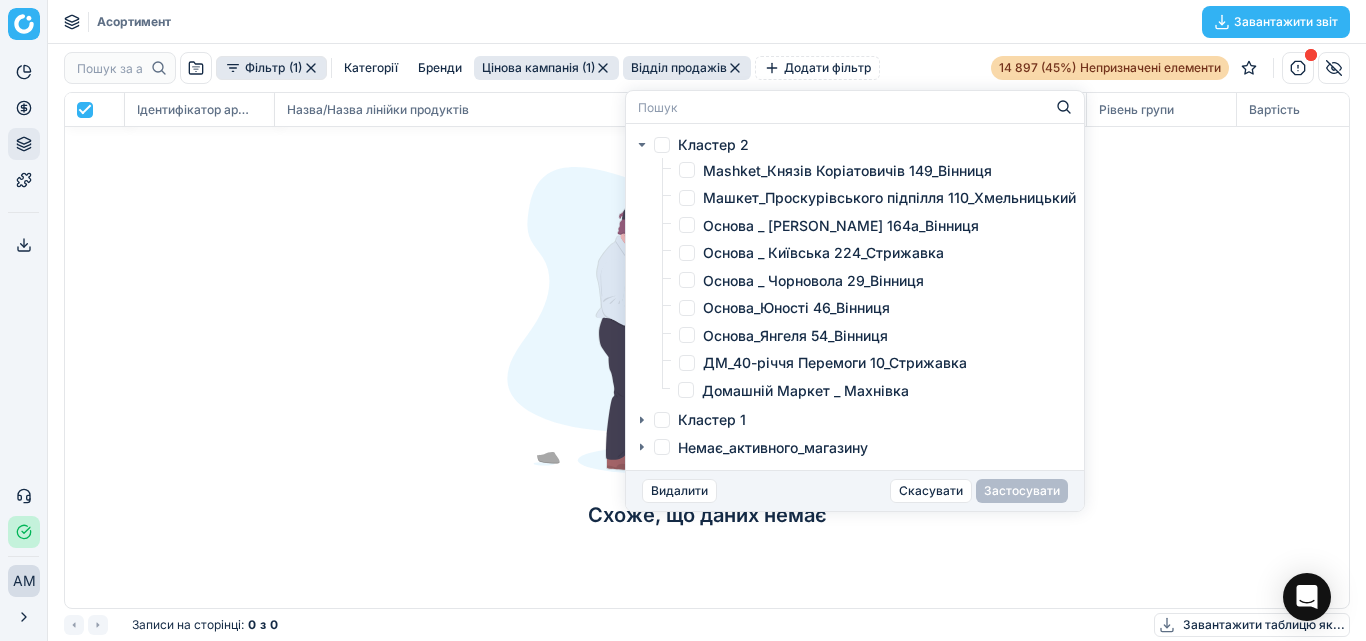 checkbox on "false" 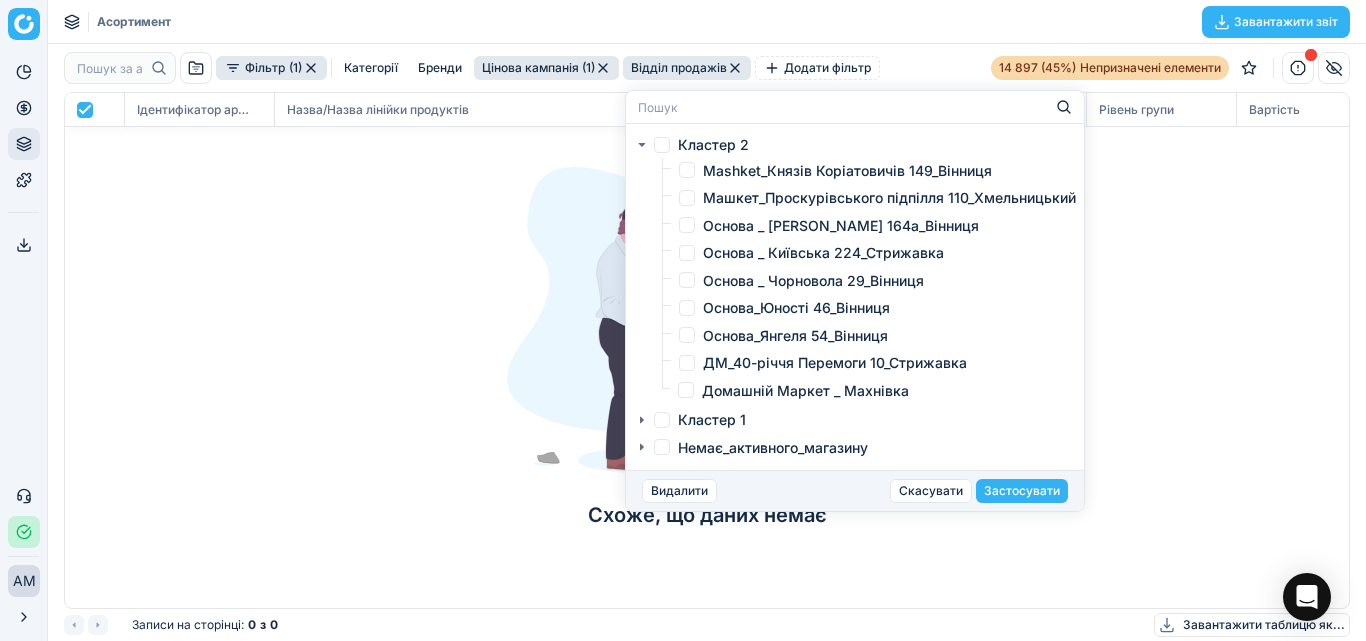 click on "Домашній Маркет _ Махнівка" at bounding box center [686, 390] 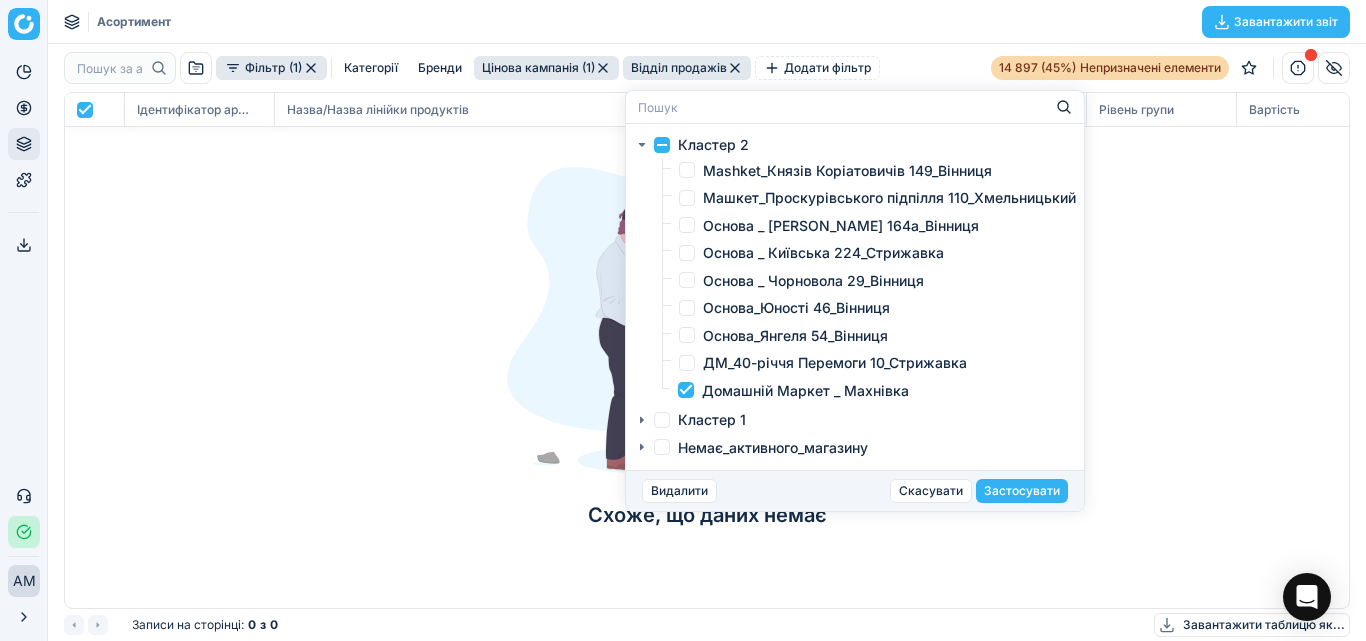 checkbox on "true" 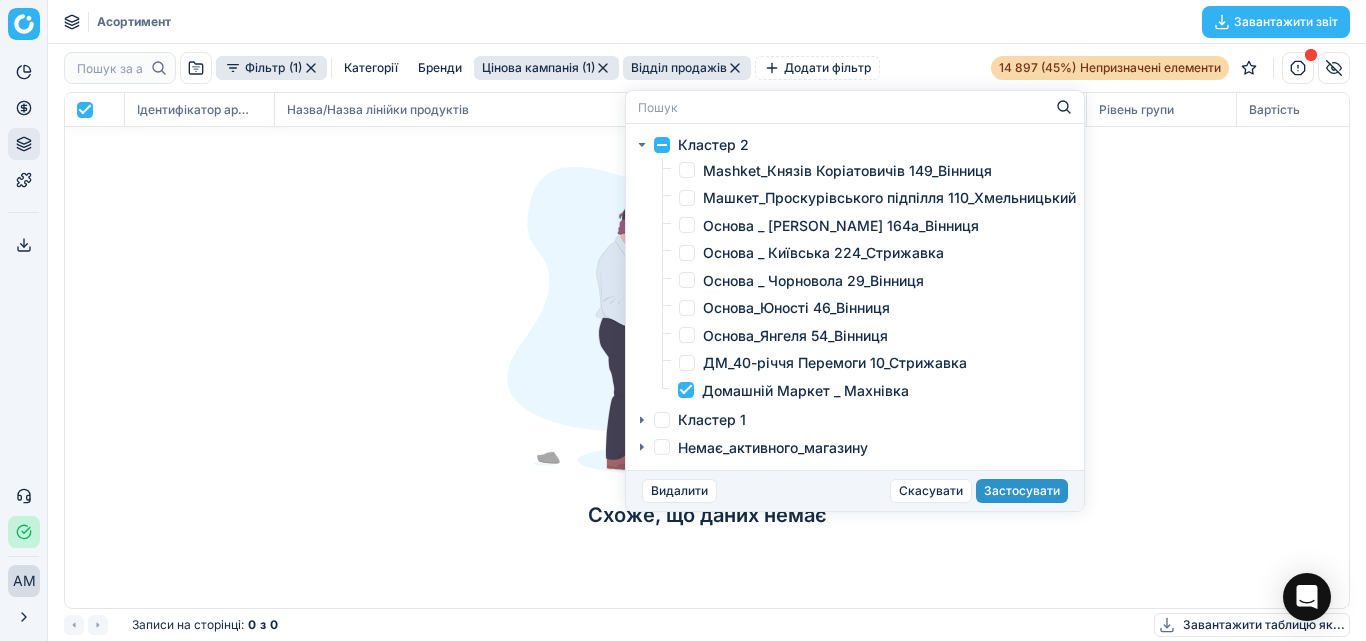 click on "Застосувати" at bounding box center [1022, 490] 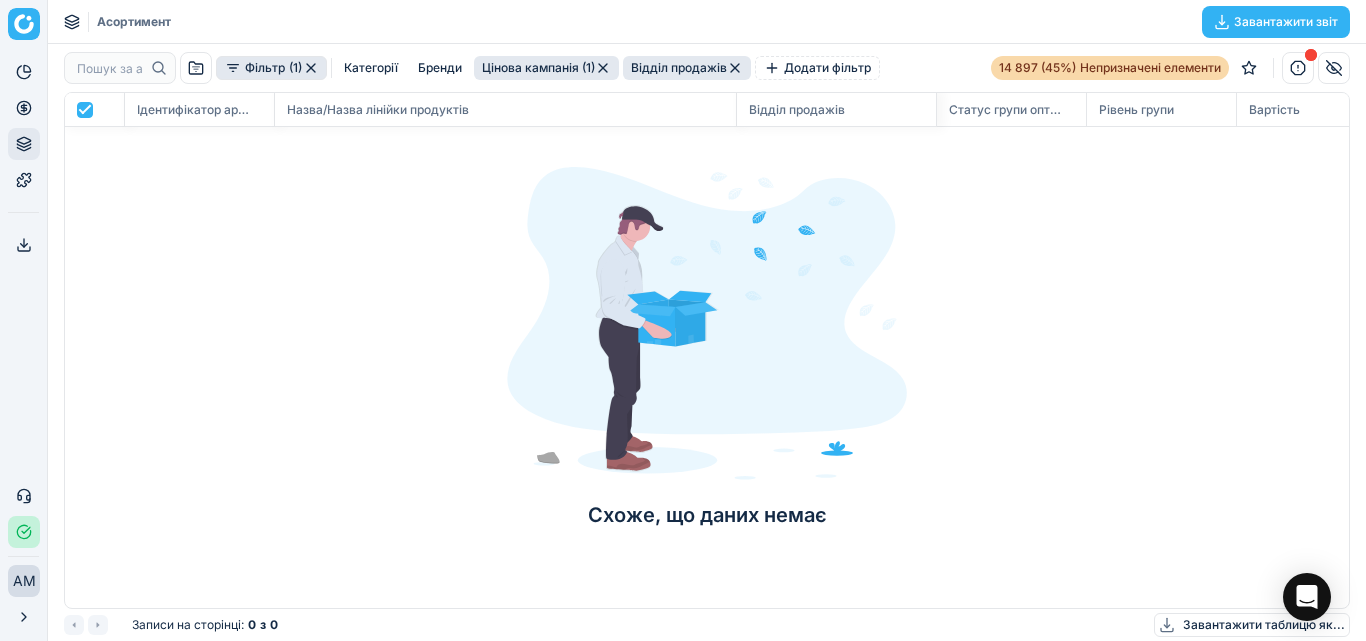 click 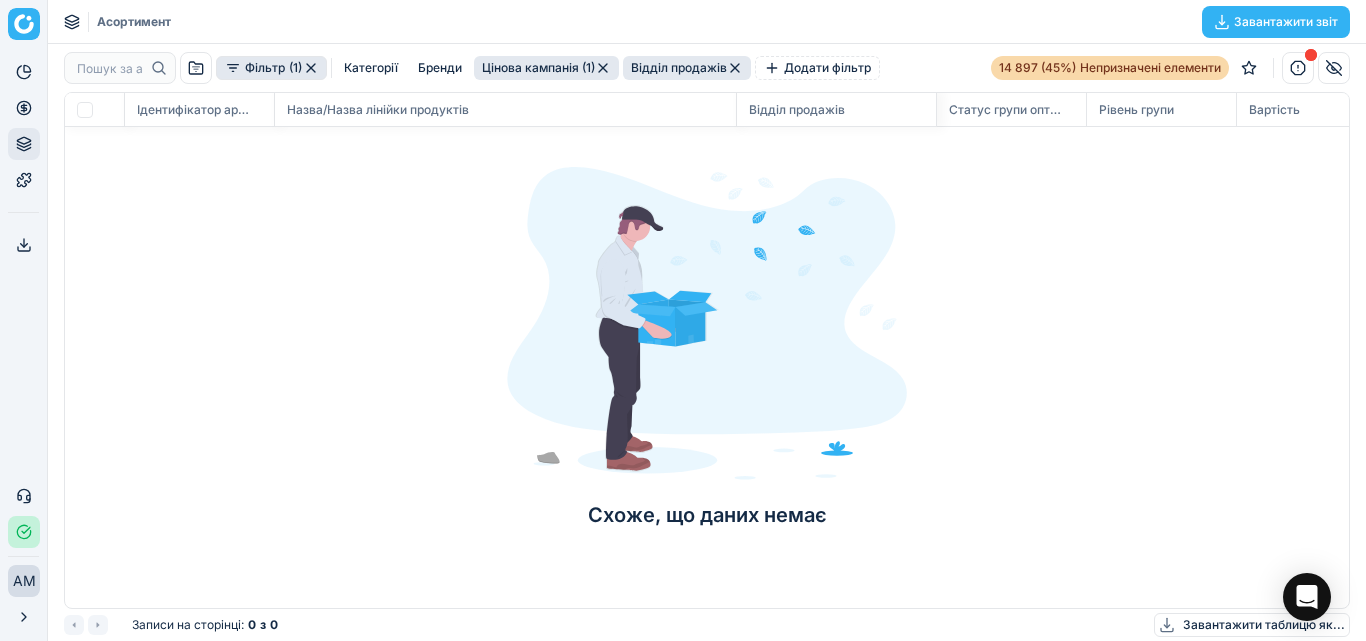 checkbox on "false" 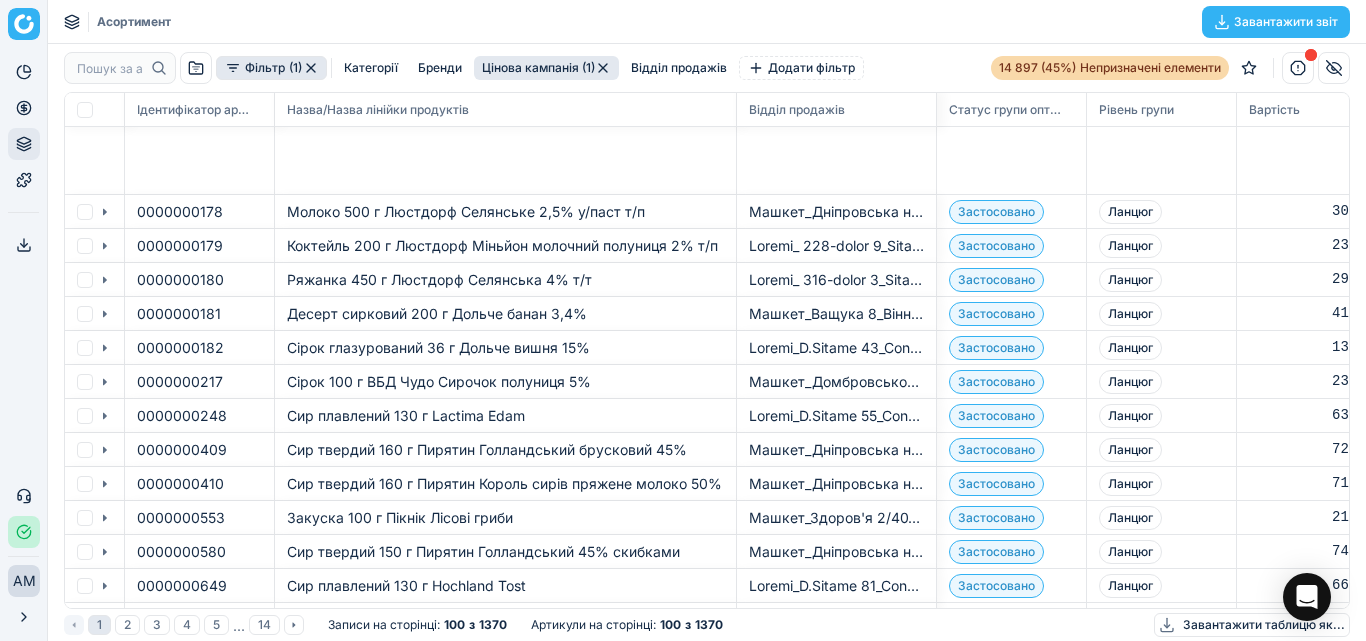 scroll, scrollTop: 100, scrollLeft: 0, axis: vertical 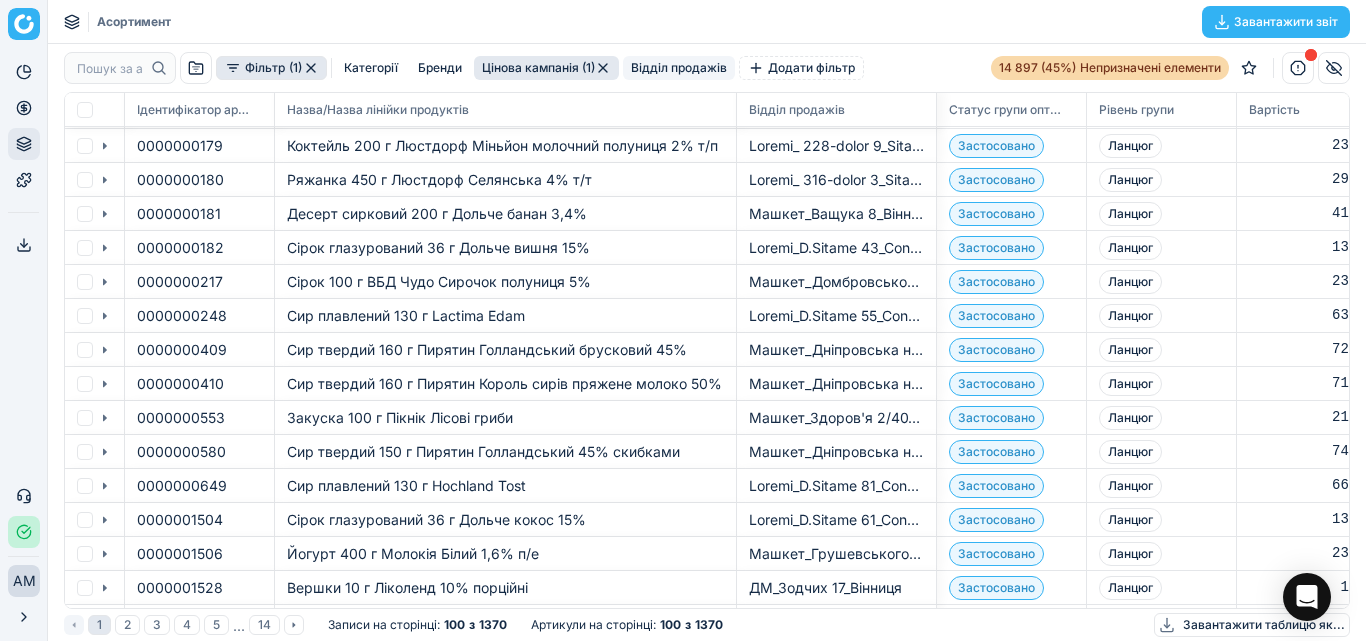 click on "Відділ продажів" at bounding box center (679, 67) 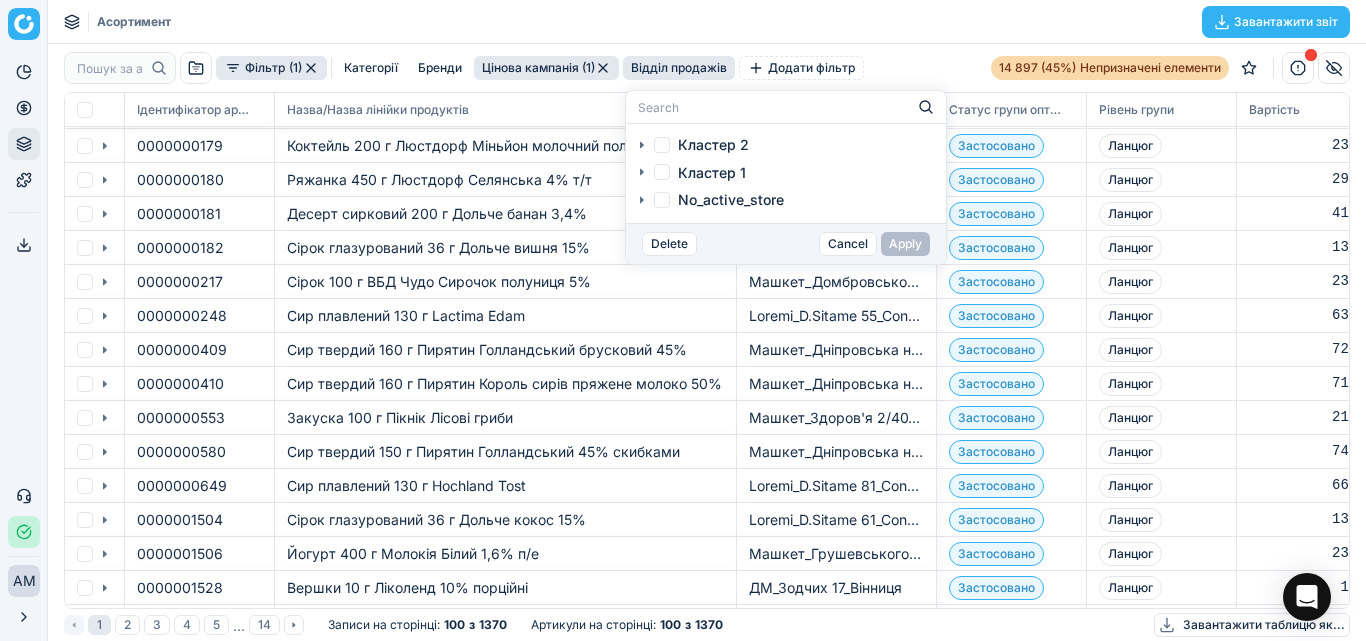 click 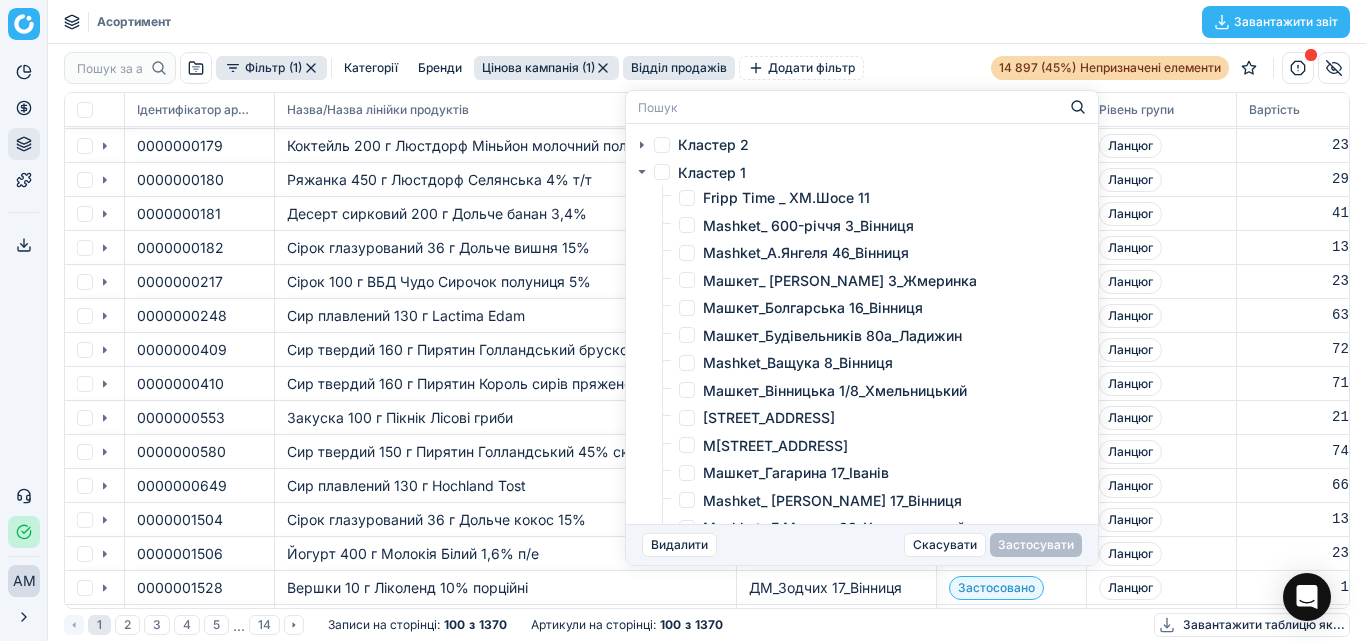click on "Mashket_ 600-річчя 3_Вінниця" at bounding box center (687, 225) 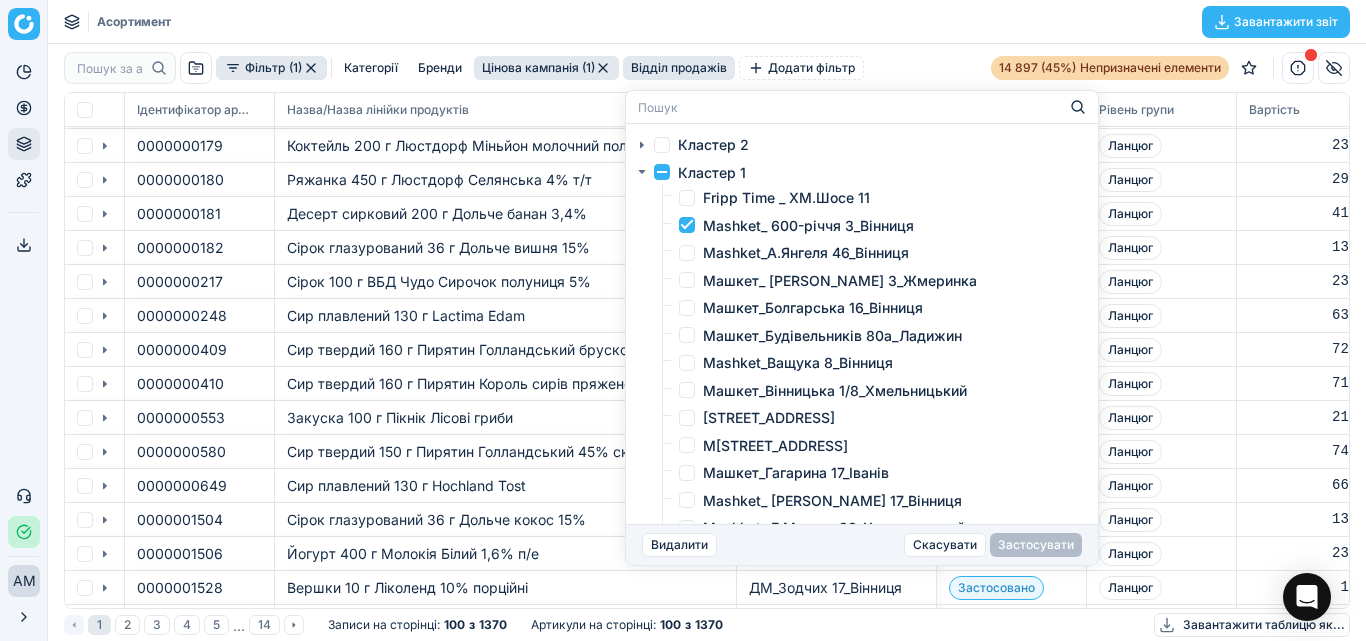checkbox on "true" 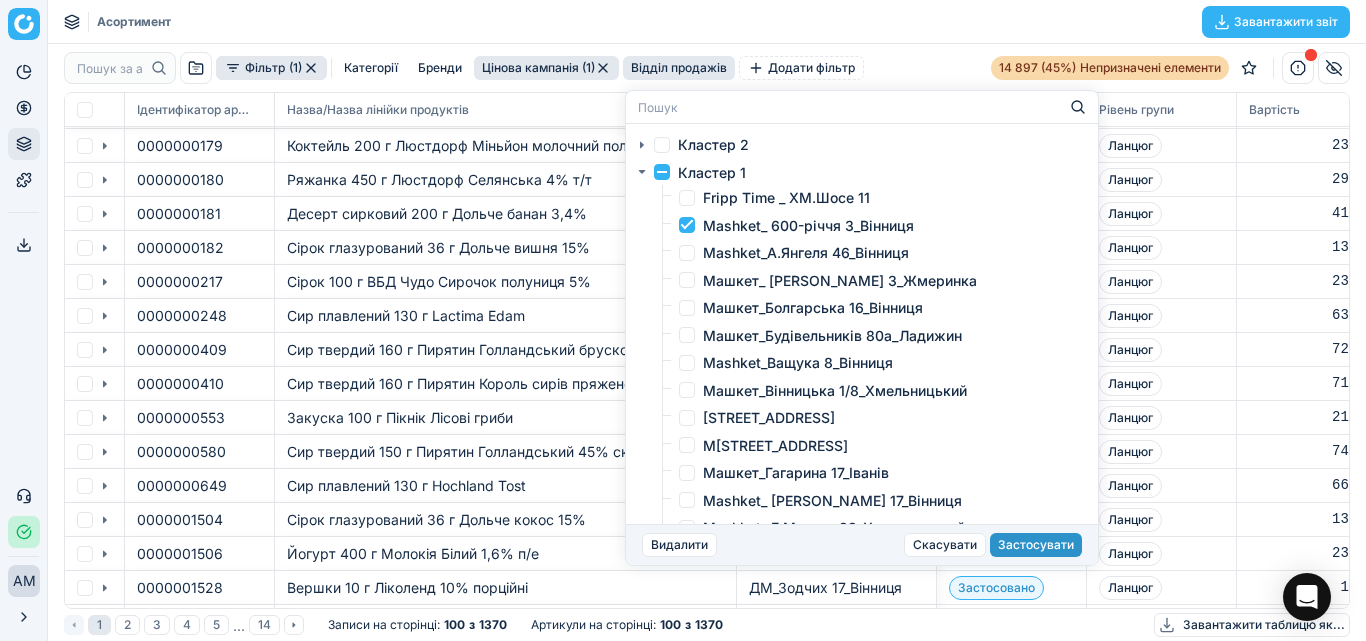 click on "Застосувати" at bounding box center (1036, 545) 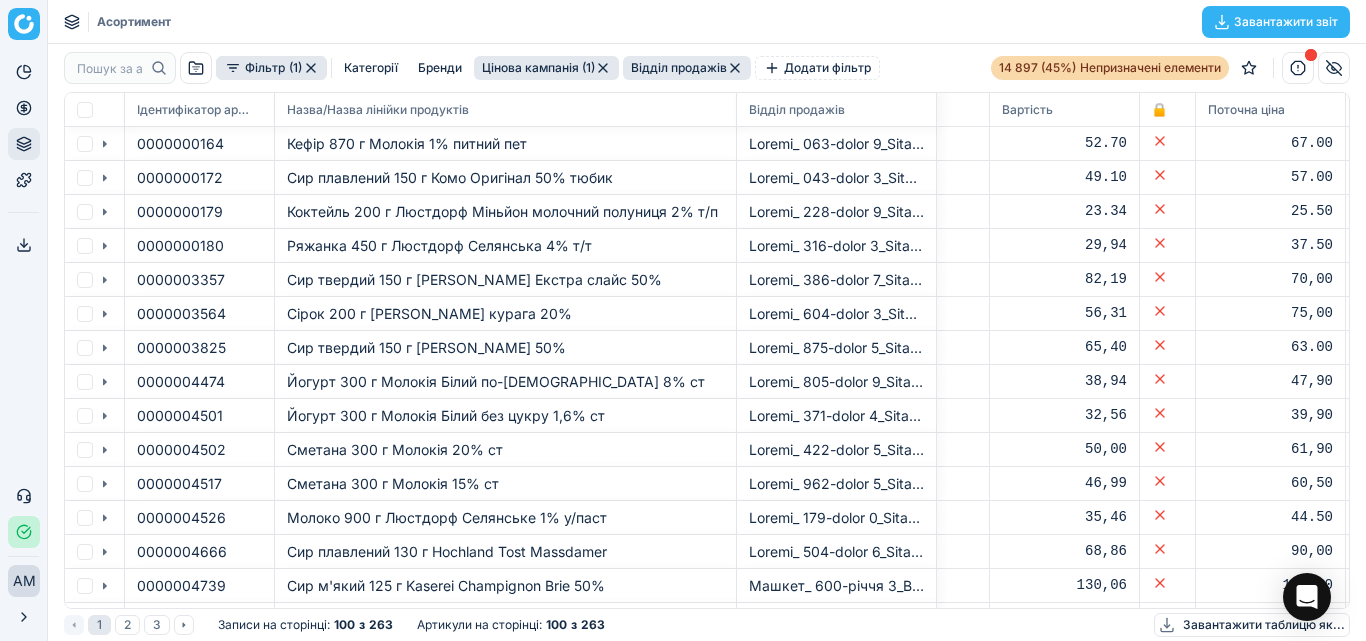 scroll, scrollTop: 0, scrollLeft: 327, axis: horizontal 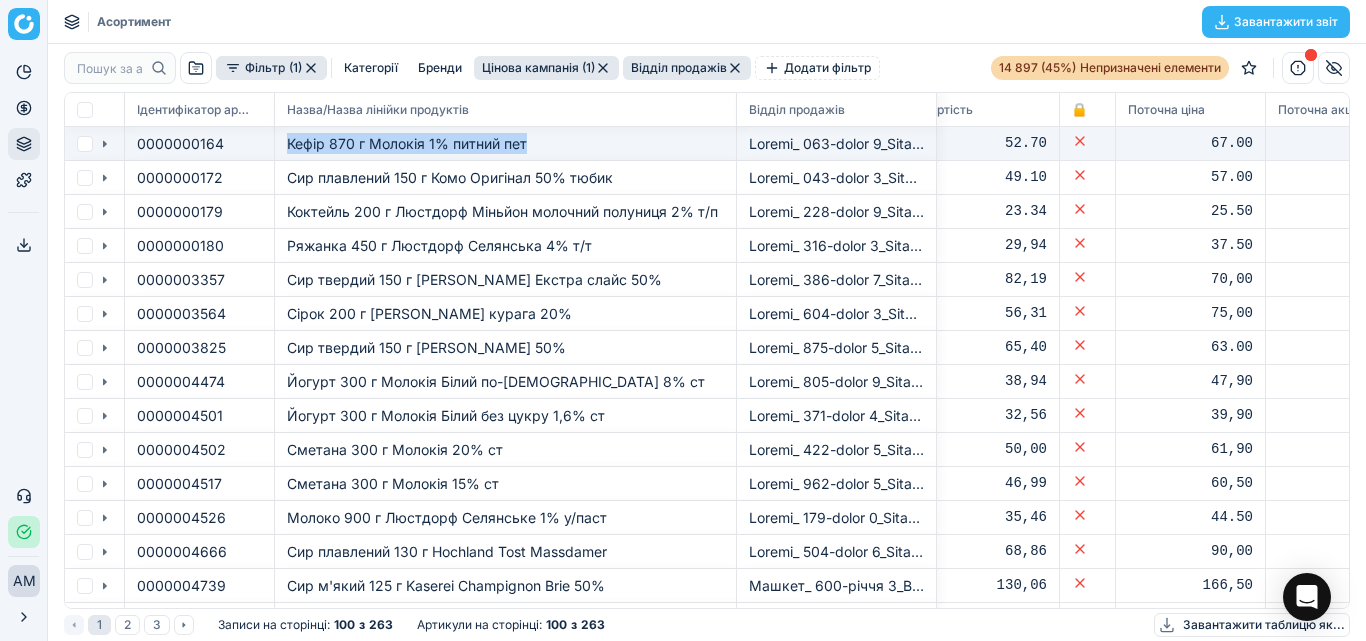 drag, startPoint x: 524, startPoint y: 143, endPoint x: 282, endPoint y: 139, distance: 242.03305 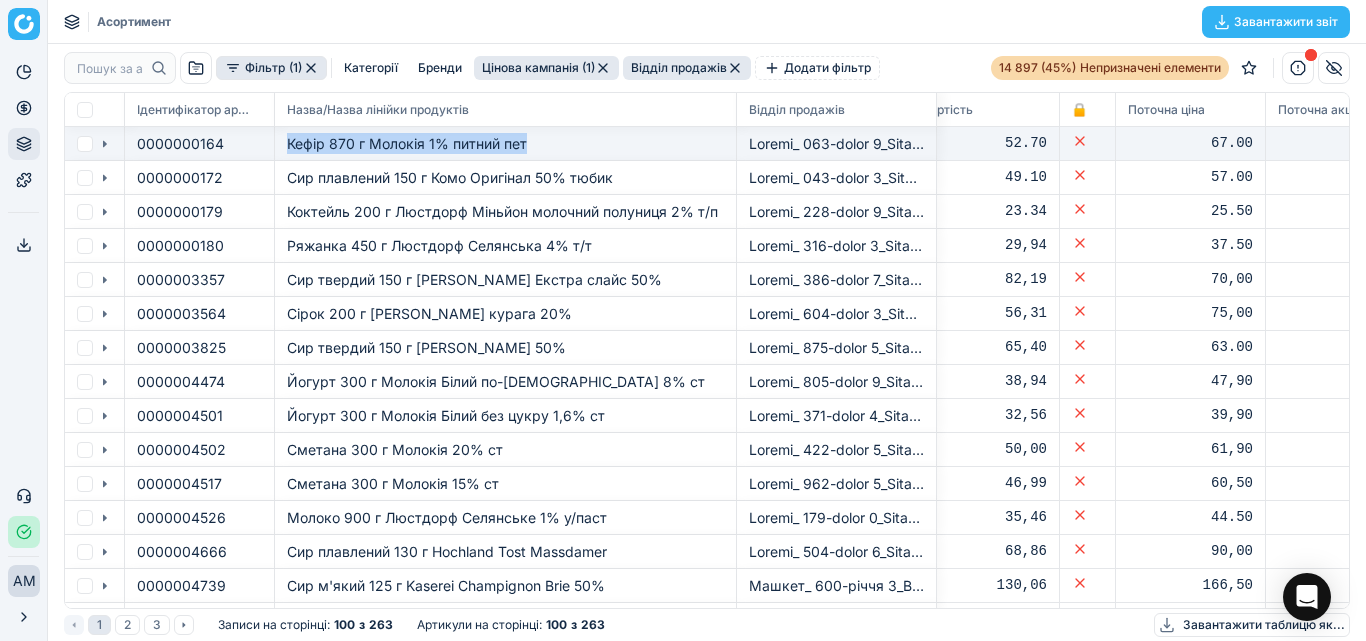 click on "Кефір 870 г Молокія 1% питний пет" at bounding box center (506, 144) 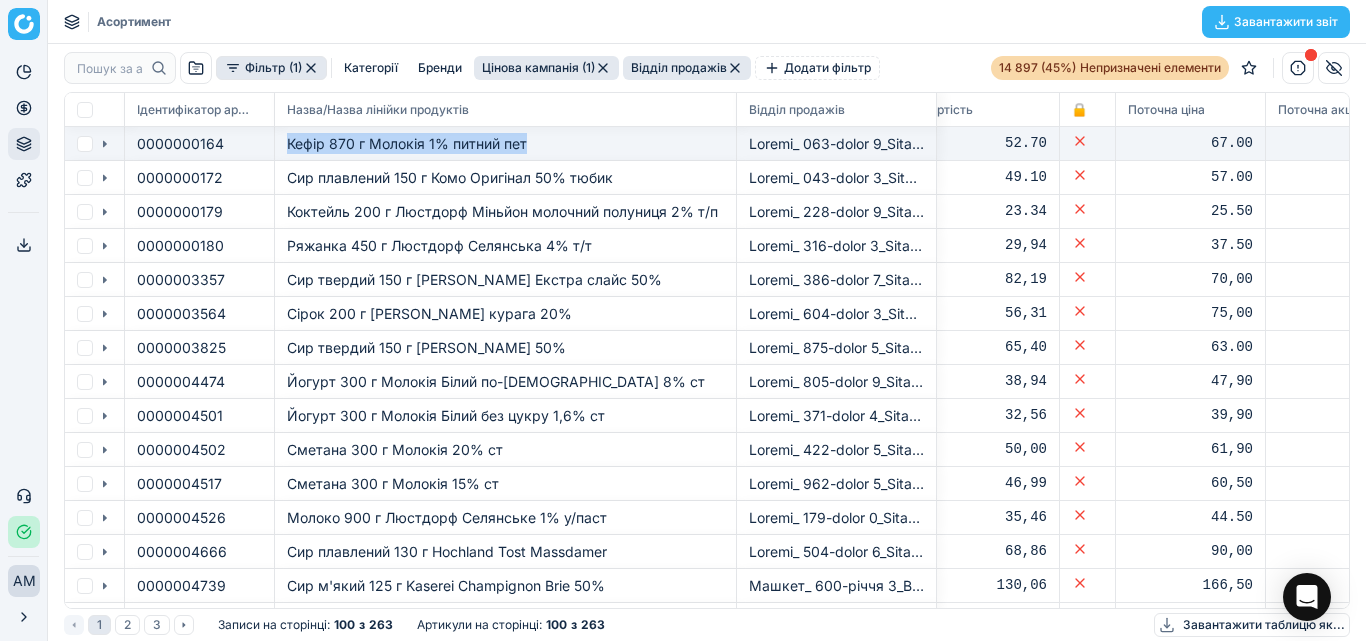 copy on "Кефір 870 г Молокія 1% питний пет" 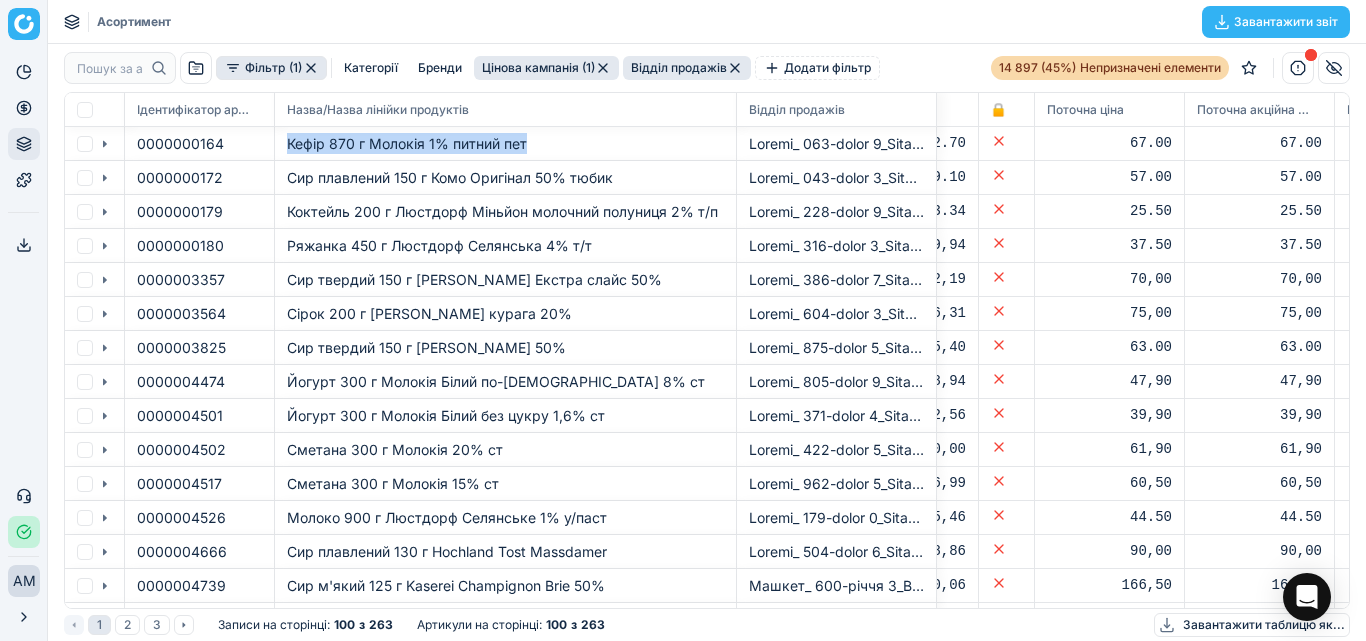 scroll, scrollTop: 0, scrollLeft: 390, axis: horizontal 